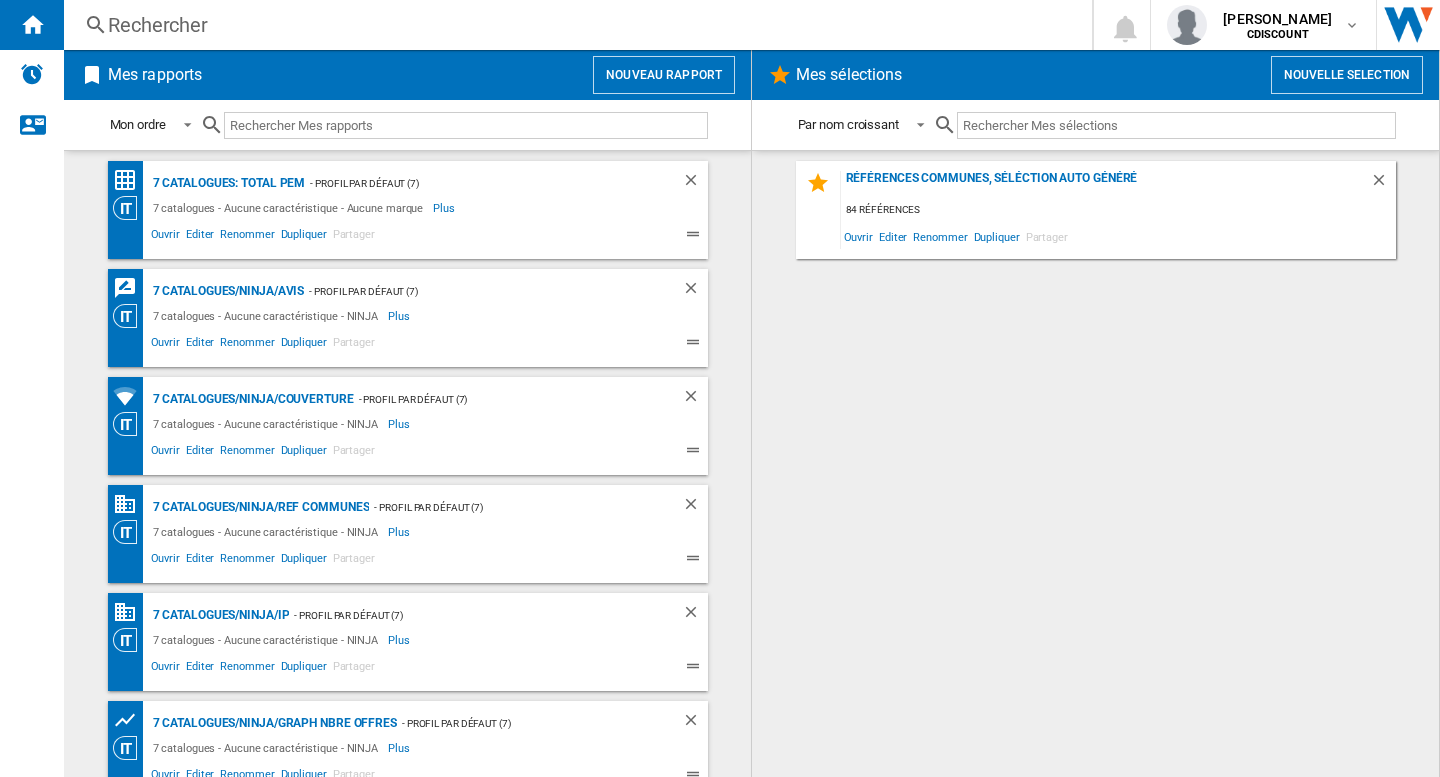 scroll, scrollTop: 0, scrollLeft: 0, axis: both 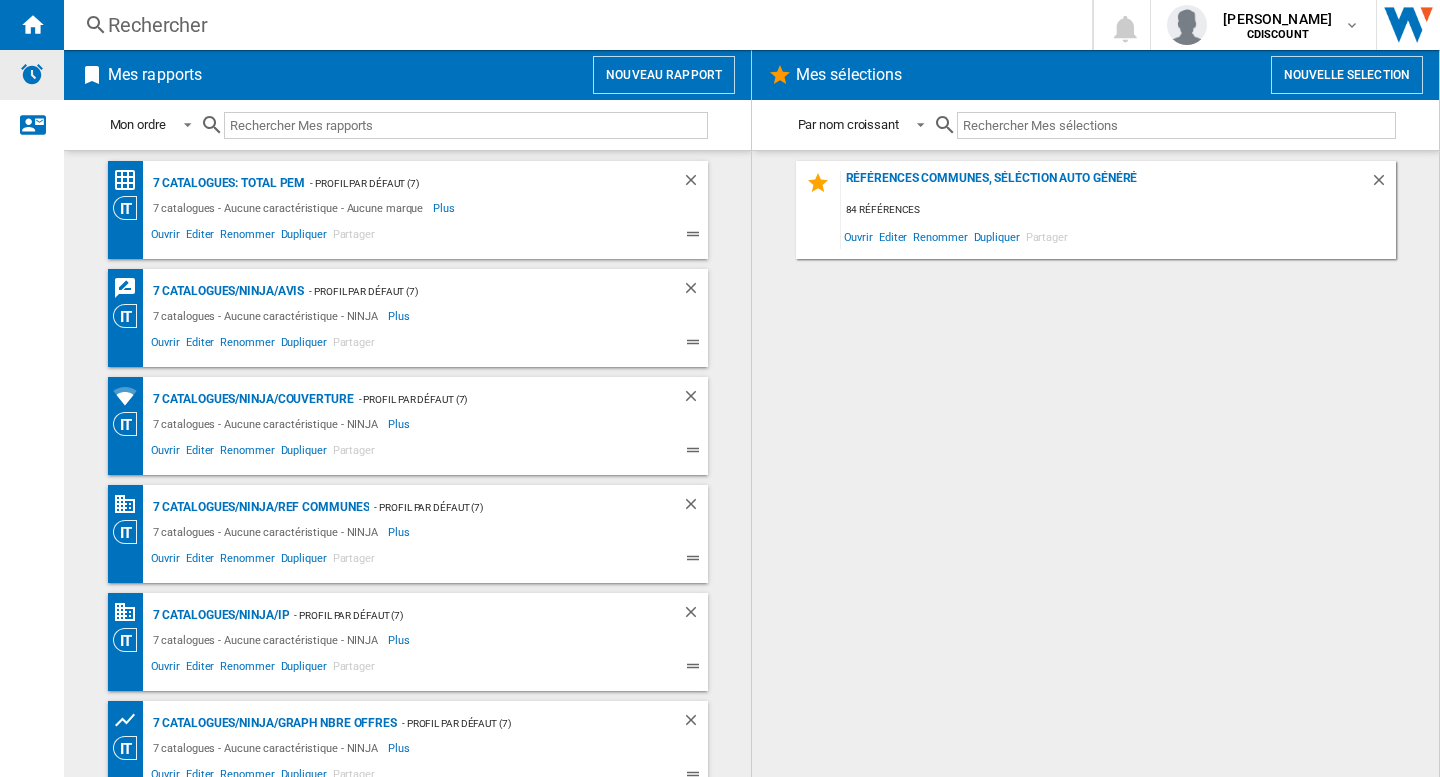 click at bounding box center [32, 75] 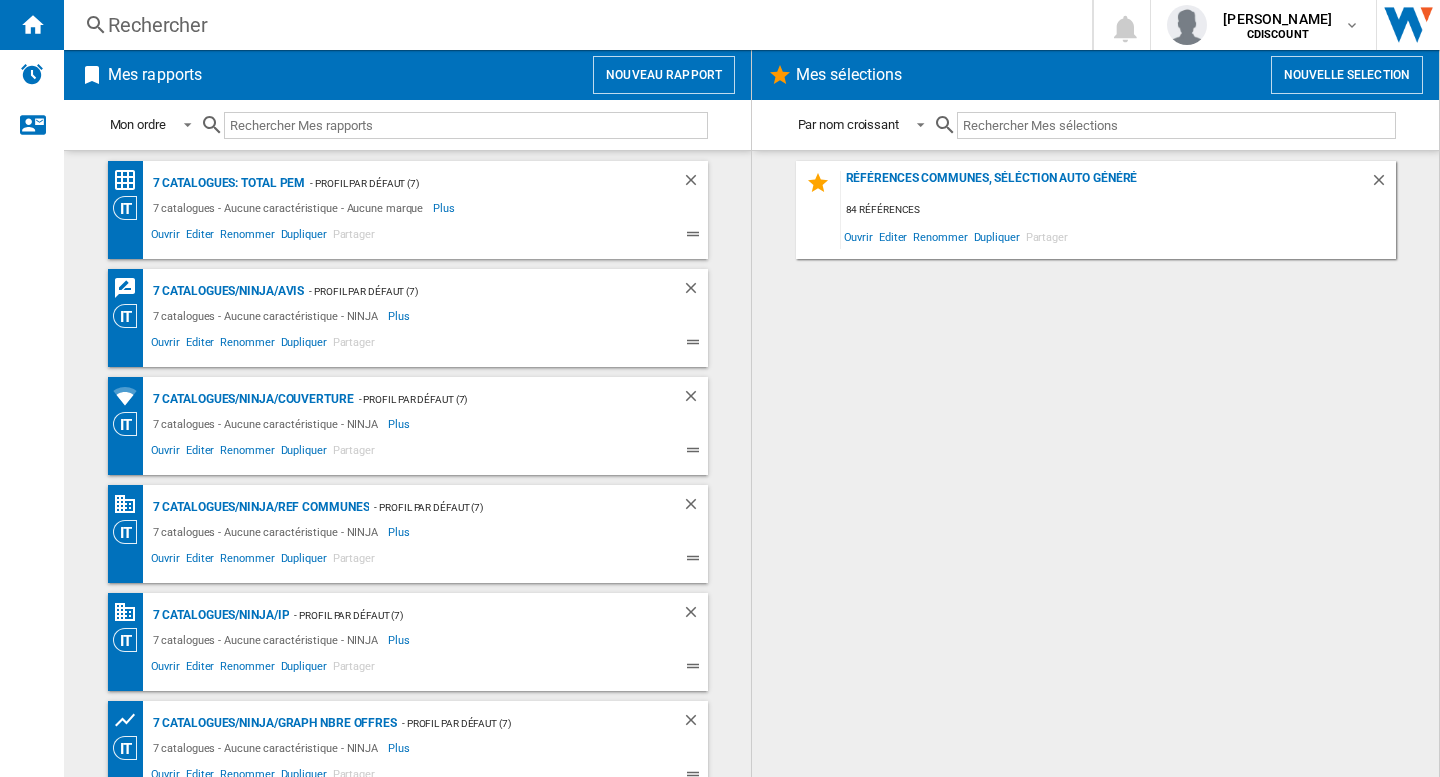click on "Références communes, séléction auto généré
84 références
Ouvrir
Editer
Renommer
Dupliquer
Partager" 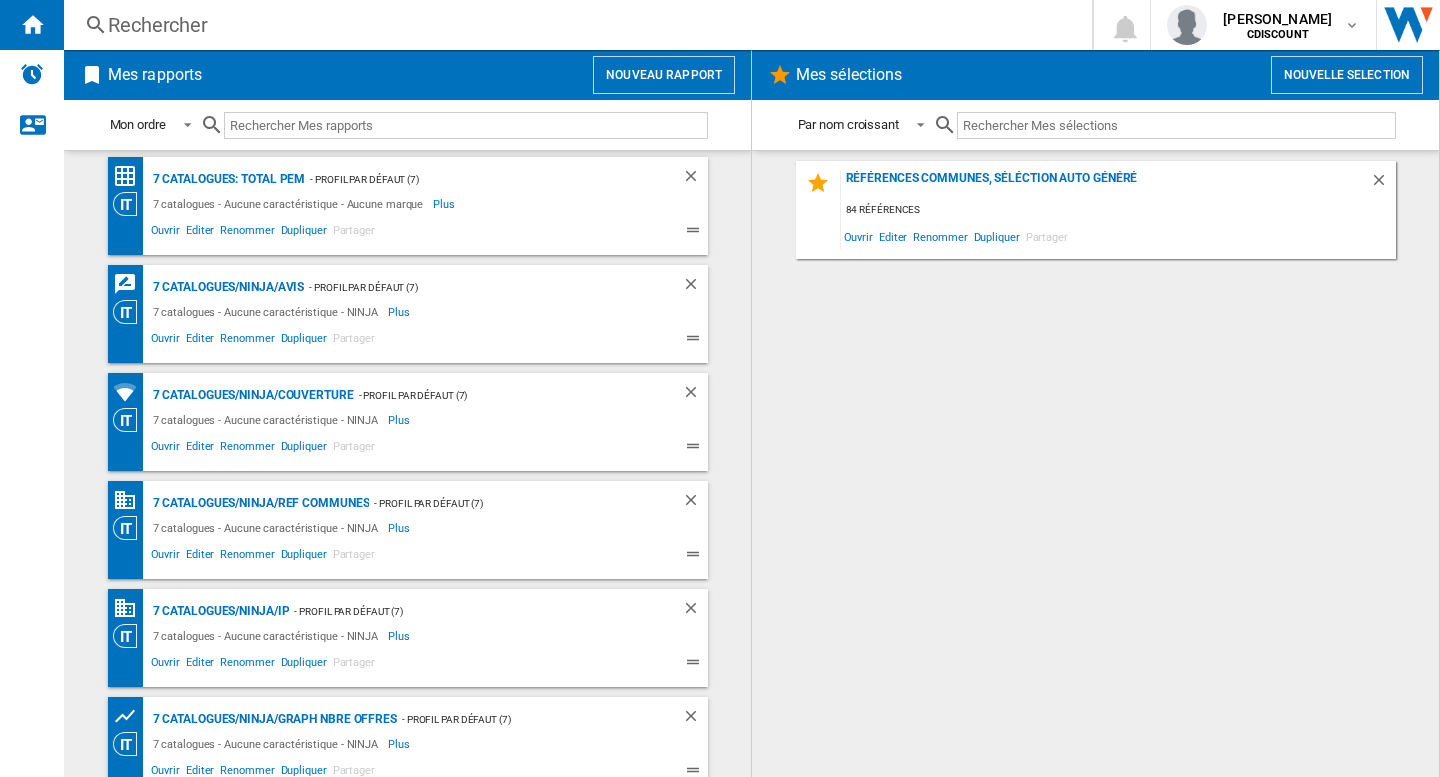 scroll, scrollTop: 0, scrollLeft: 0, axis: both 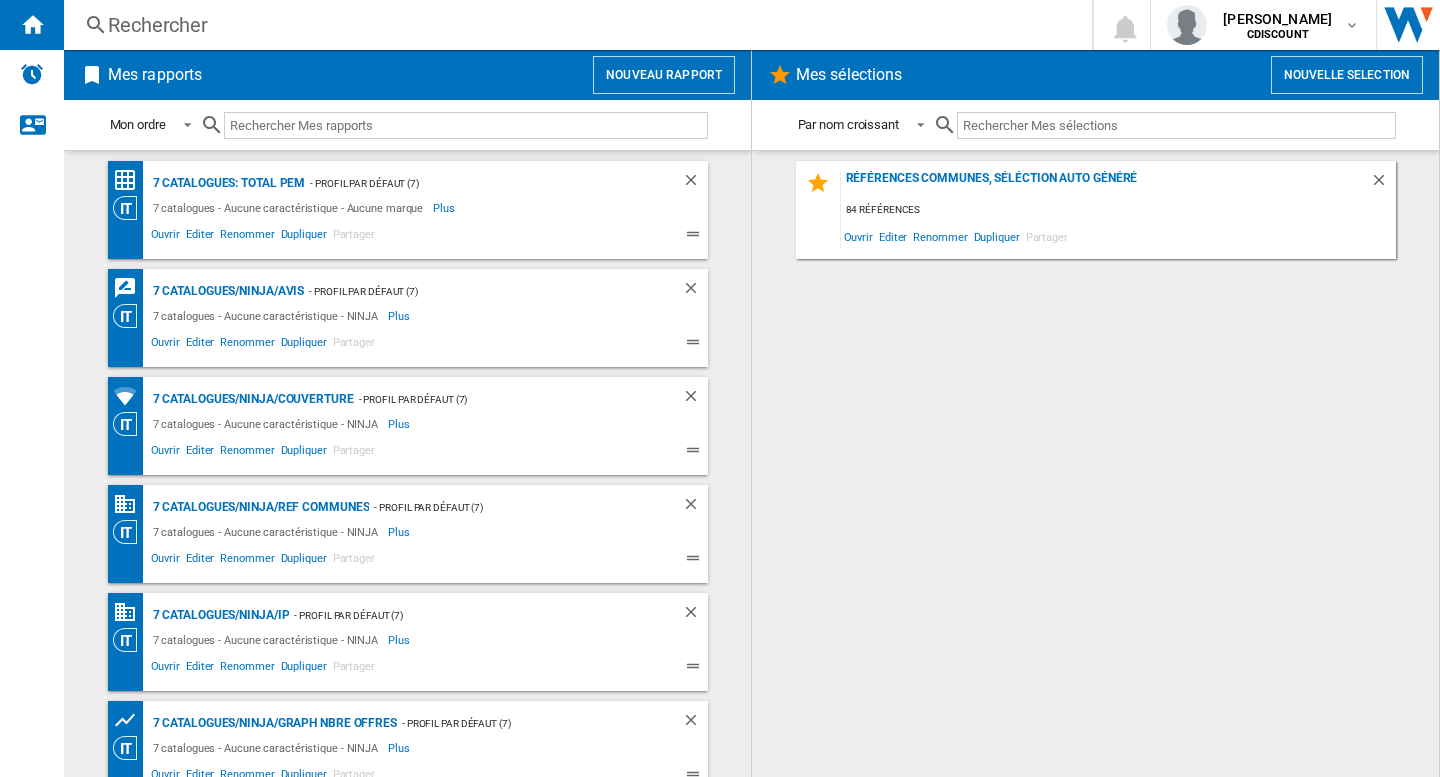 click on "Rechercher" at bounding box center (574, 25) 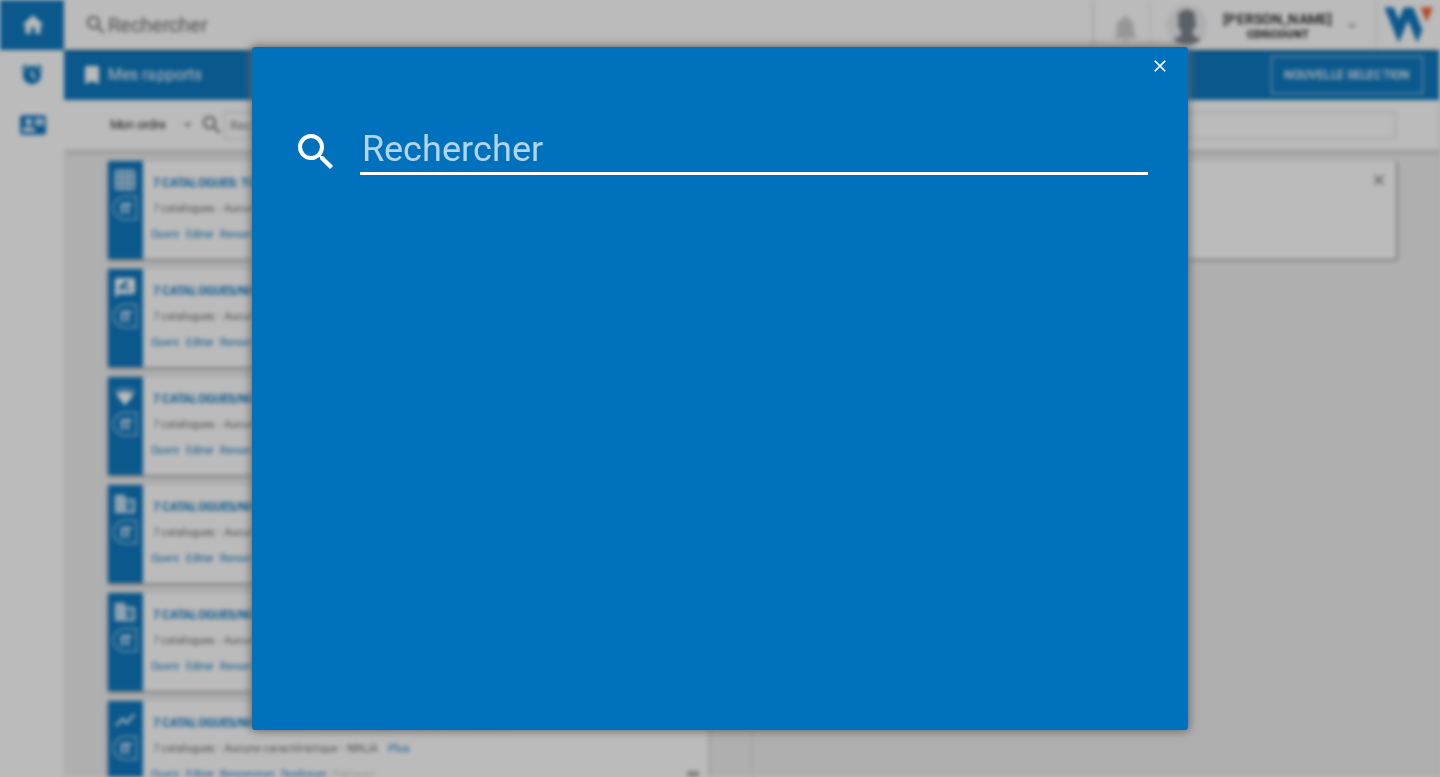 click at bounding box center (754, 151) 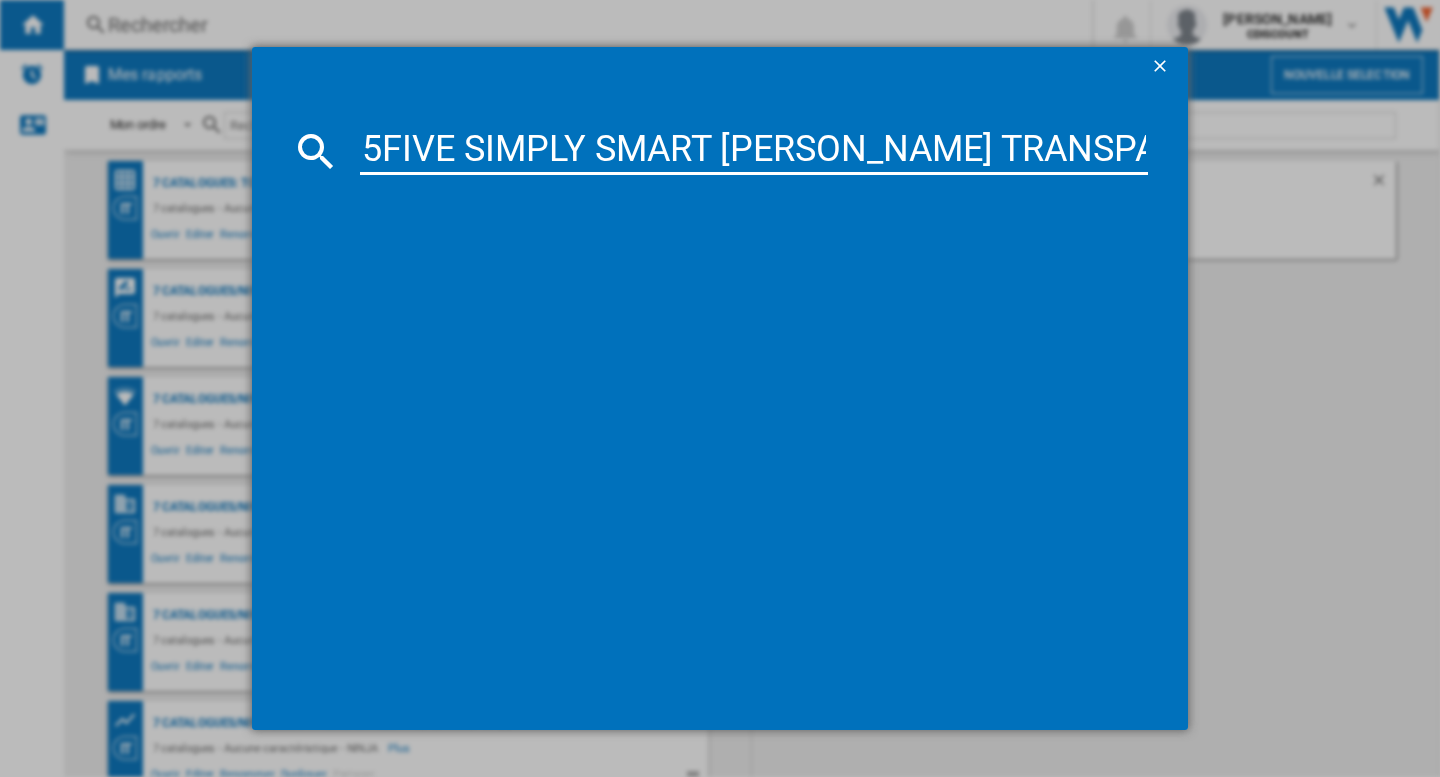 scroll, scrollTop: 0, scrollLeft: 62, axis: horizontal 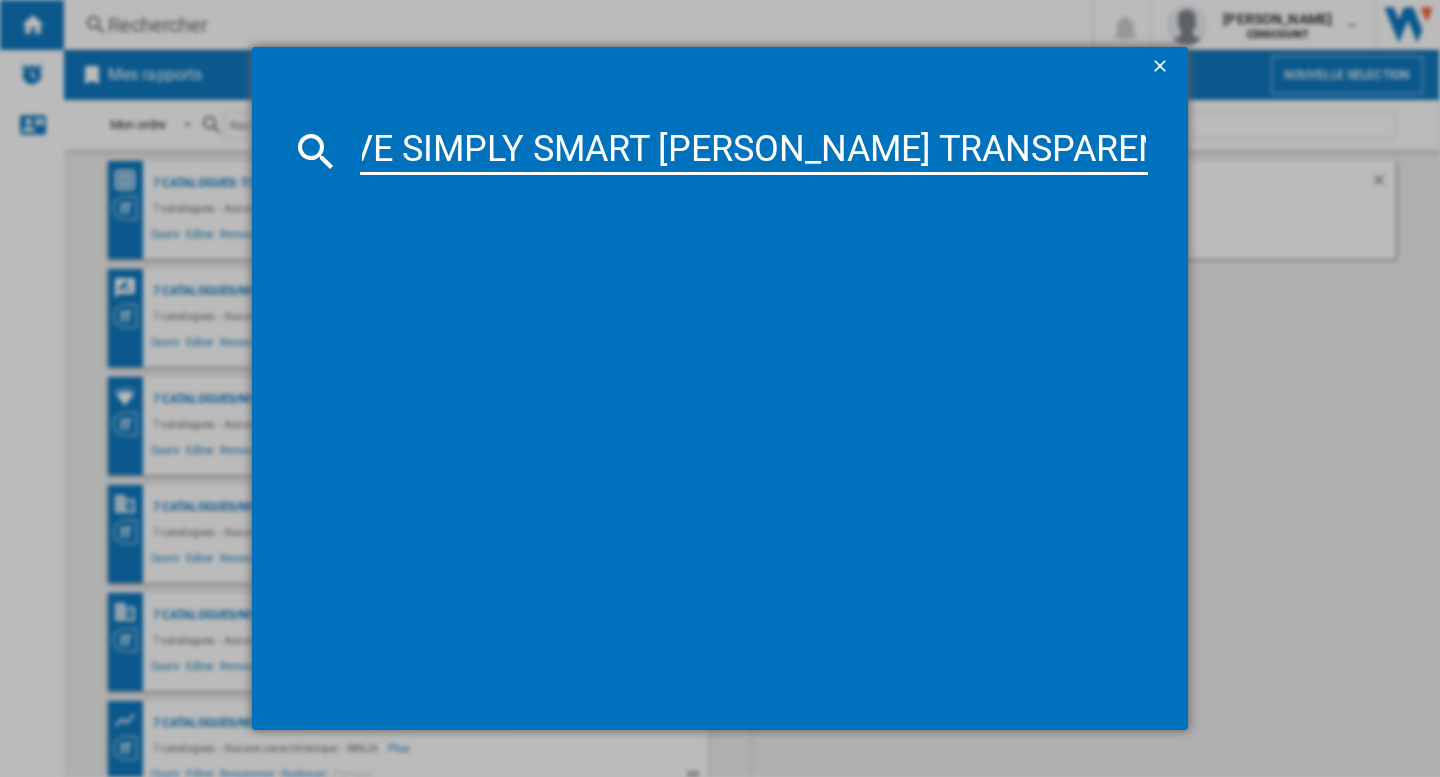 type on "5FIVE SIMPLY SMART [PERSON_NAME] TRANSPARENT" 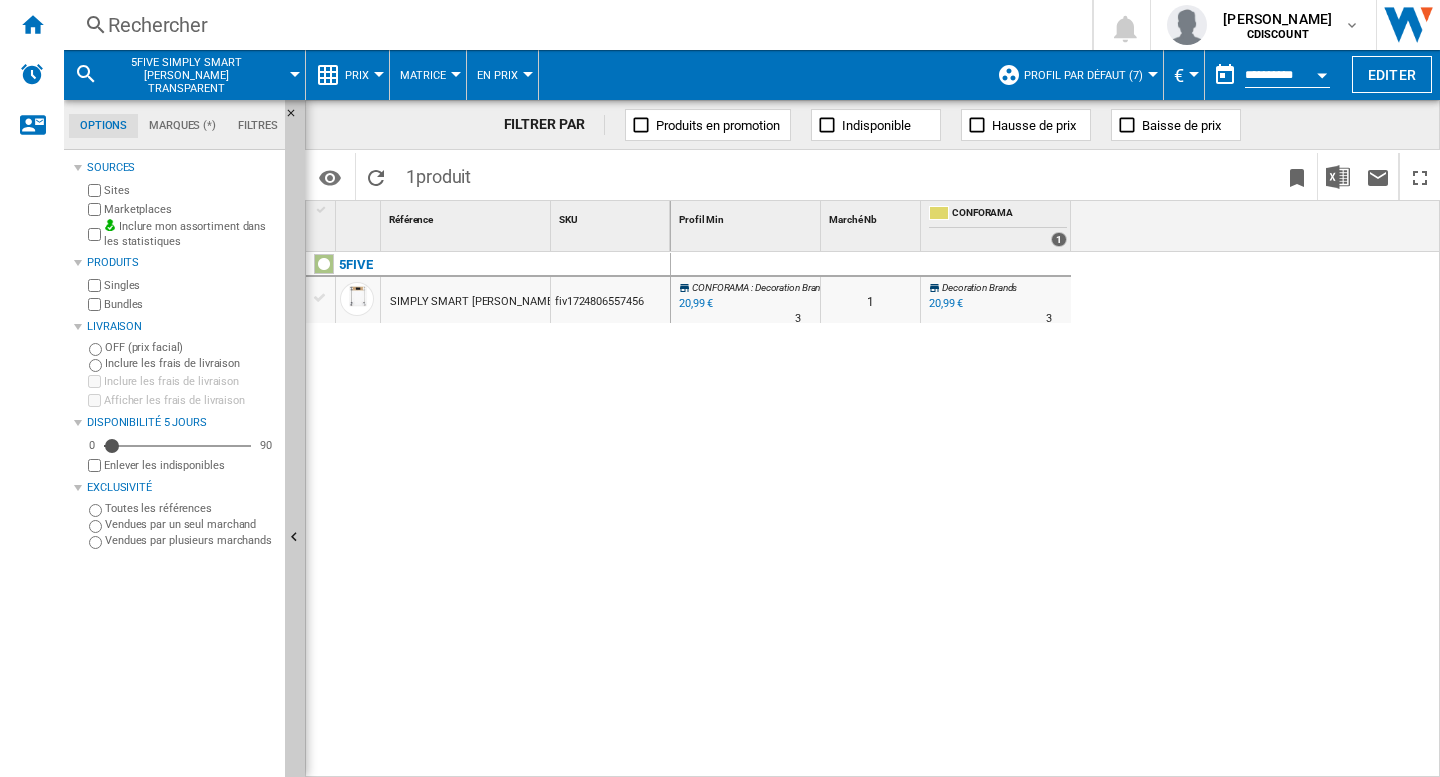 click on "0
CONFORAMA
: Decoration Brands
-1.0 %
20,99 €
%
N/A
3
CONFORAMA  : Decoration Brands
1
Decoration Brands
-1.0 %
20,99 €
%
N/A" at bounding box center (1056, 515) 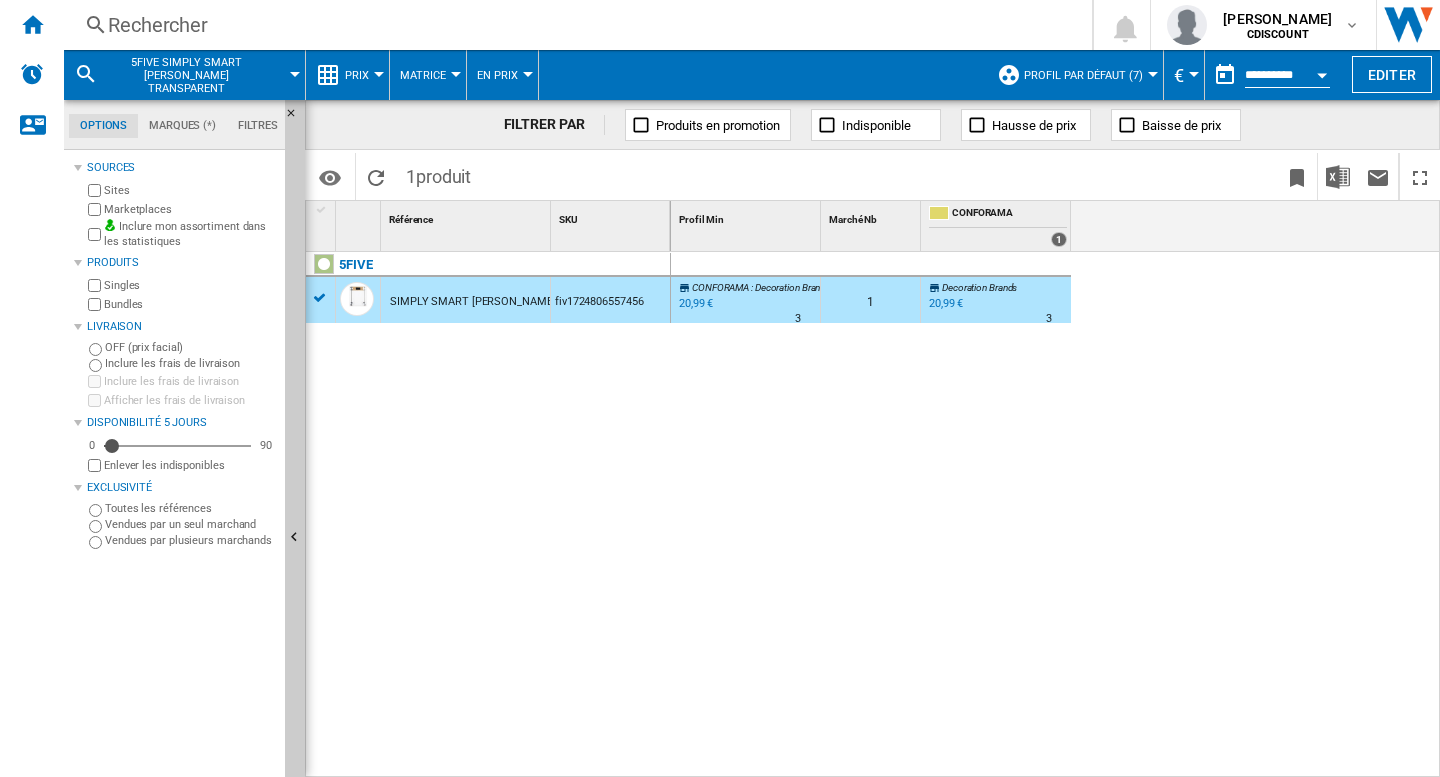 click on "Profil par défaut (7)" at bounding box center (1083, 75) 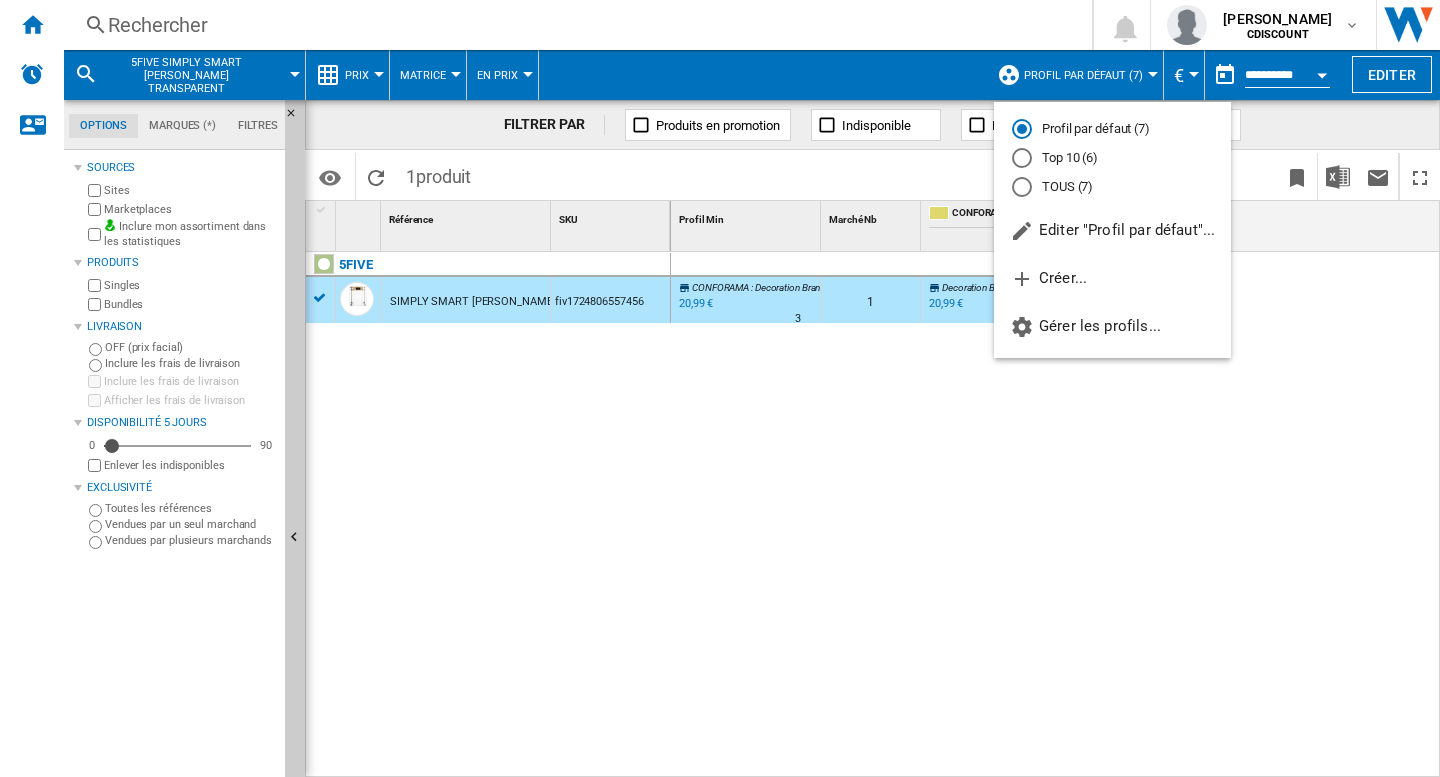 click at bounding box center (720, 388) 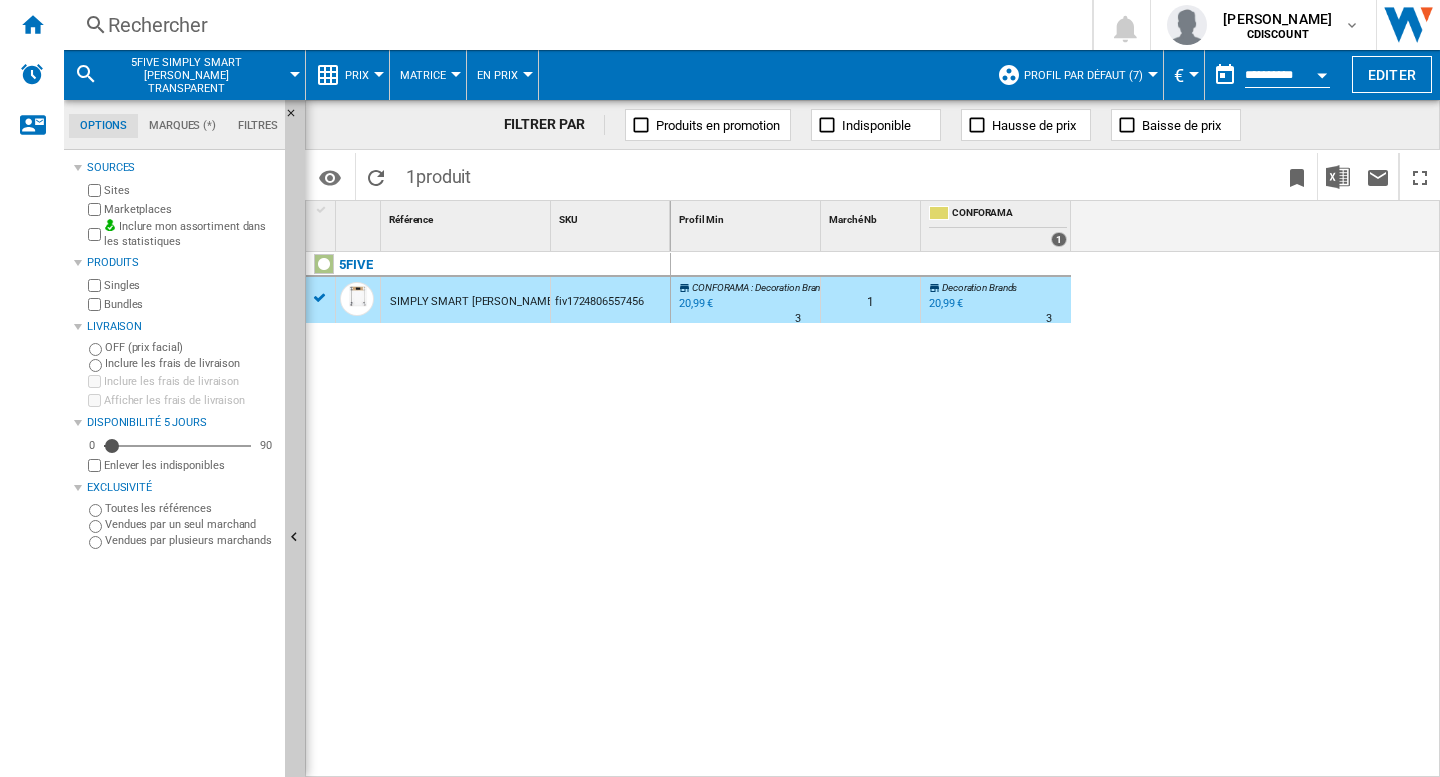 click on "5FIVE
SIMPLY SMART VERRE MICAH TRANSPARENT
fiv1724806557456" at bounding box center (488, 509) 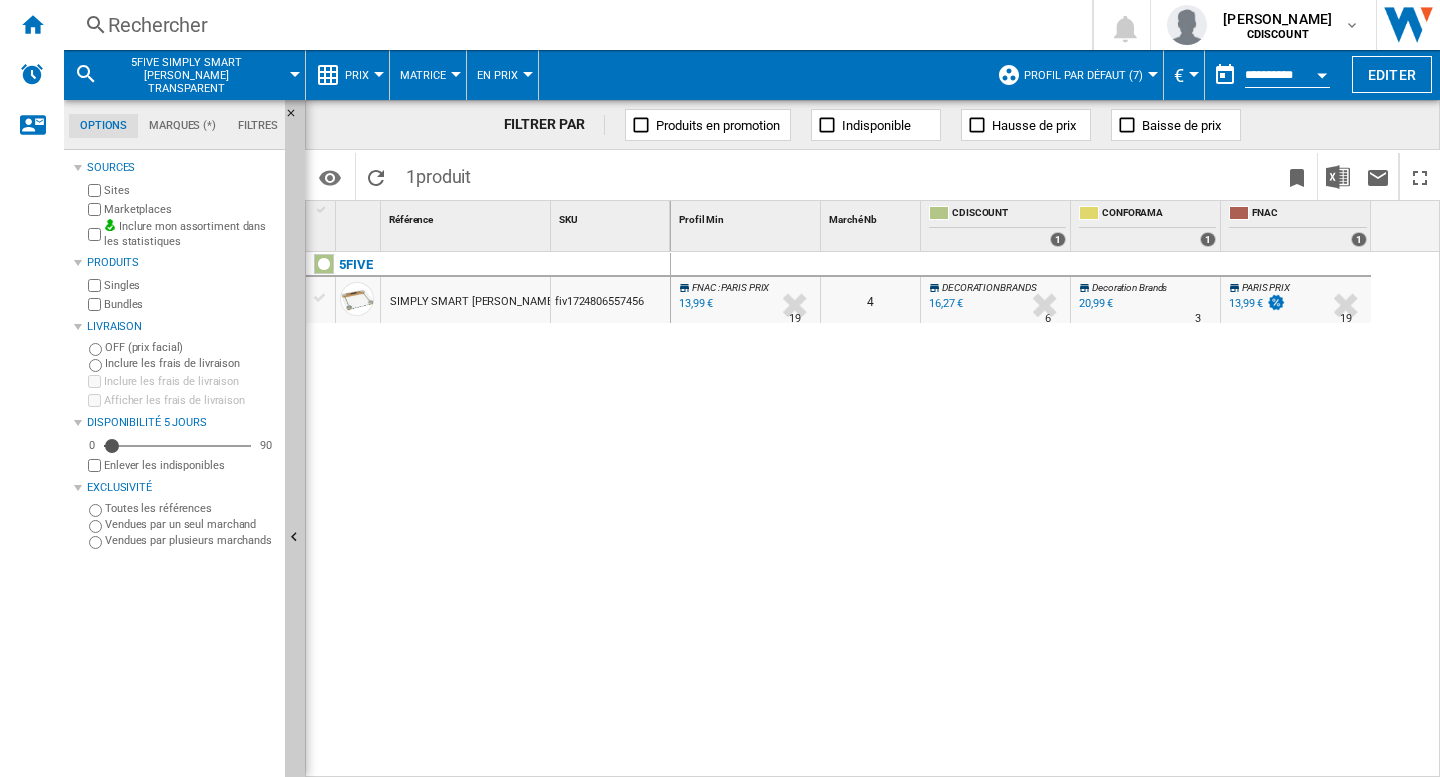 click on "0
FNAC
: PARIS PRIX
-14.0 %
13,99 €
%
N/A
19
FNAC  : PARIS PRIX
4
DECORATIONBRANDS
0.0 %
16,27 €
%
N/A" at bounding box center (1056, 515) 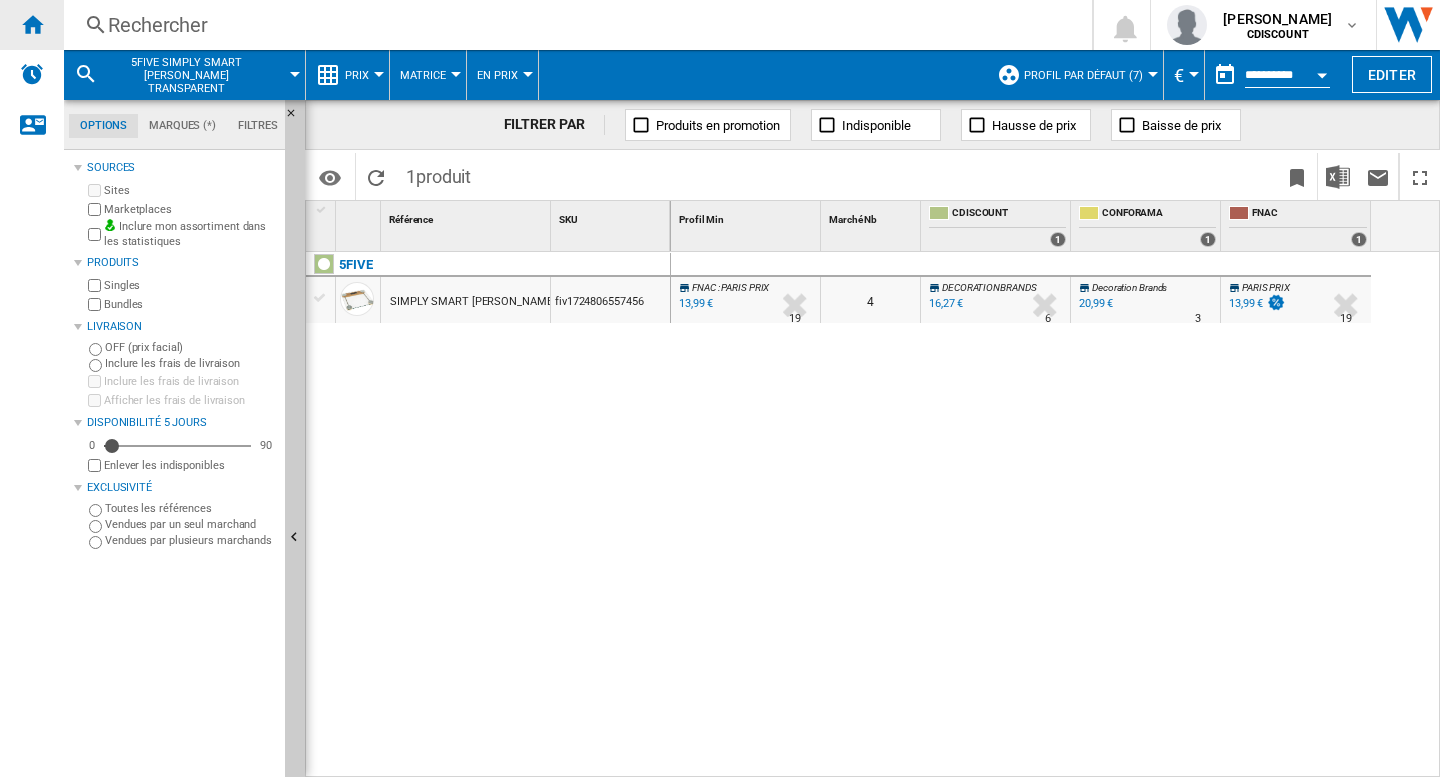 click at bounding box center [32, 24] 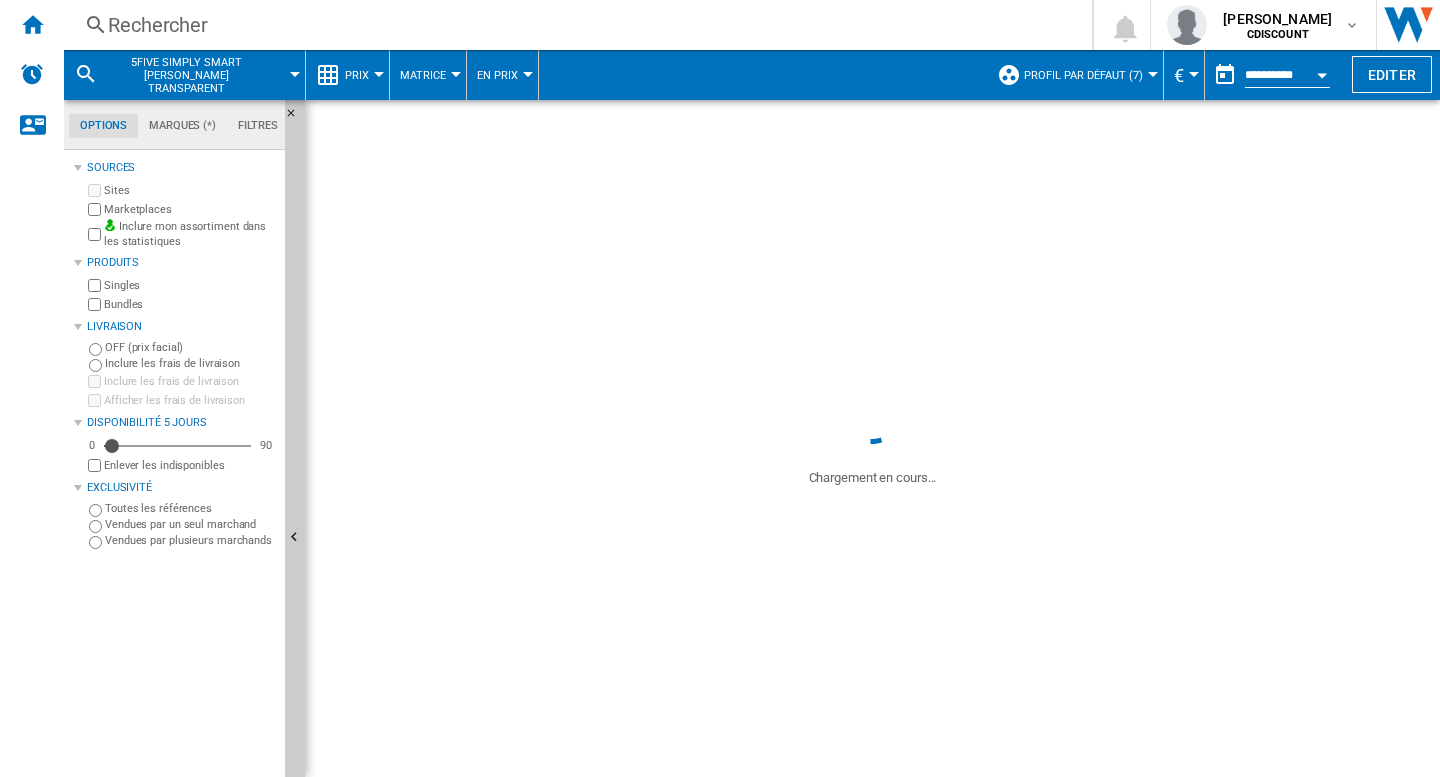 click on "5FIVE SIMPLY SMART VERRE MICAH TRANSPARENT" at bounding box center (186, 75) 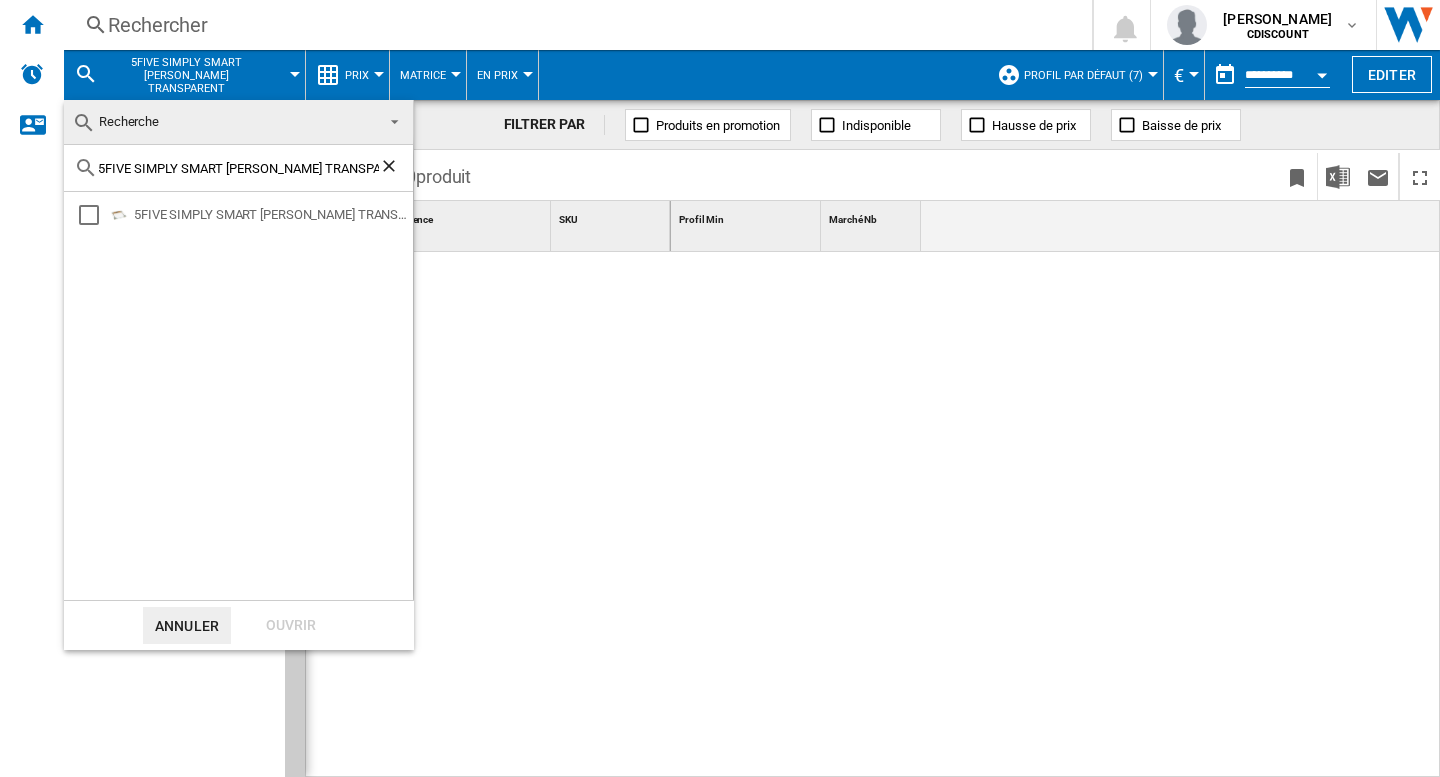 click 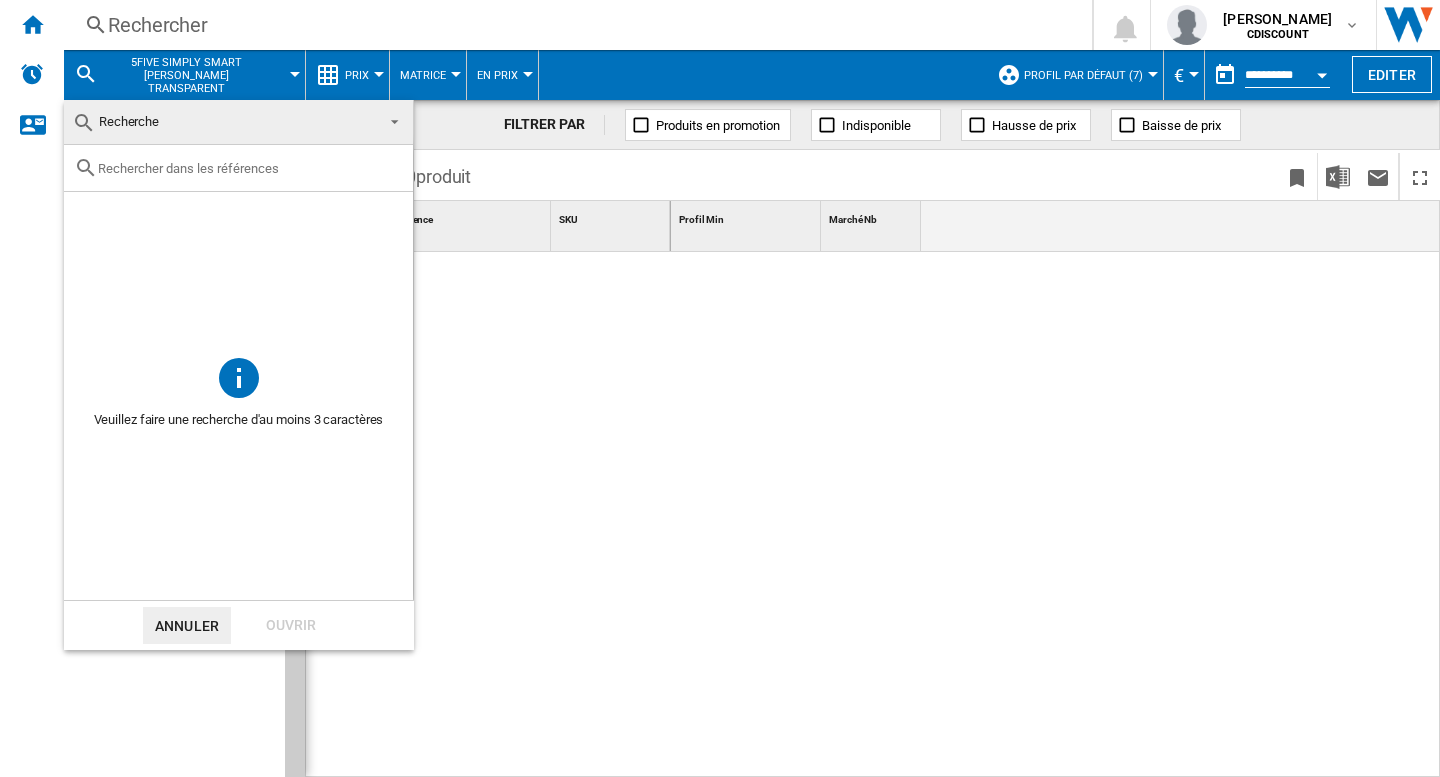 click at bounding box center [389, 120] 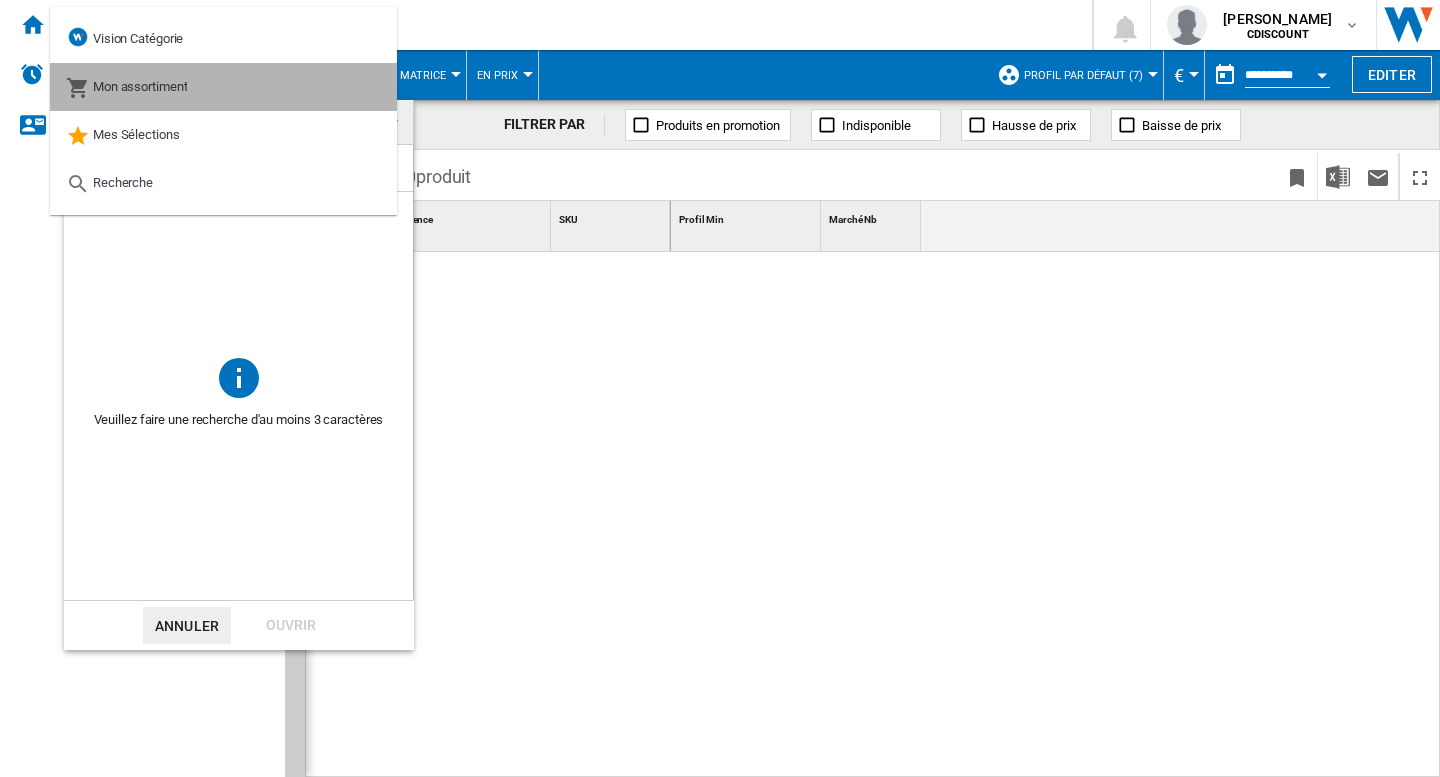 click on "Mon assortiment" at bounding box center [140, 86] 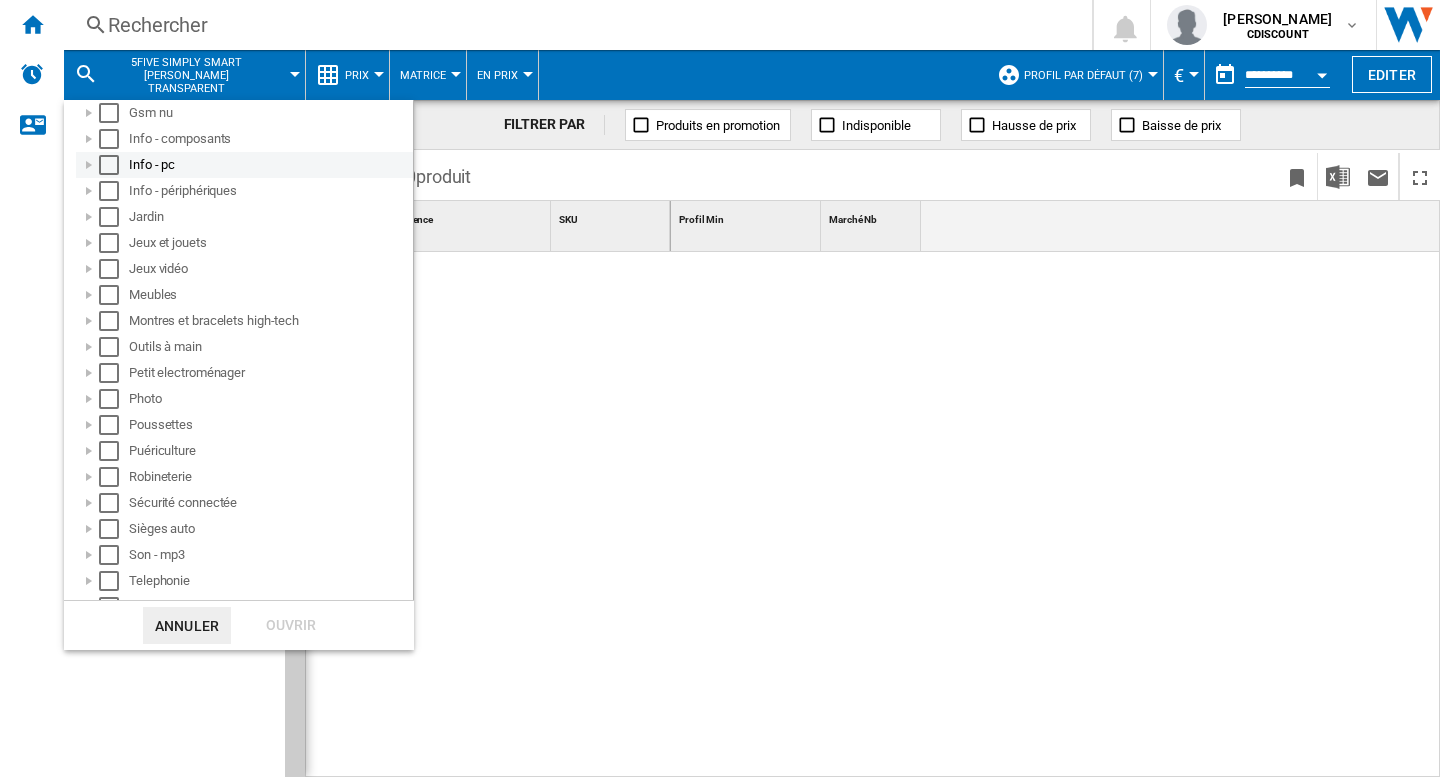 scroll, scrollTop: 306, scrollLeft: 0, axis: vertical 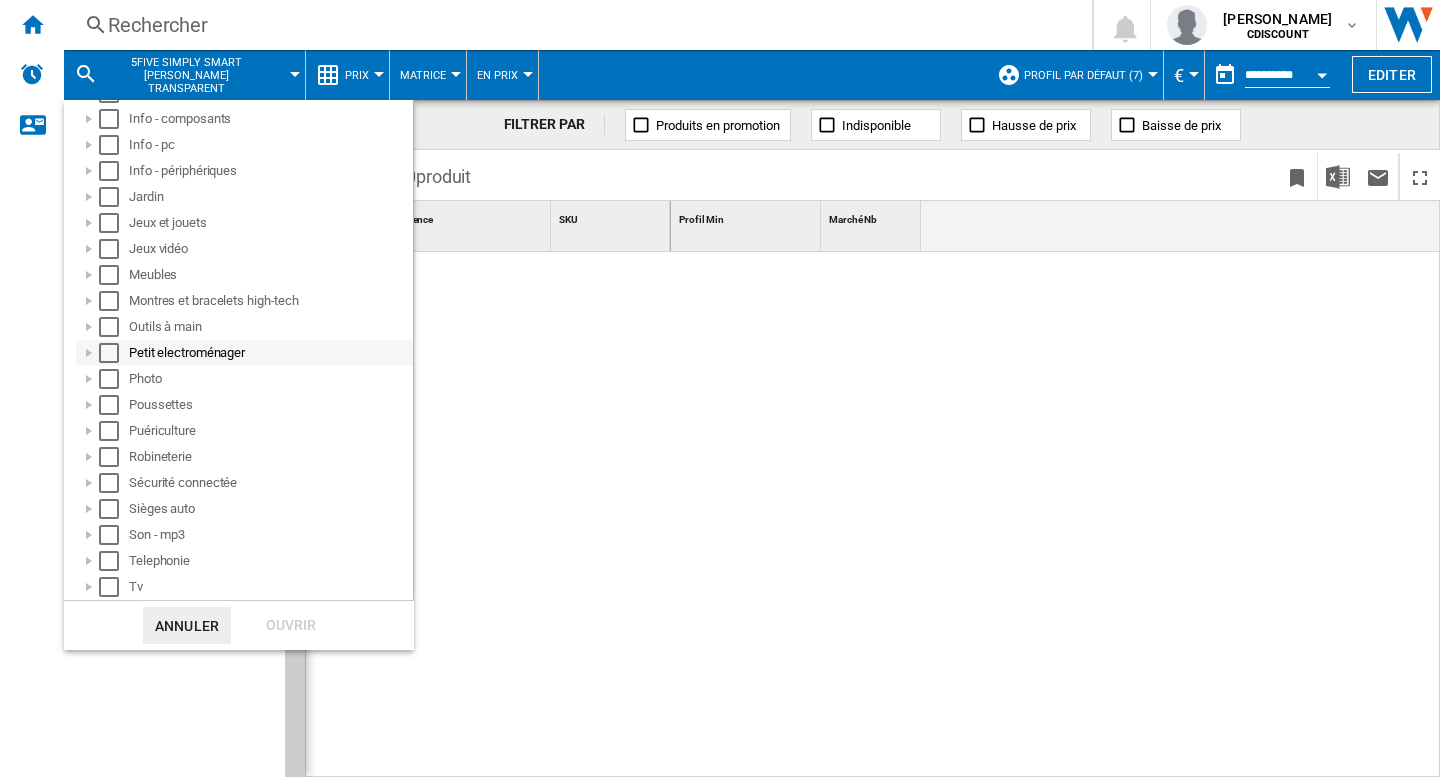 click at bounding box center (89, 353) 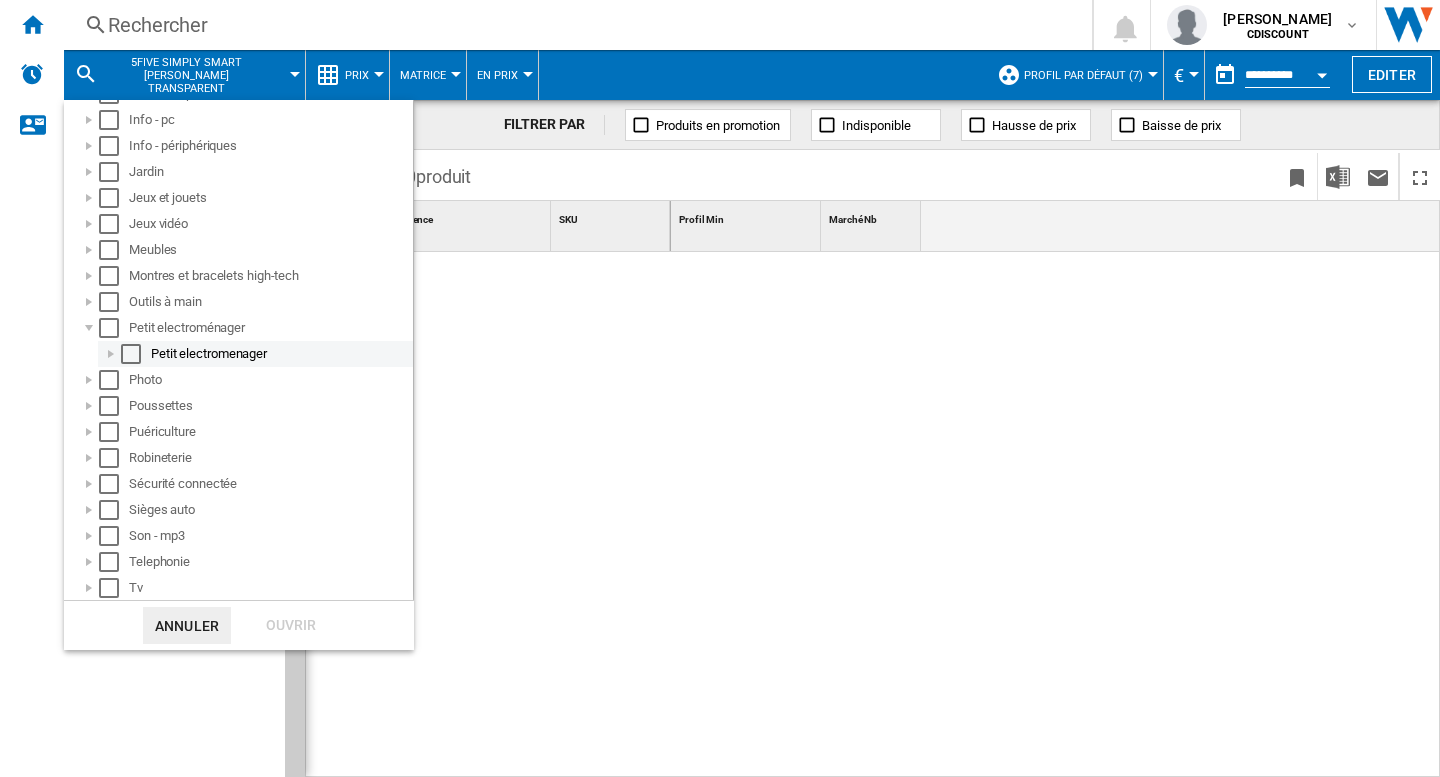 scroll, scrollTop: 332, scrollLeft: 0, axis: vertical 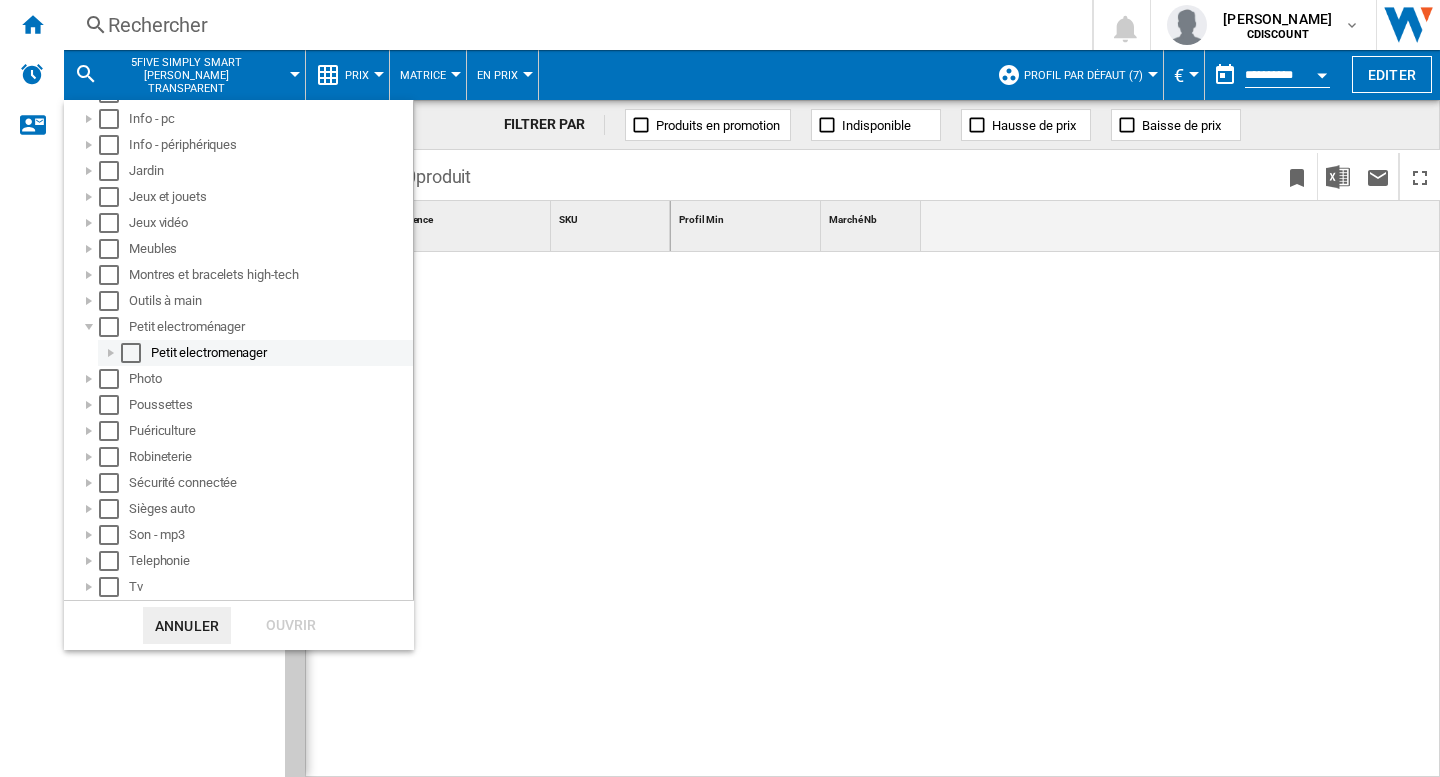 click at bounding box center (111, 353) 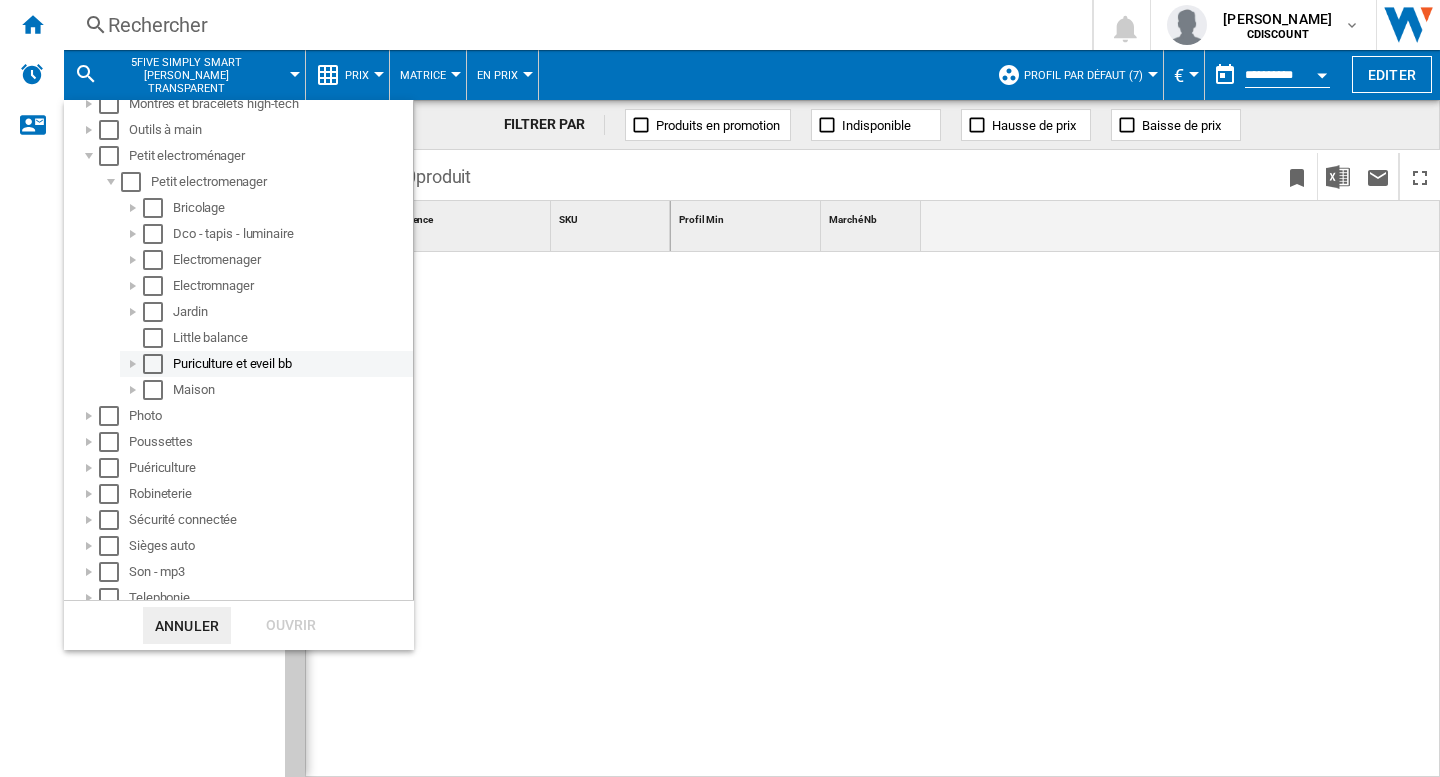 scroll, scrollTop: 532, scrollLeft: 0, axis: vertical 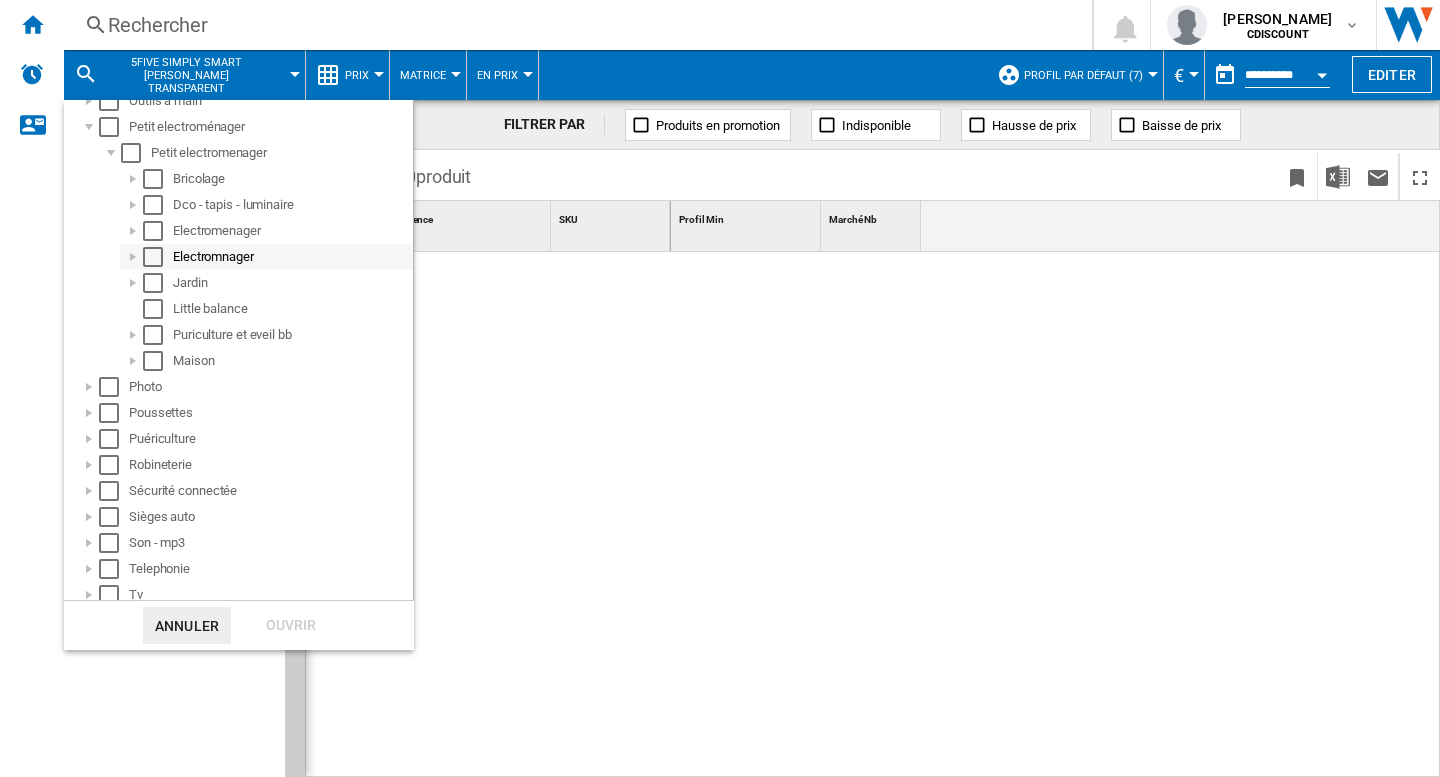 click at bounding box center (133, 257) 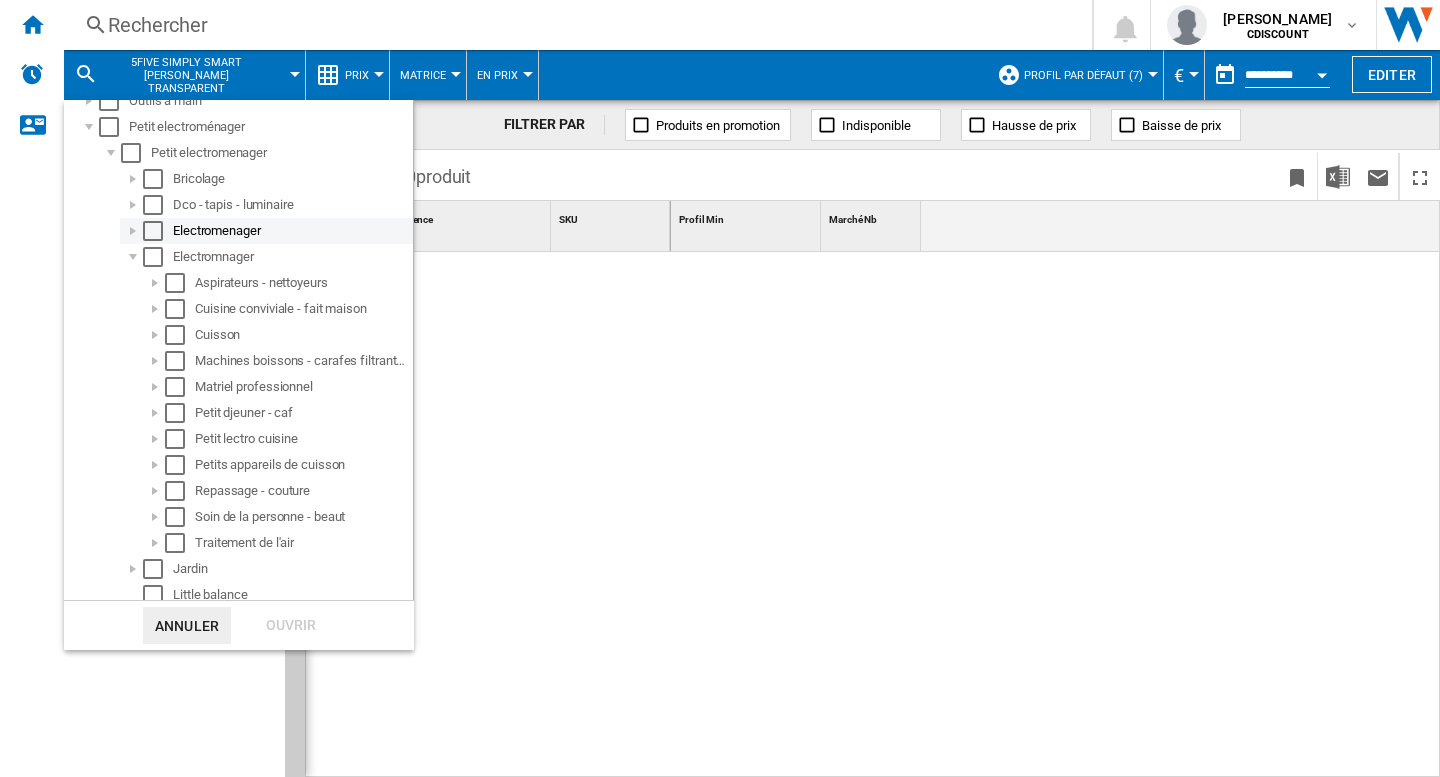 click at bounding box center (133, 231) 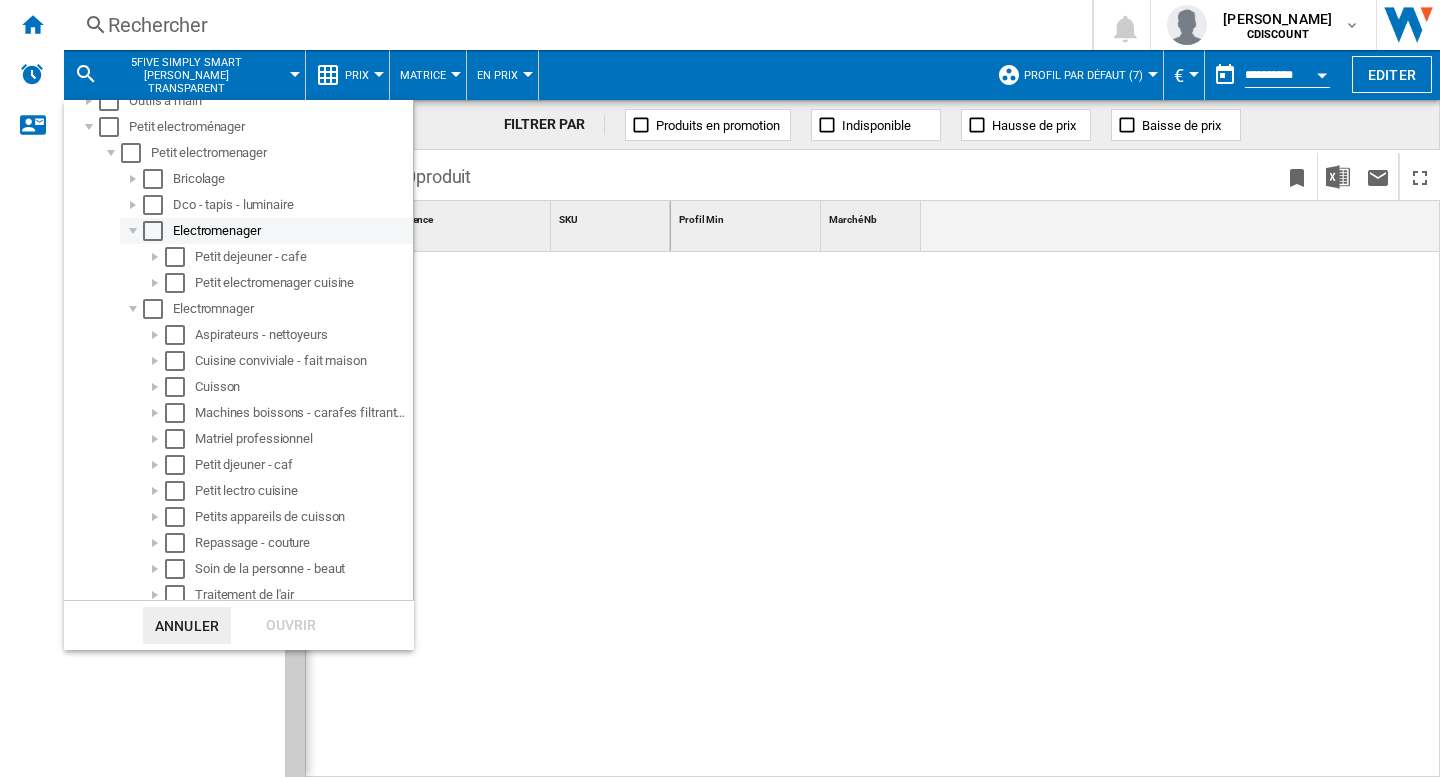 click at bounding box center (153, 231) 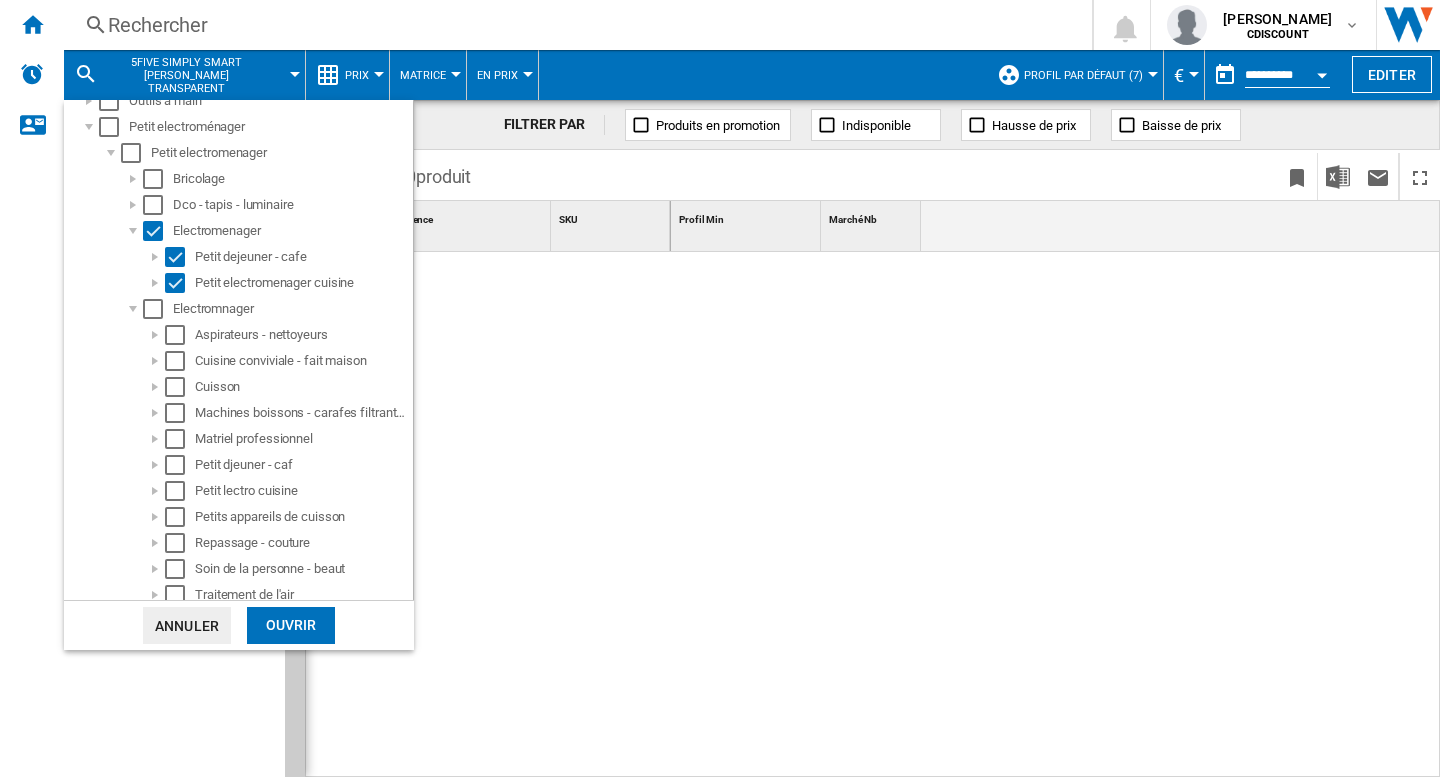 click on "Ouvrir" at bounding box center (291, 625) 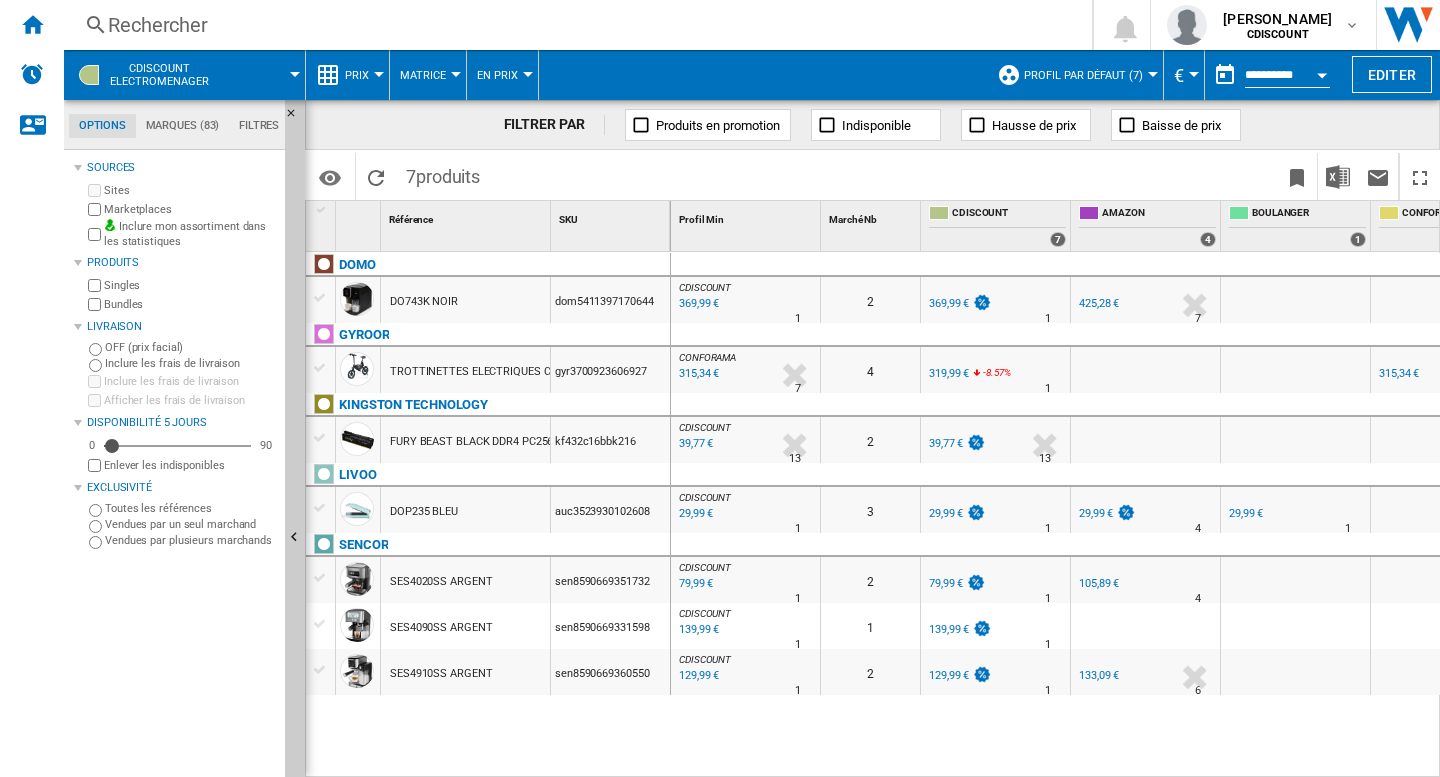 click at bounding box center [379, 74] 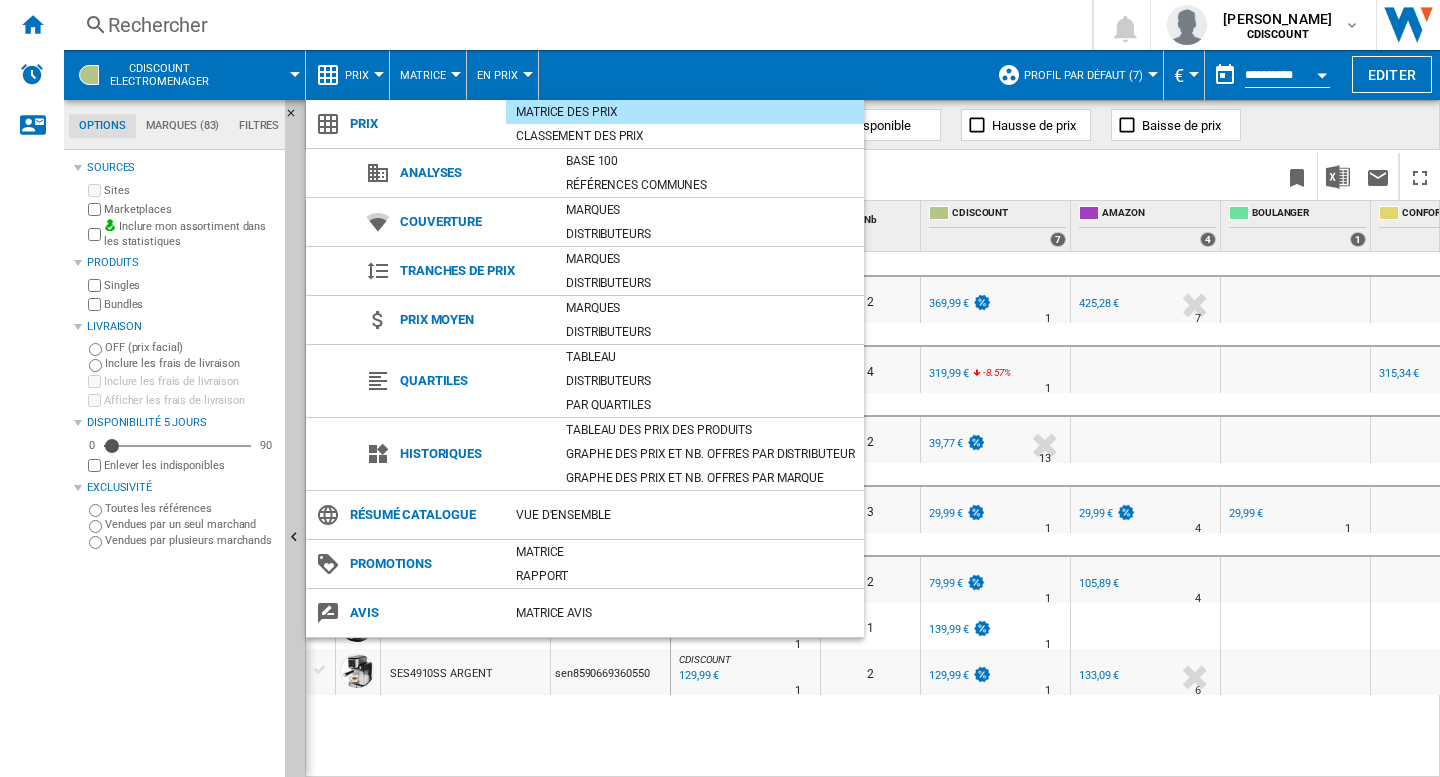 click at bounding box center (720, 388) 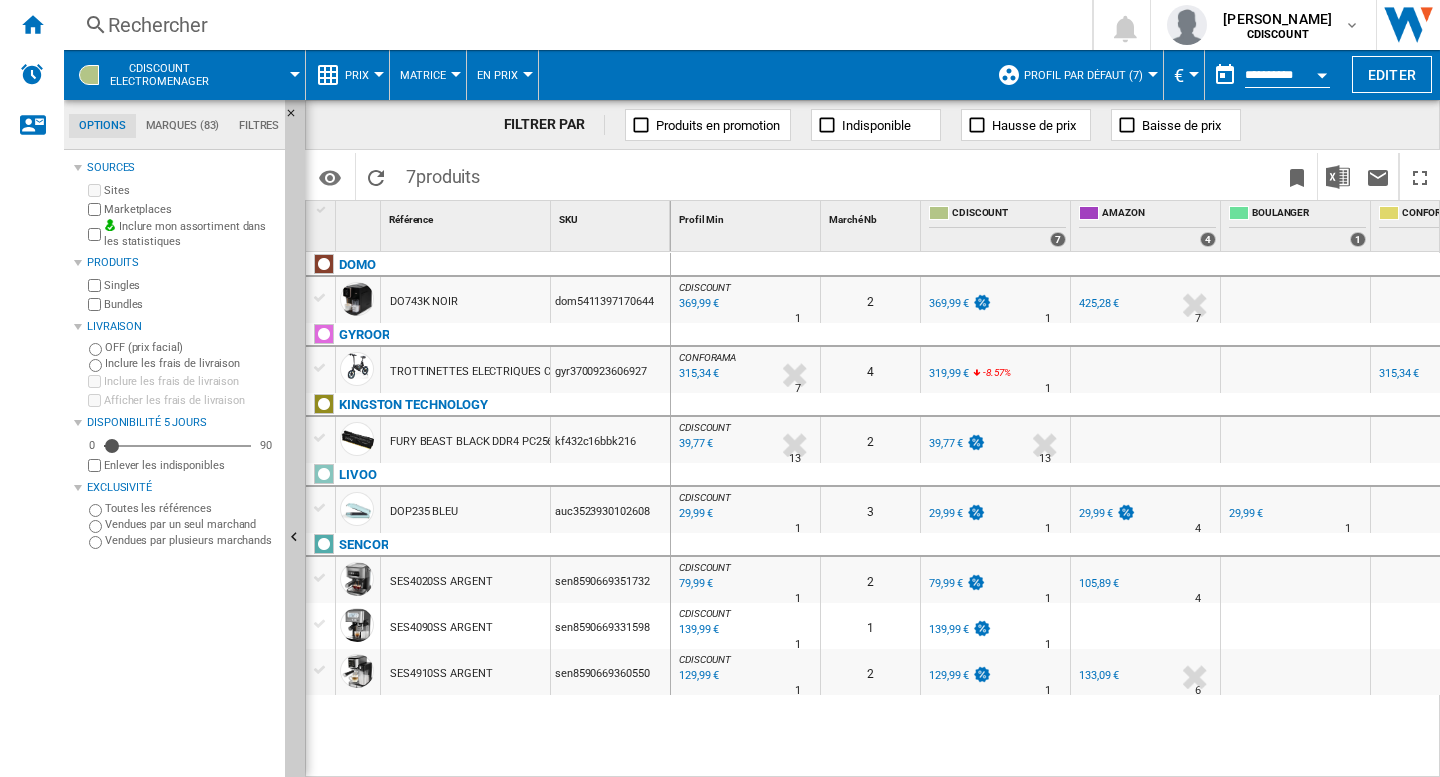 click at bounding box center [379, 74] 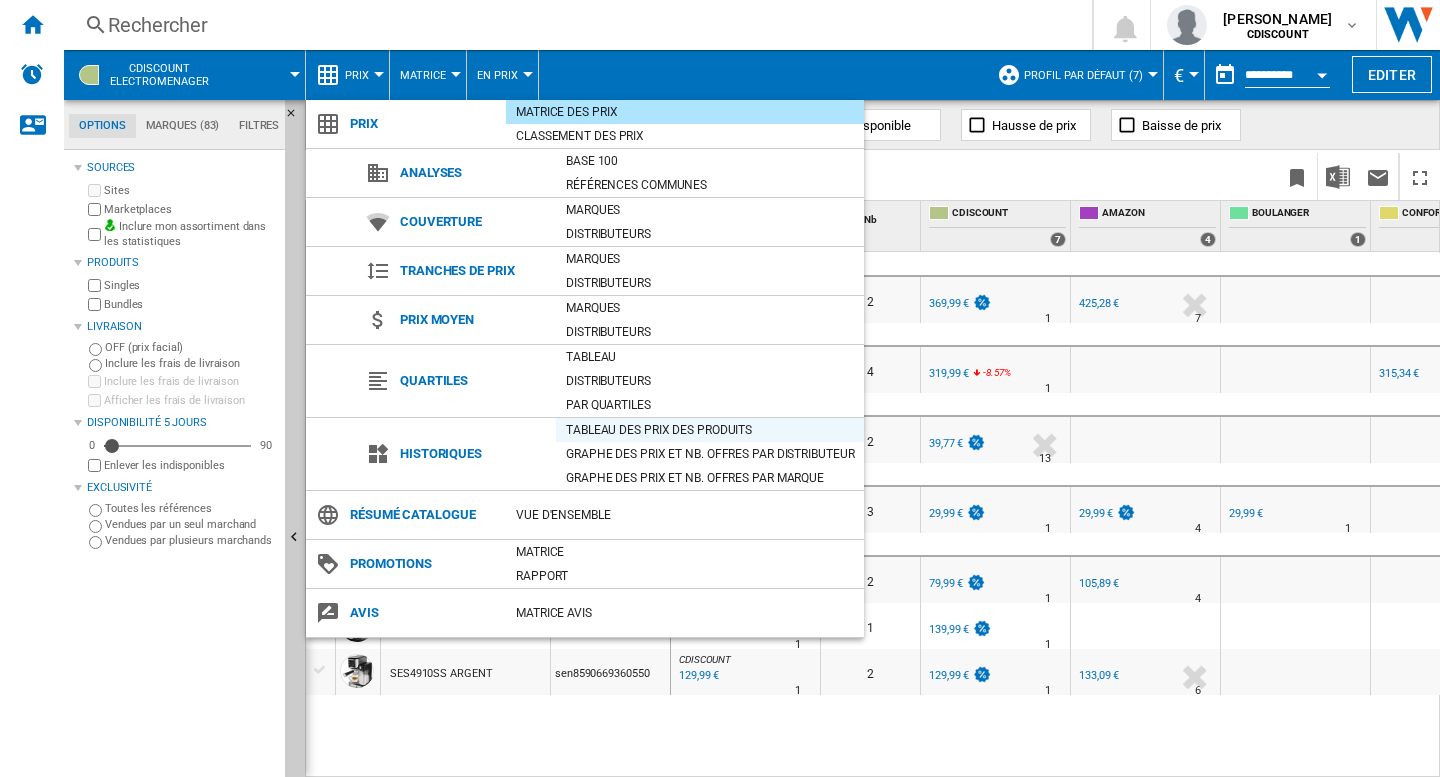 click on "Tableau des prix des produits" at bounding box center [710, 430] 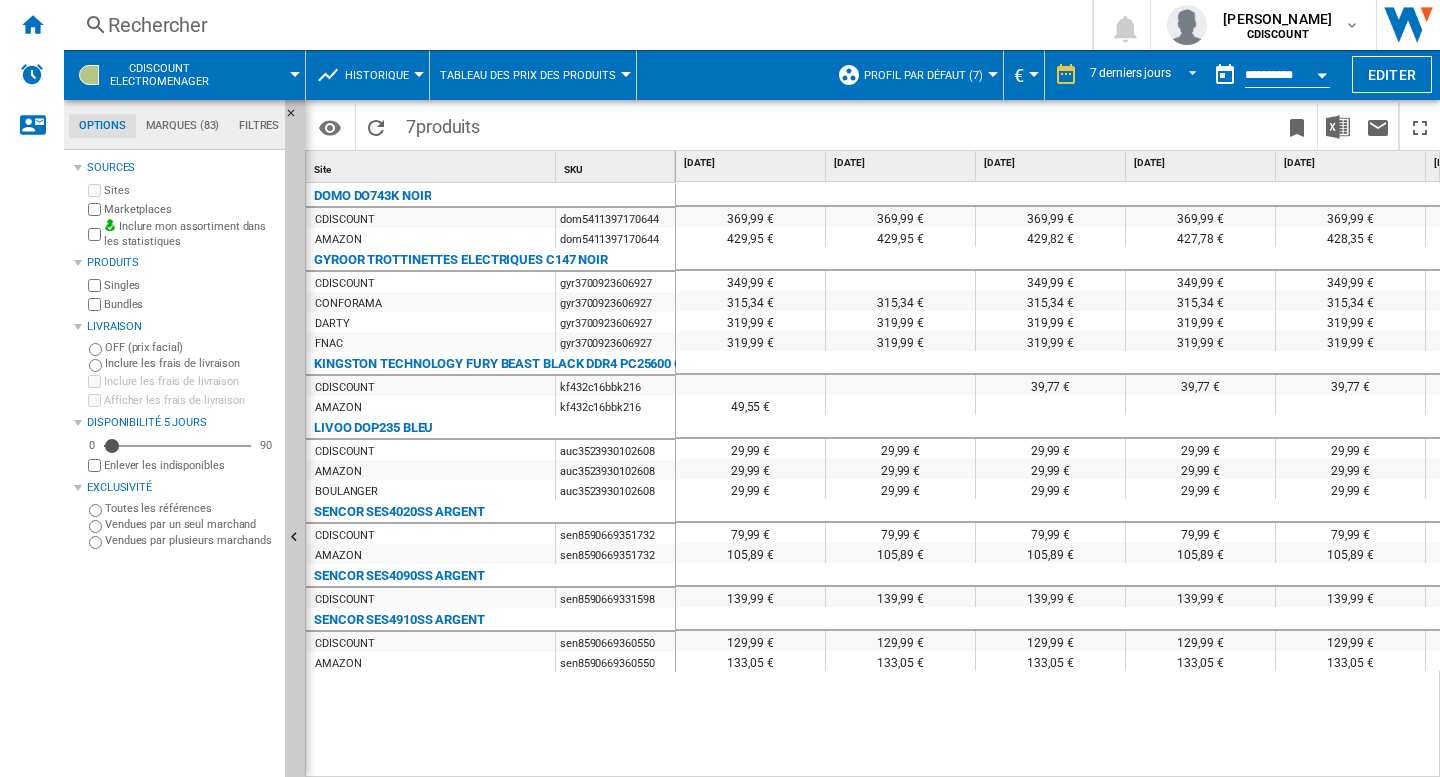 scroll, scrollTop: 0, scrollLeft: 214, axis: horizontal 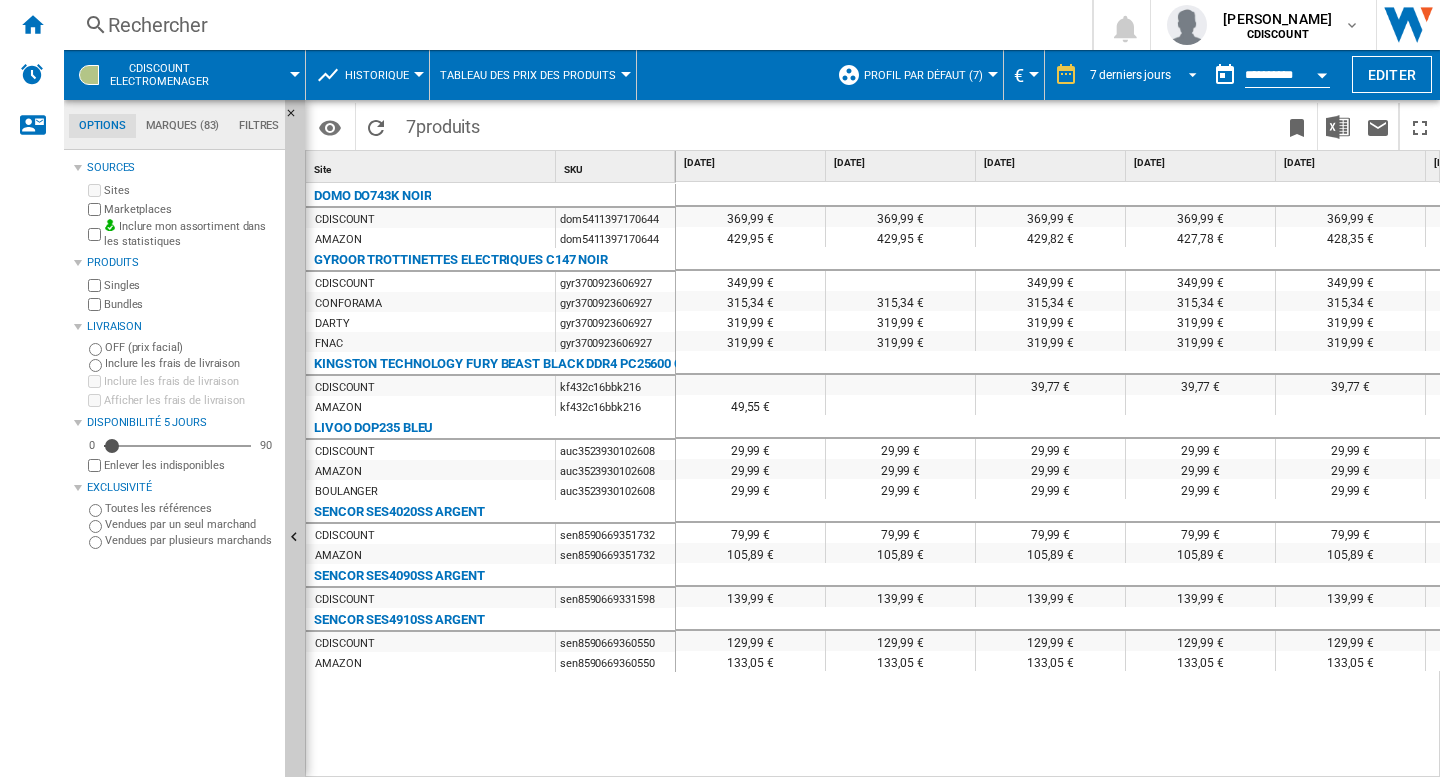 click at bounding box center [1187, 73] 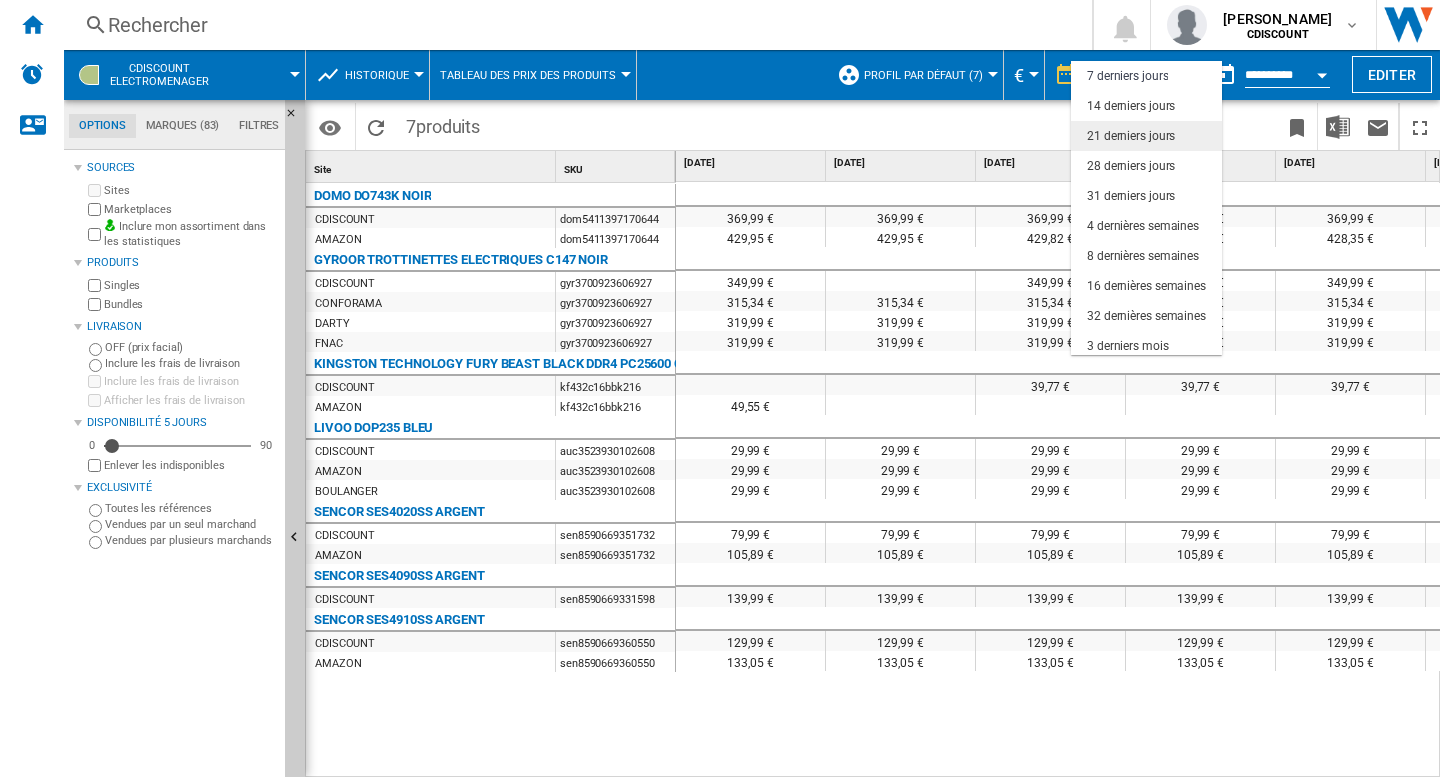click on "21 derniers jours" at bounding box center [1131, 136] 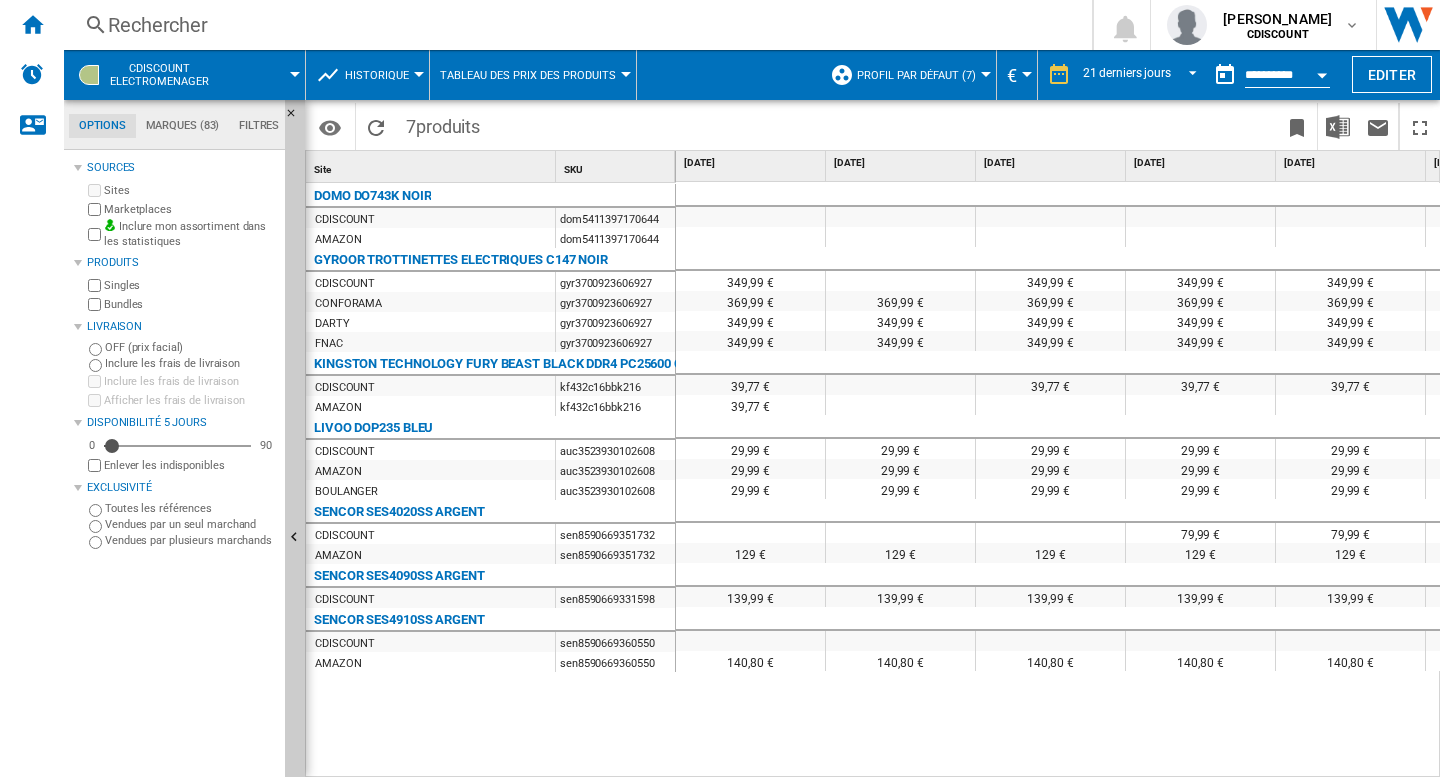 click on "39,77 €" at bounding box center (750, 385) 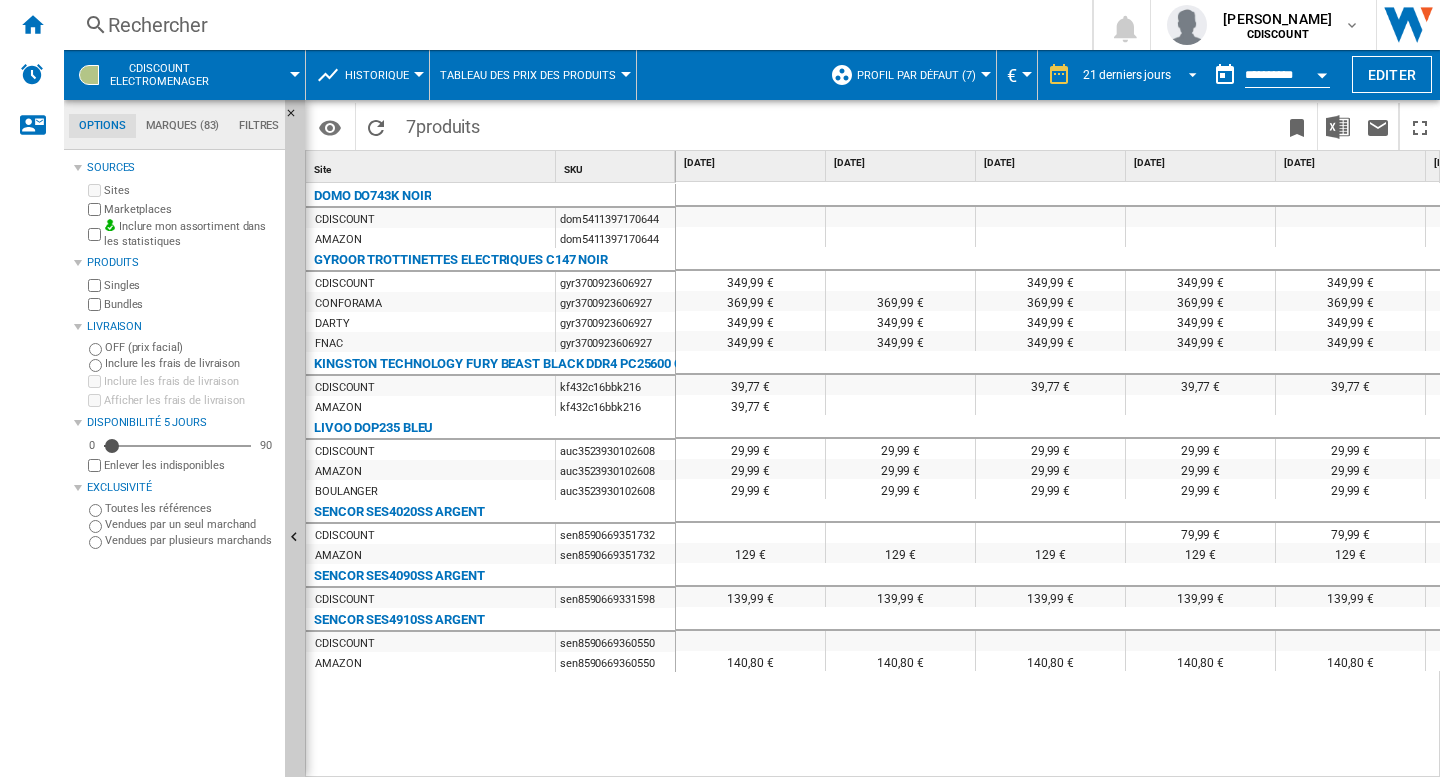 click at bounding box center (1187, 73) 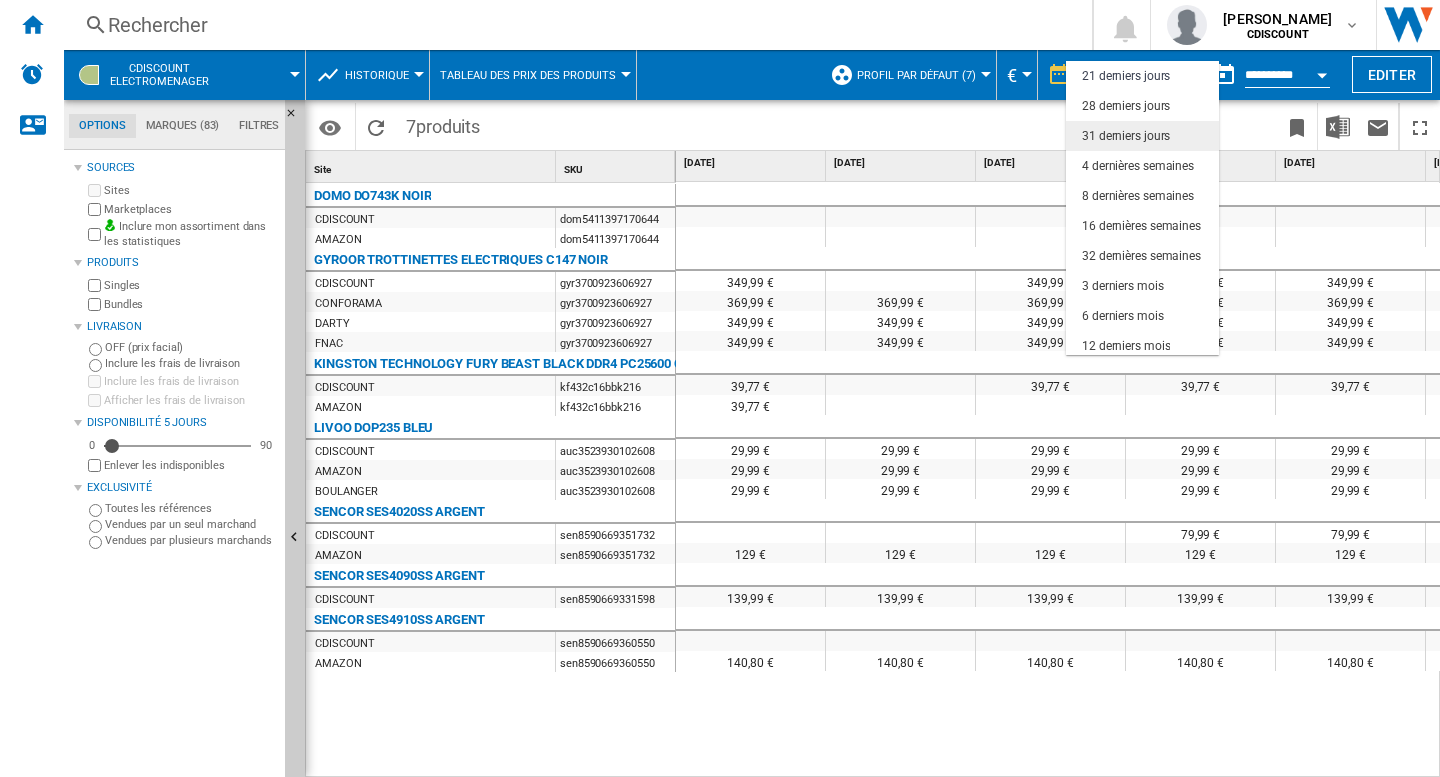 click on "31 derniers jours" at bounding box center [1126, 136] 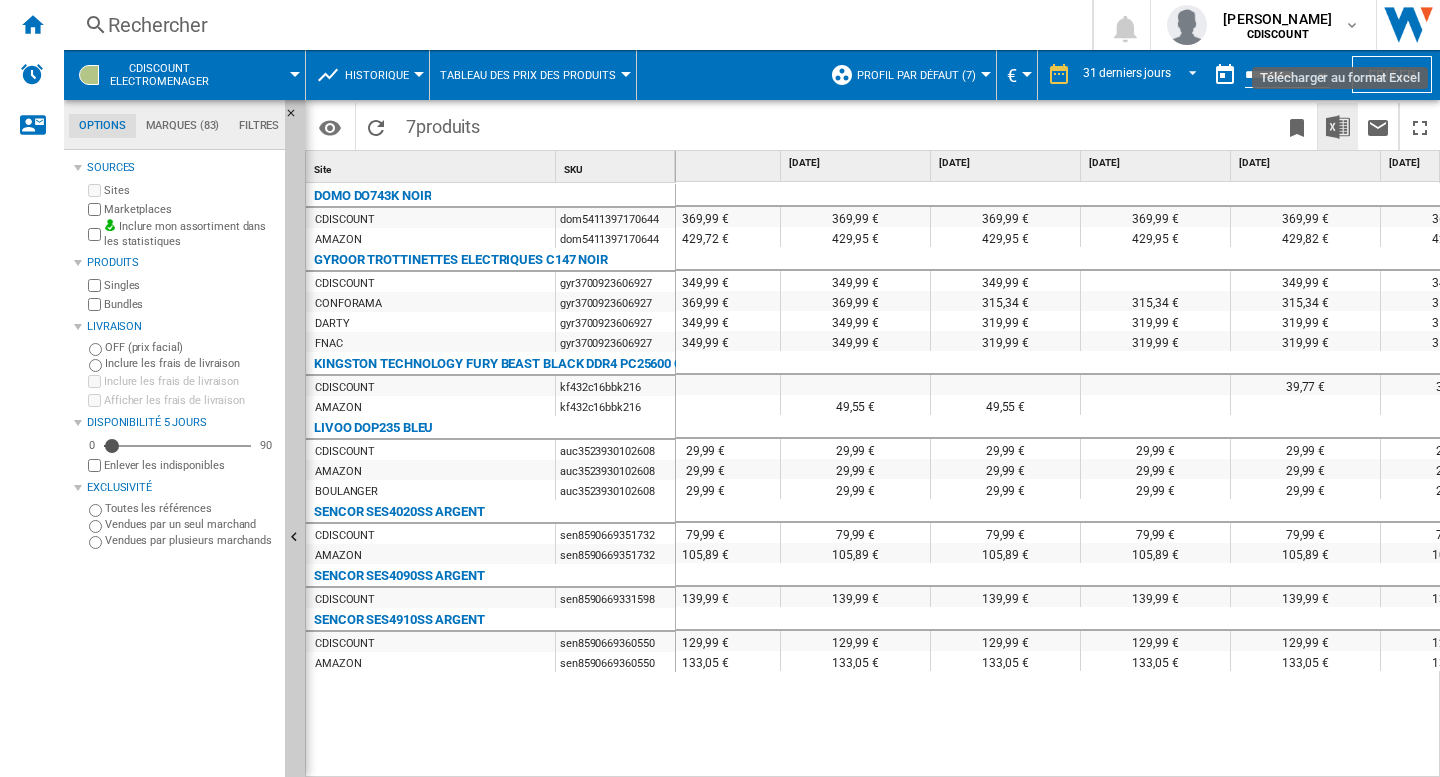 click at bounding box center (1338, 127) 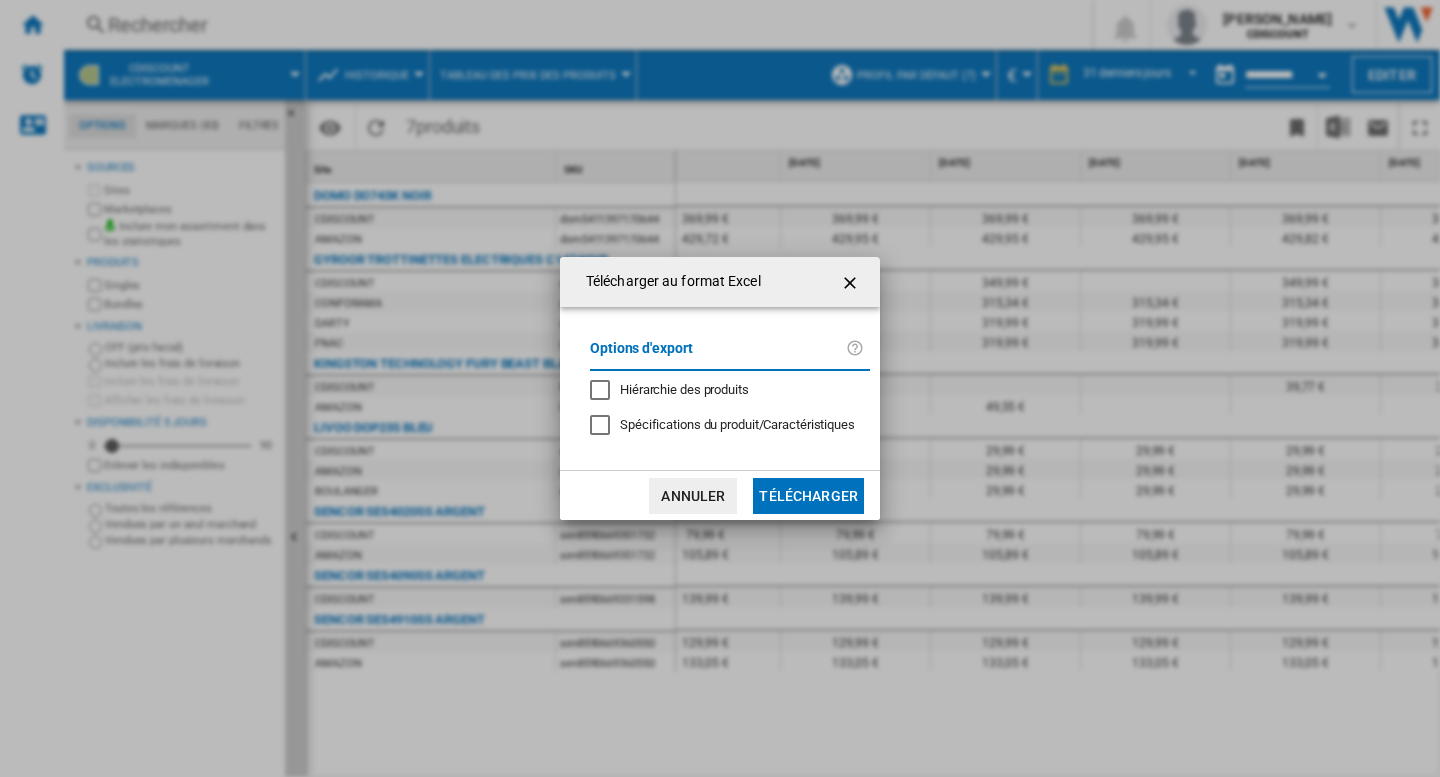 click on "Télécharger" 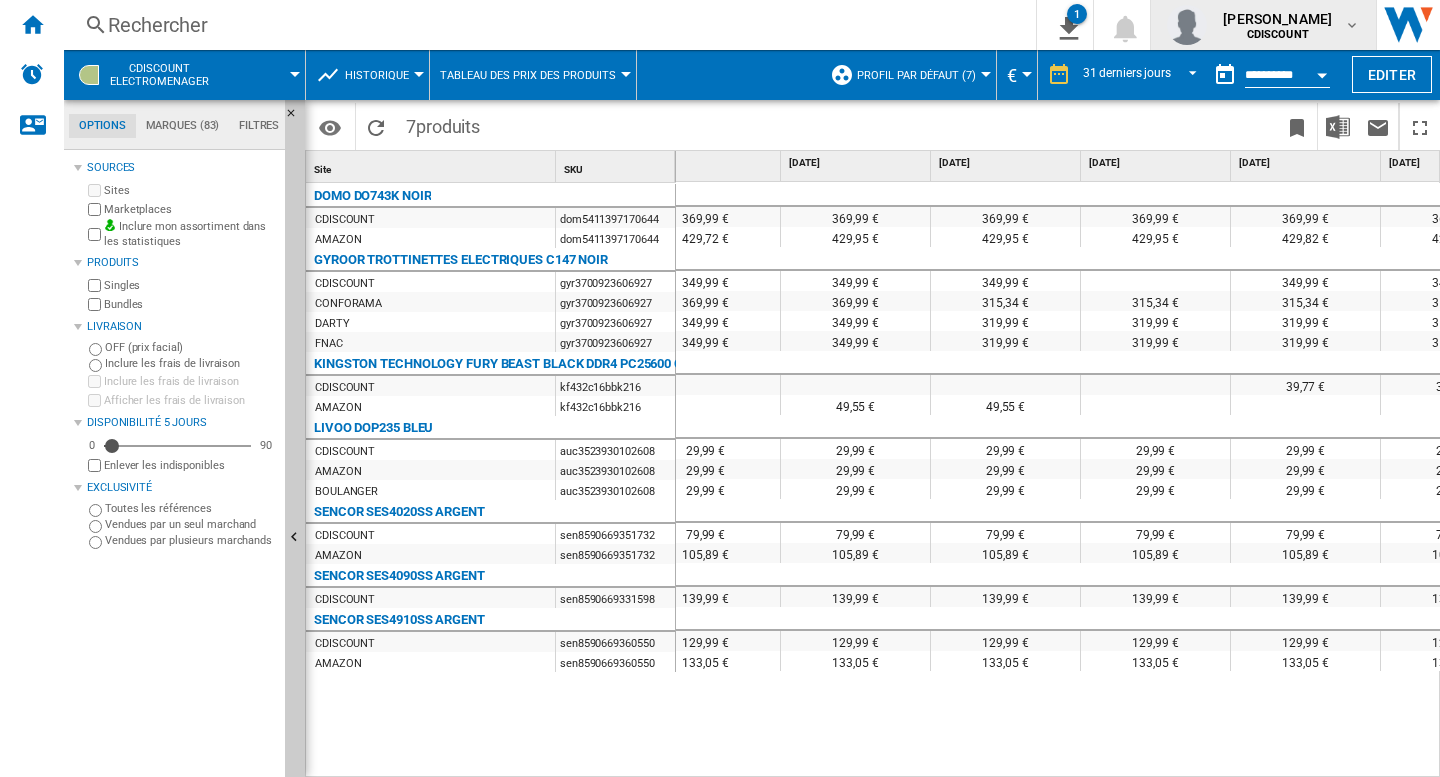 click on "CDISCOUNT" at bounding box center (1278, 34) 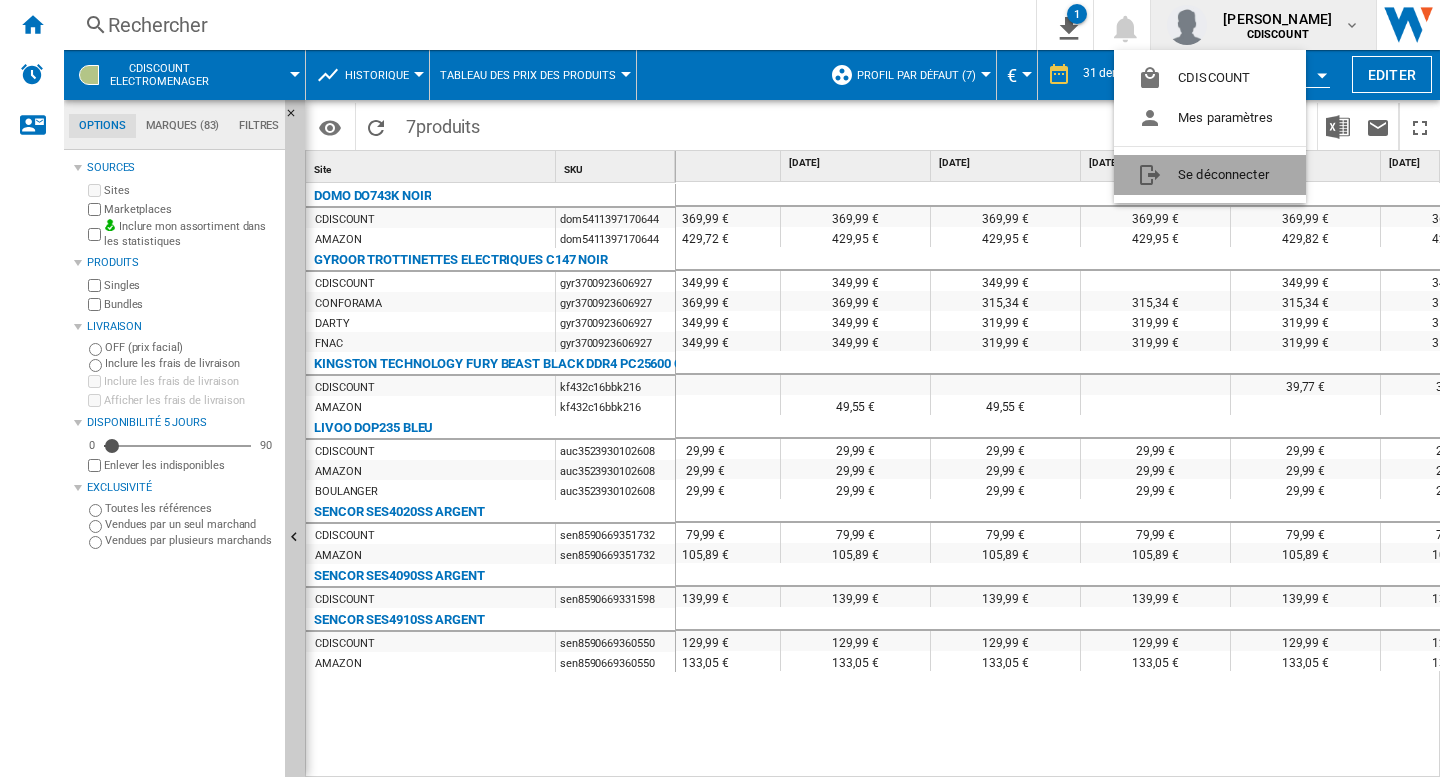 click on "Se déconnecter" 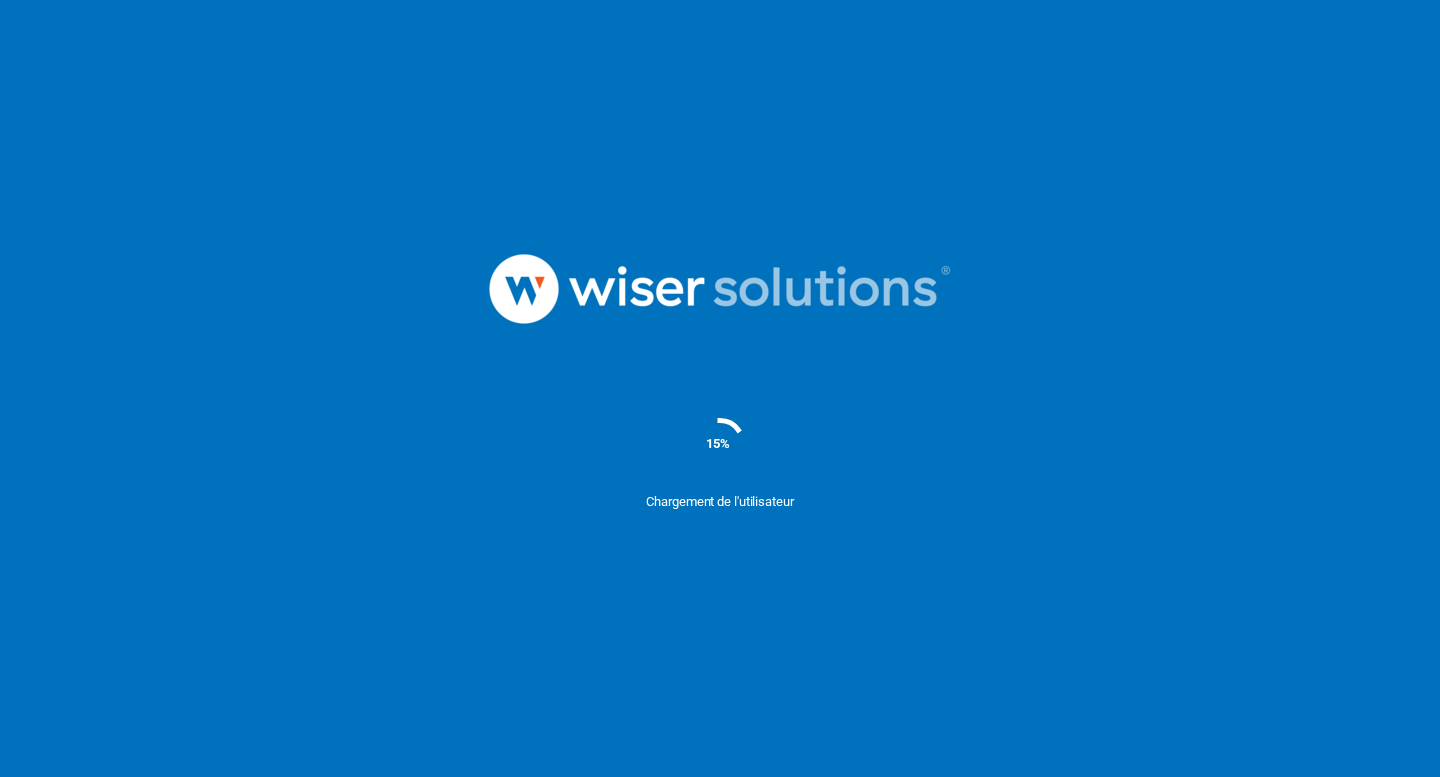 scroll, scrollTop: 0, scrollLeft: 0, axis: both 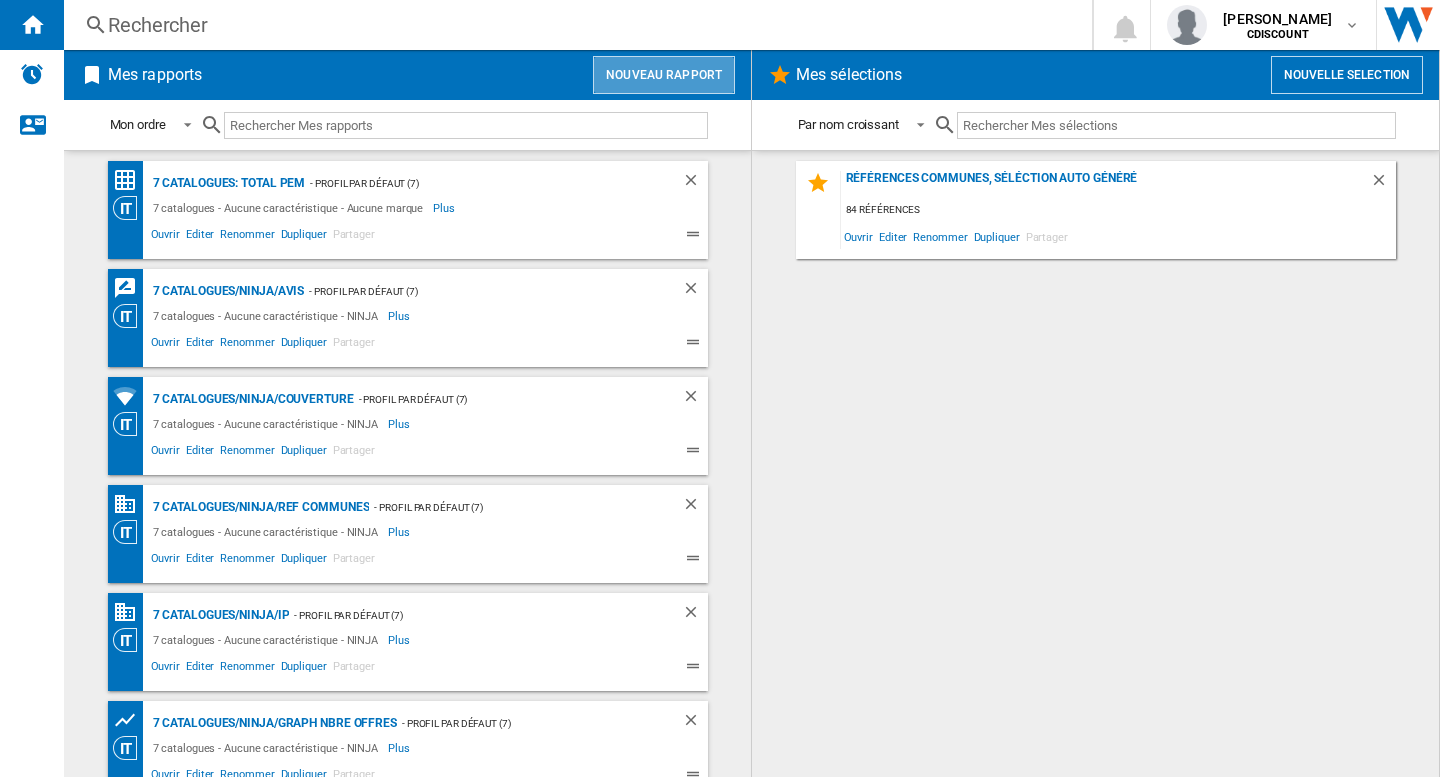 click on "Nouveau rapport" at bounding box center [664, 75] 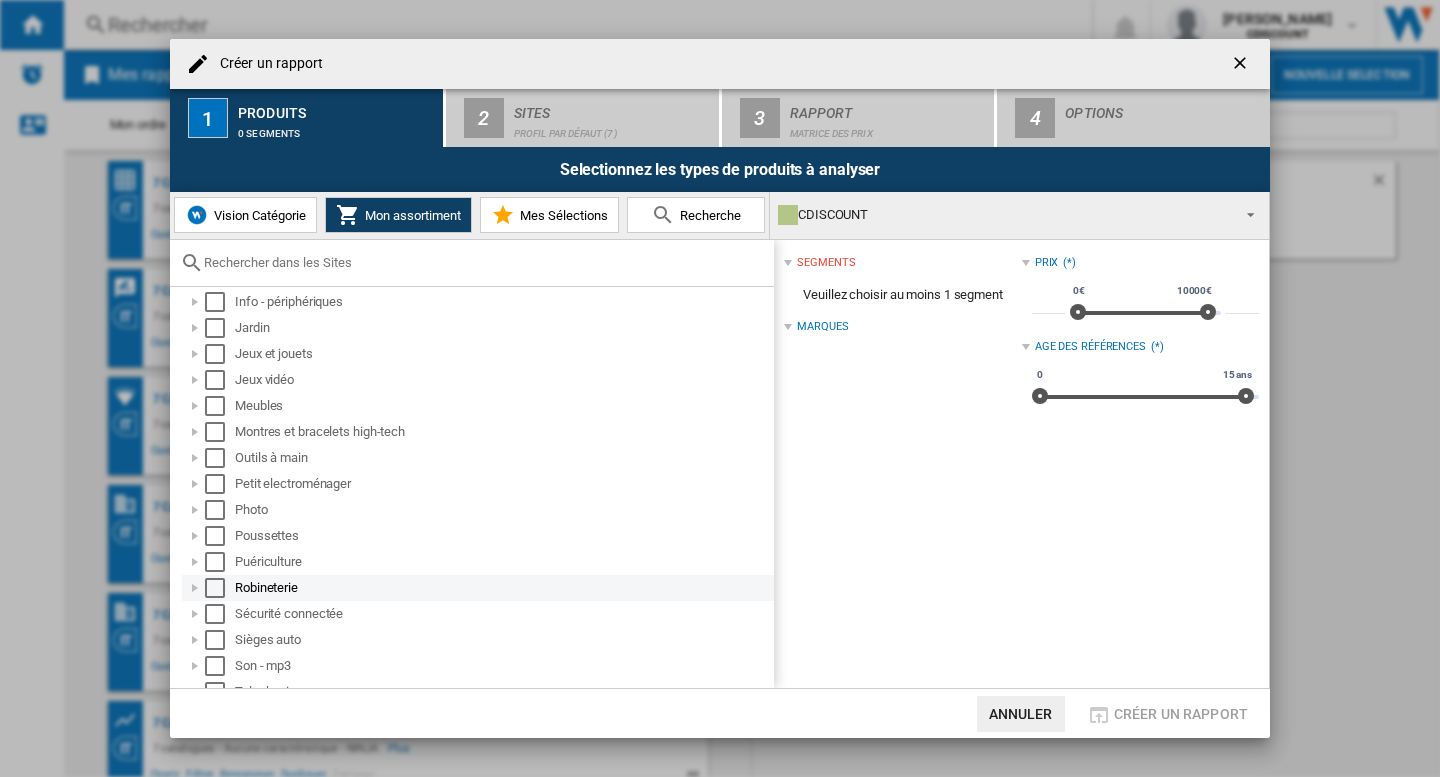 scroll, scrollTop: 311, scrollLeft: 0, axis: vertical 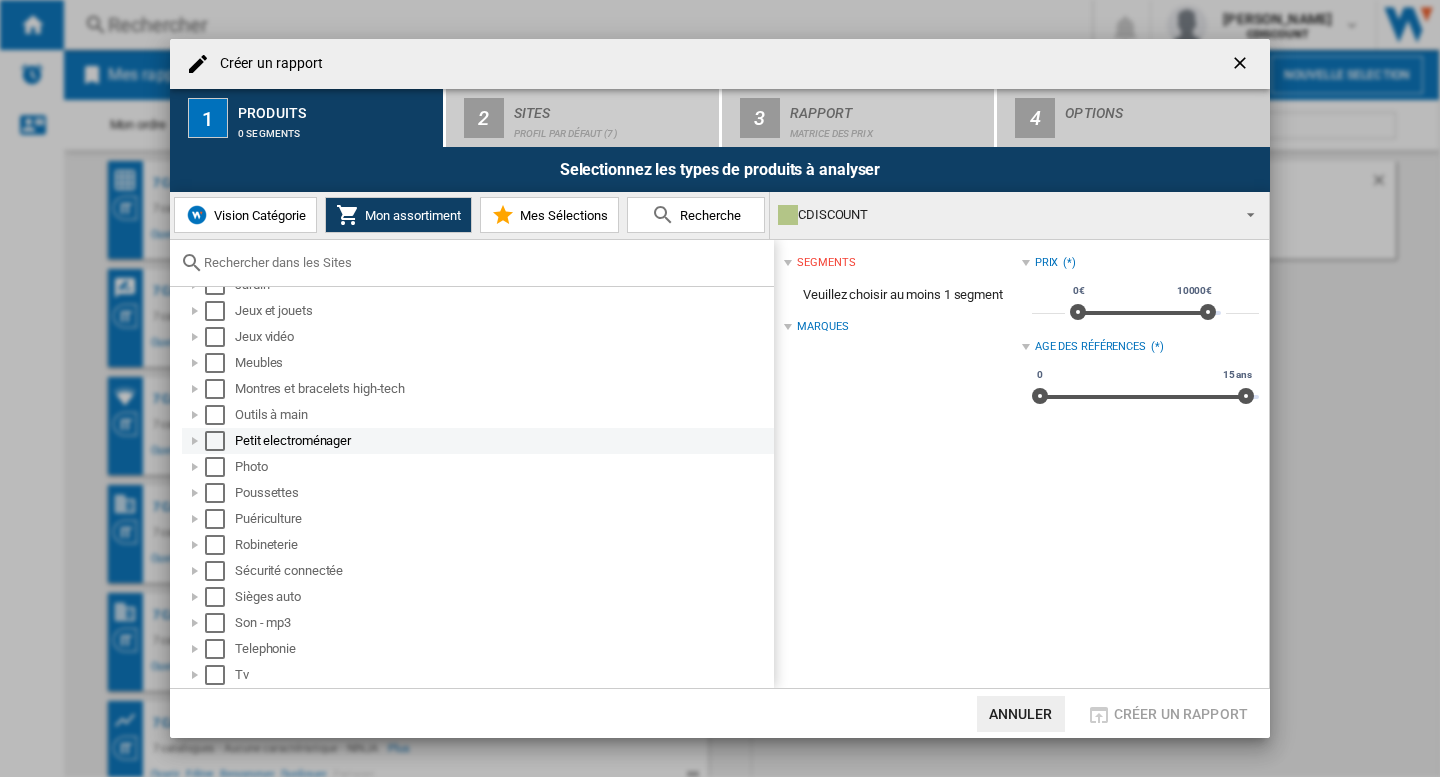 click at bounding box center [195, 441] 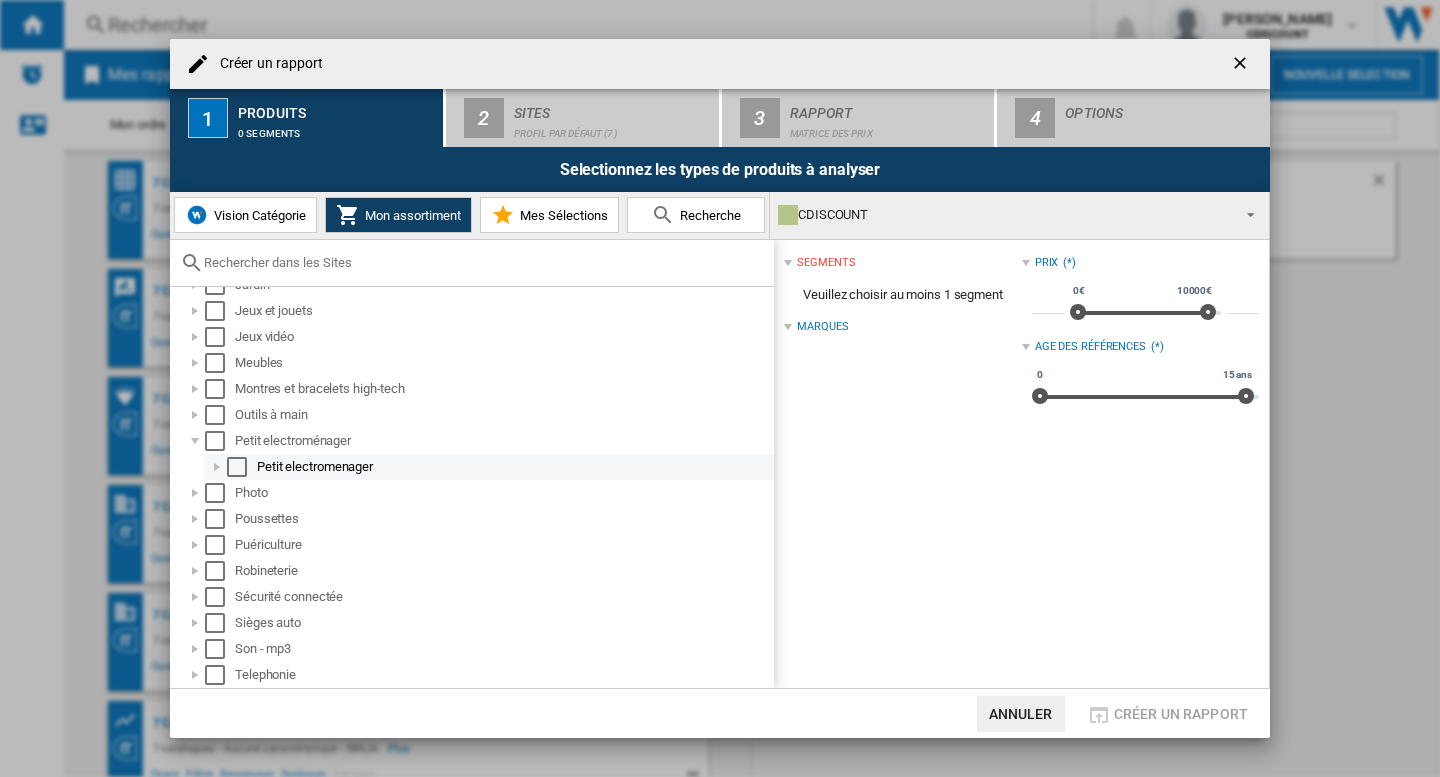 click at bounding box center (217, 467) 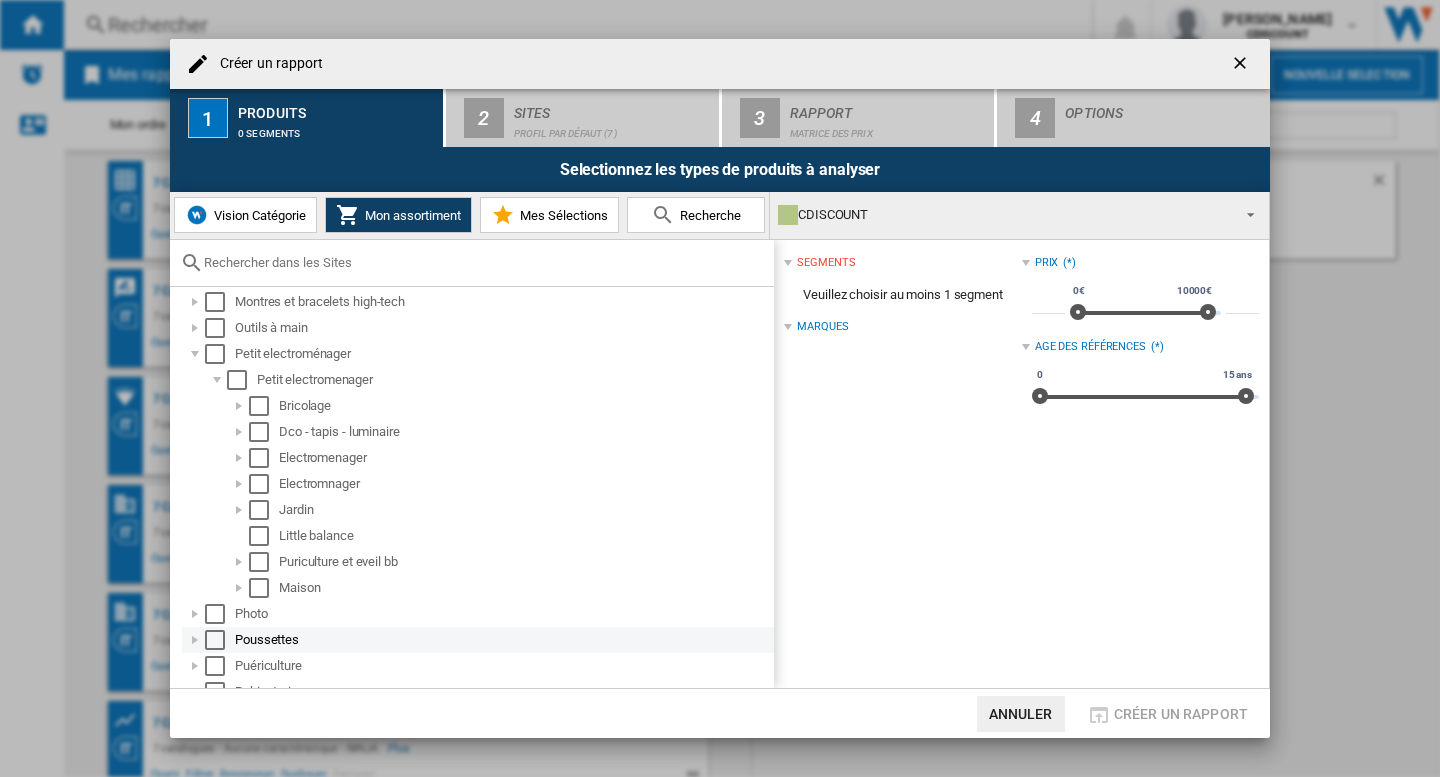 scroll, scrollTop: 511, scrollLeft: 0, axis: vertical 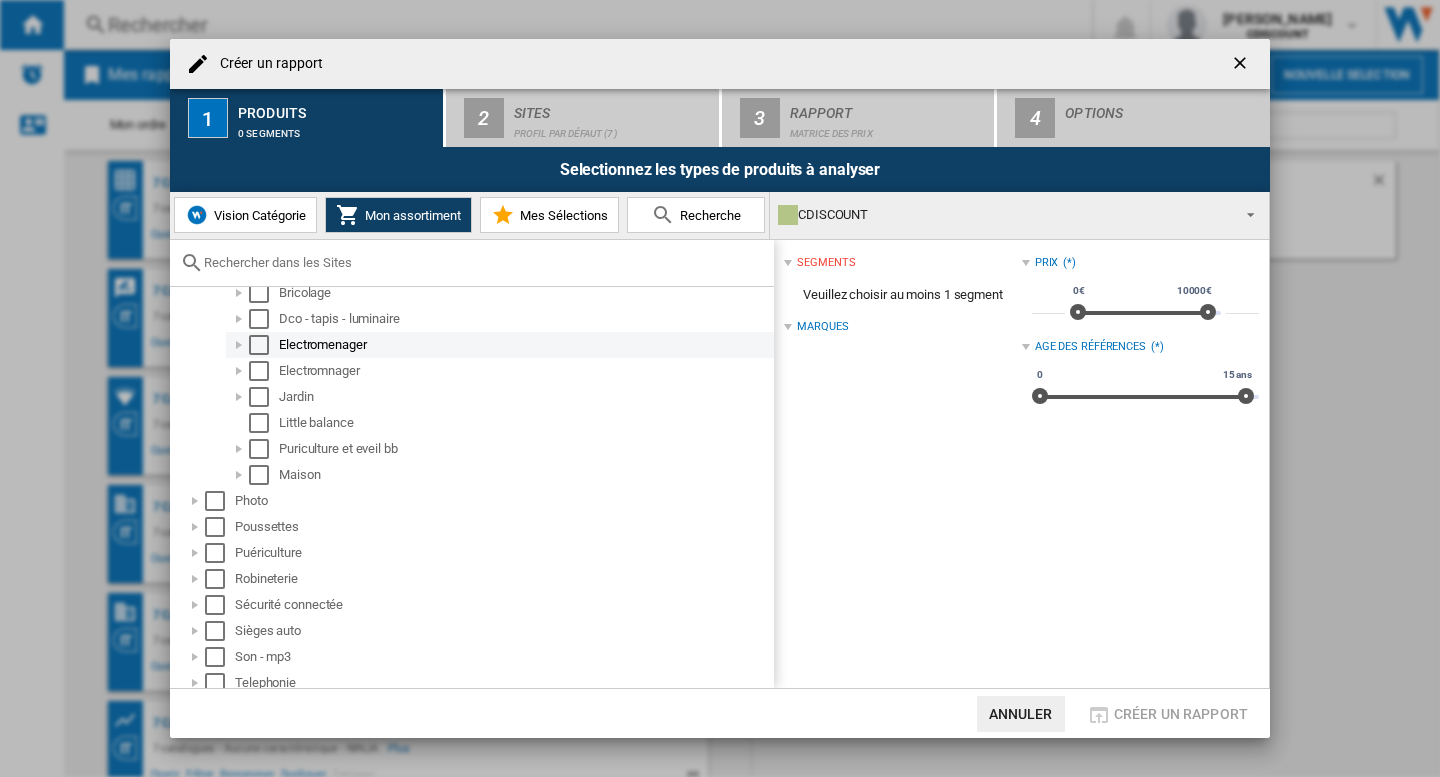 click at bounding box center [259, 345] 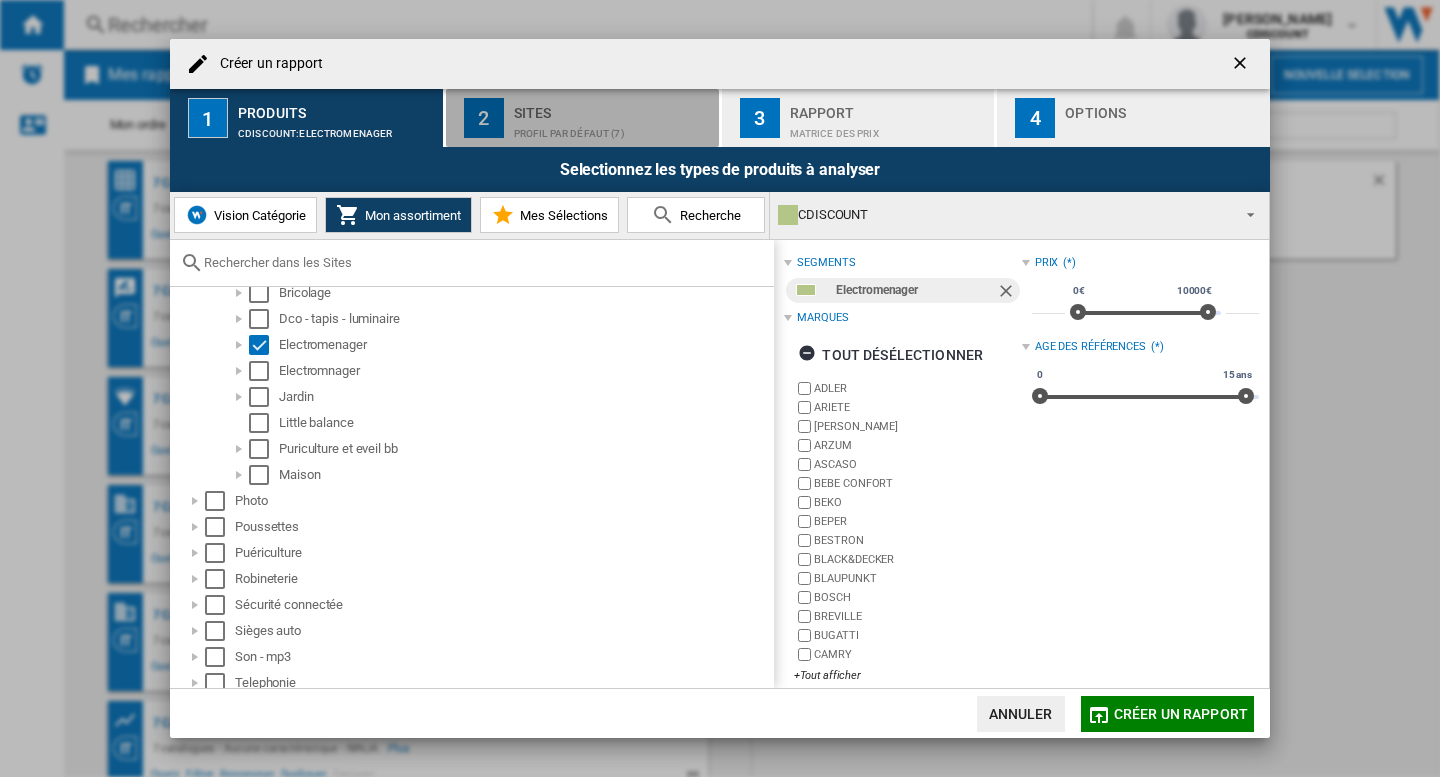 click on "Profil par défaut (7)" at bounding box center [612, 128] 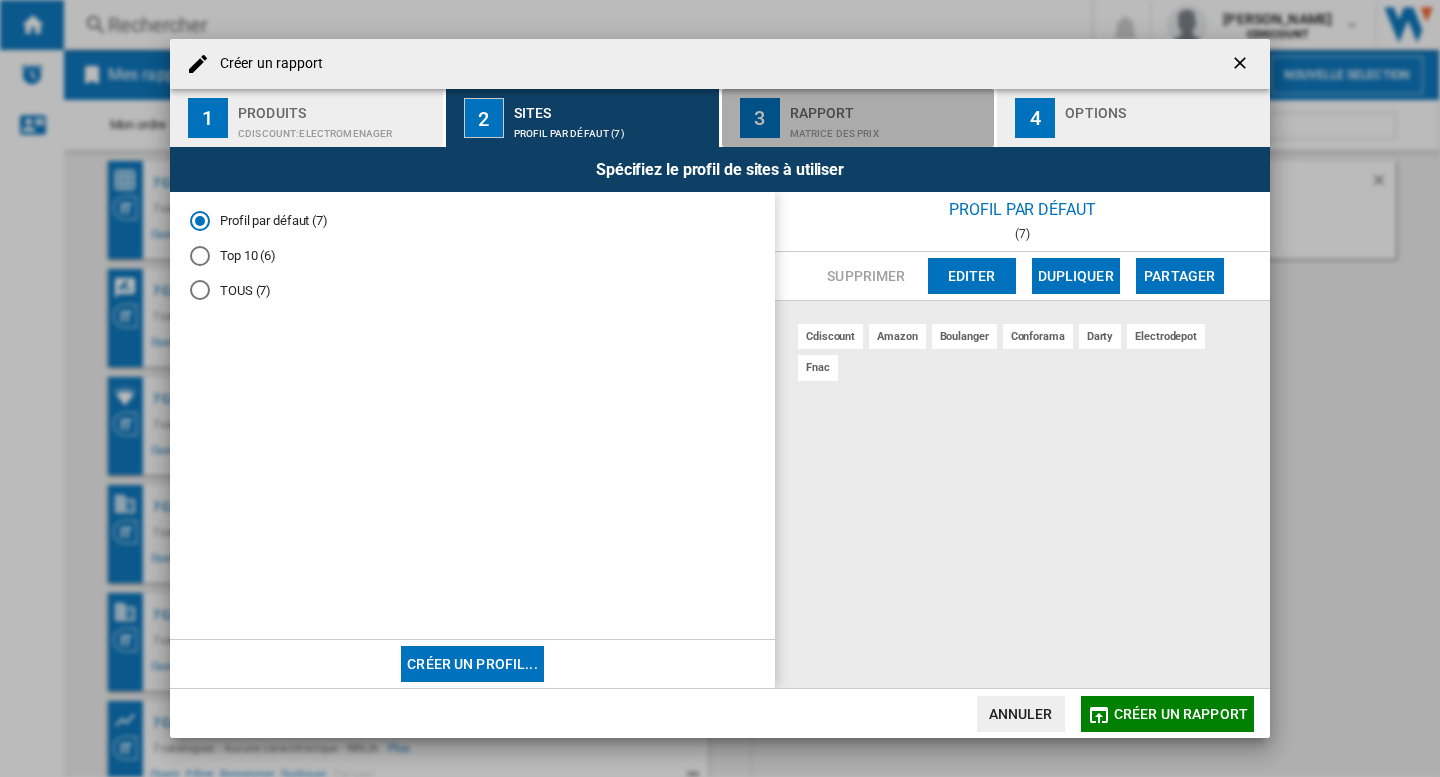 click on "Matrice des prix" at bounding box center [888, 128] 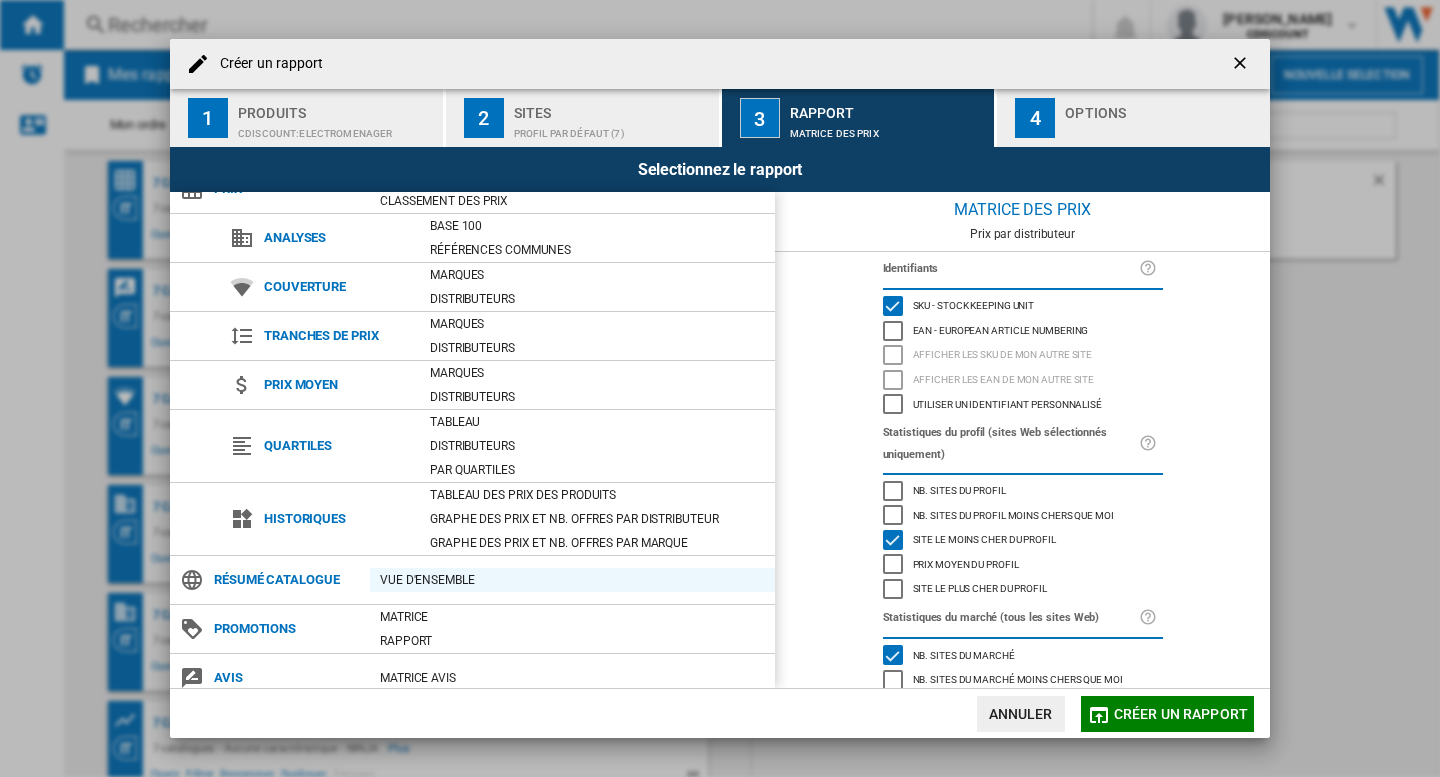 scroll, scrollTop: 42, scrollLeft: 0, axis: vertical 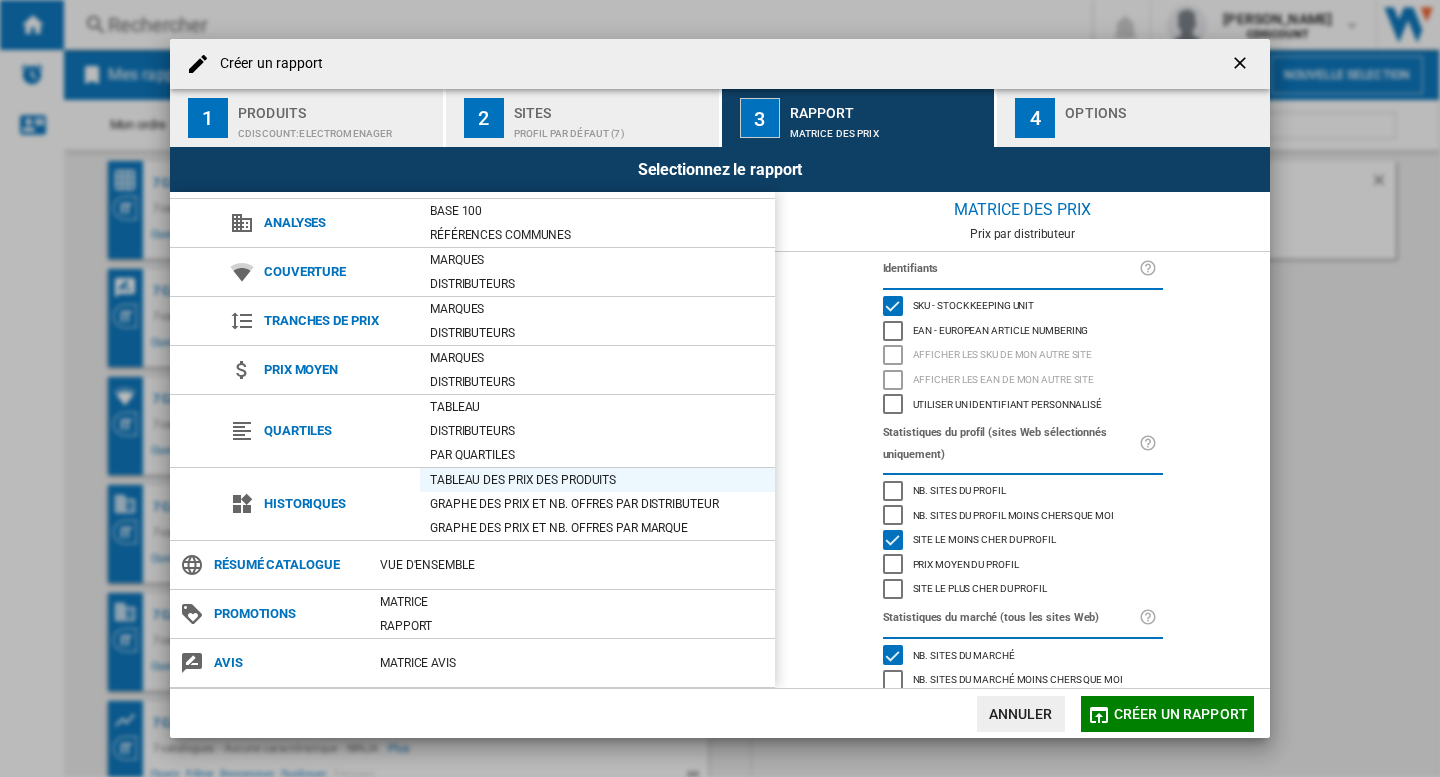 click on "Tableau des prix des produits" at bounding box center (597, 480) 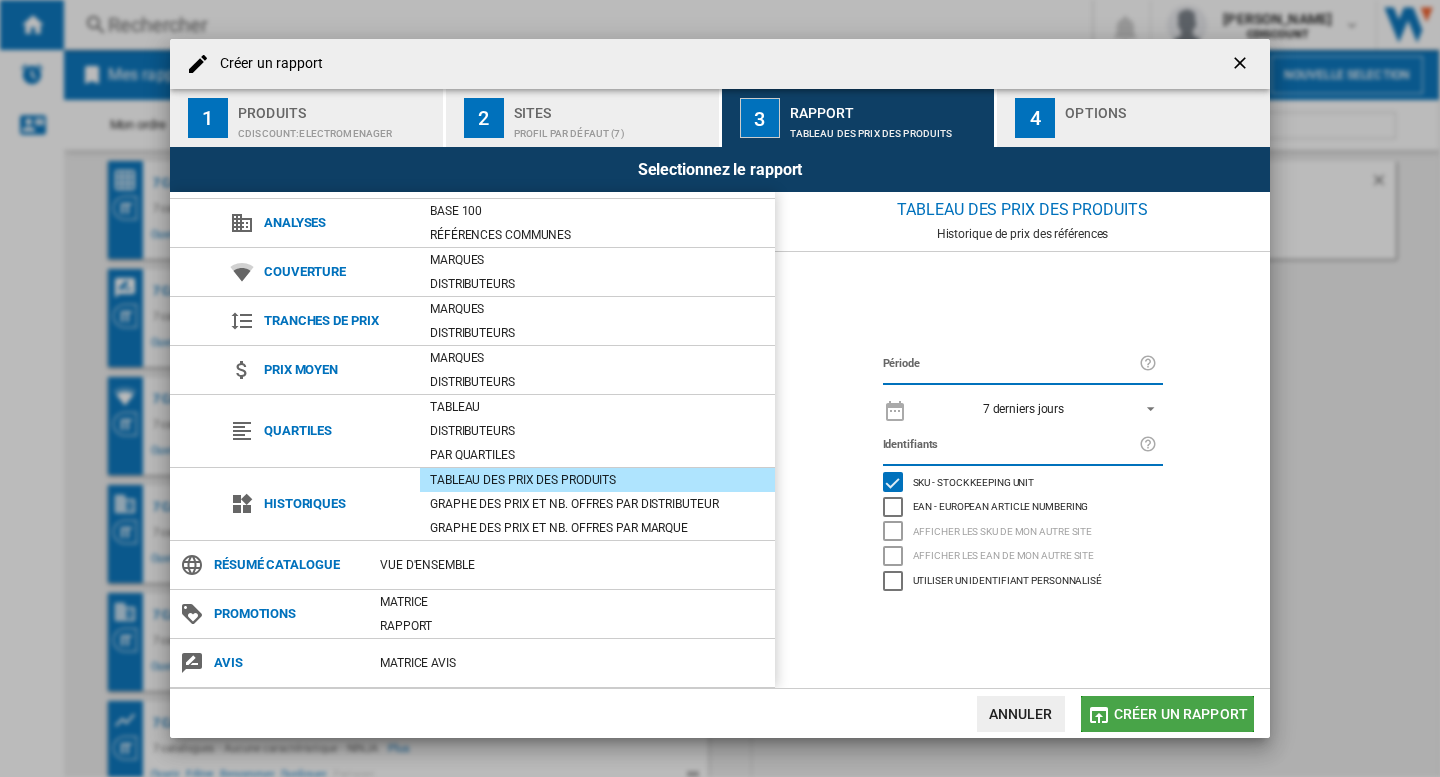 click on "Créer un rapport" 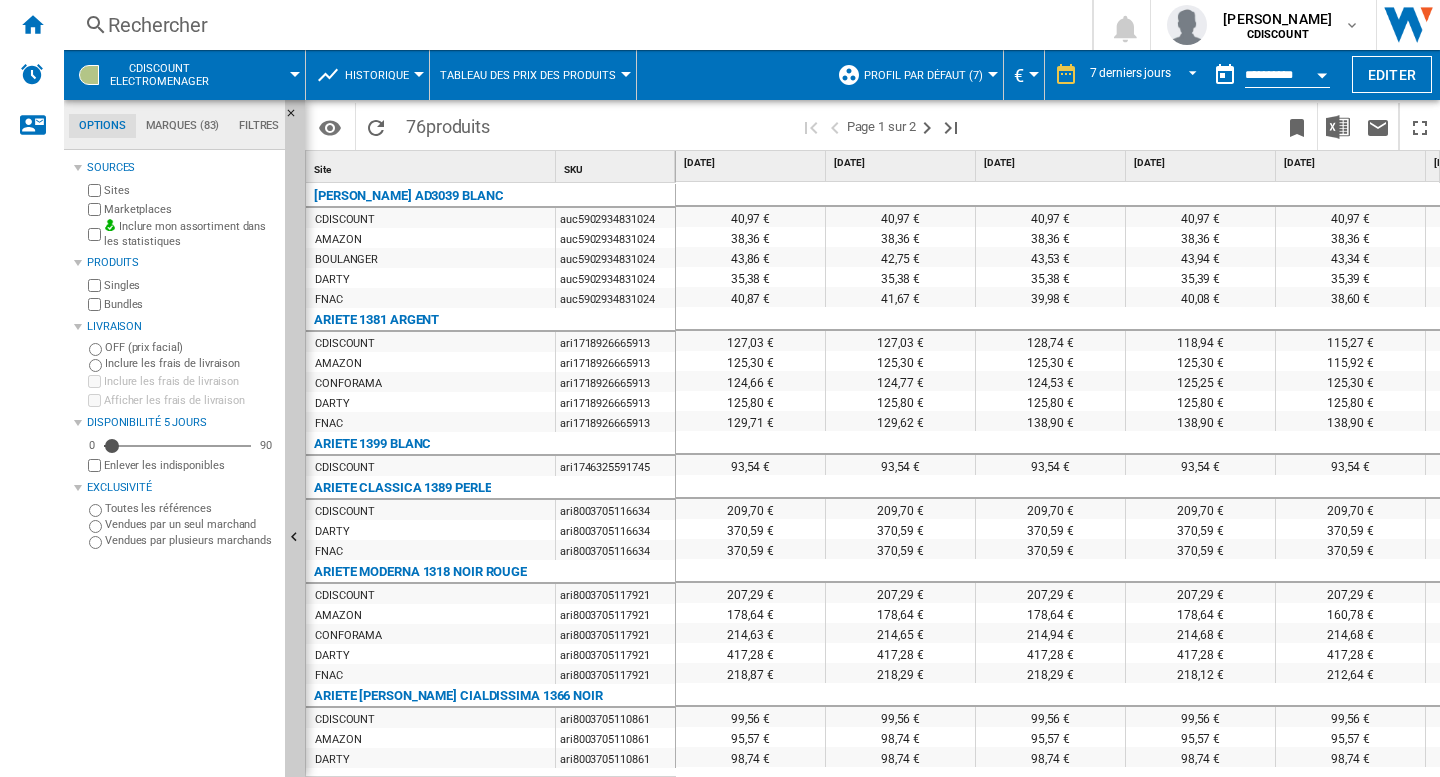 scroll, scrollTop: 0, scrollLeft: 0, axis: both 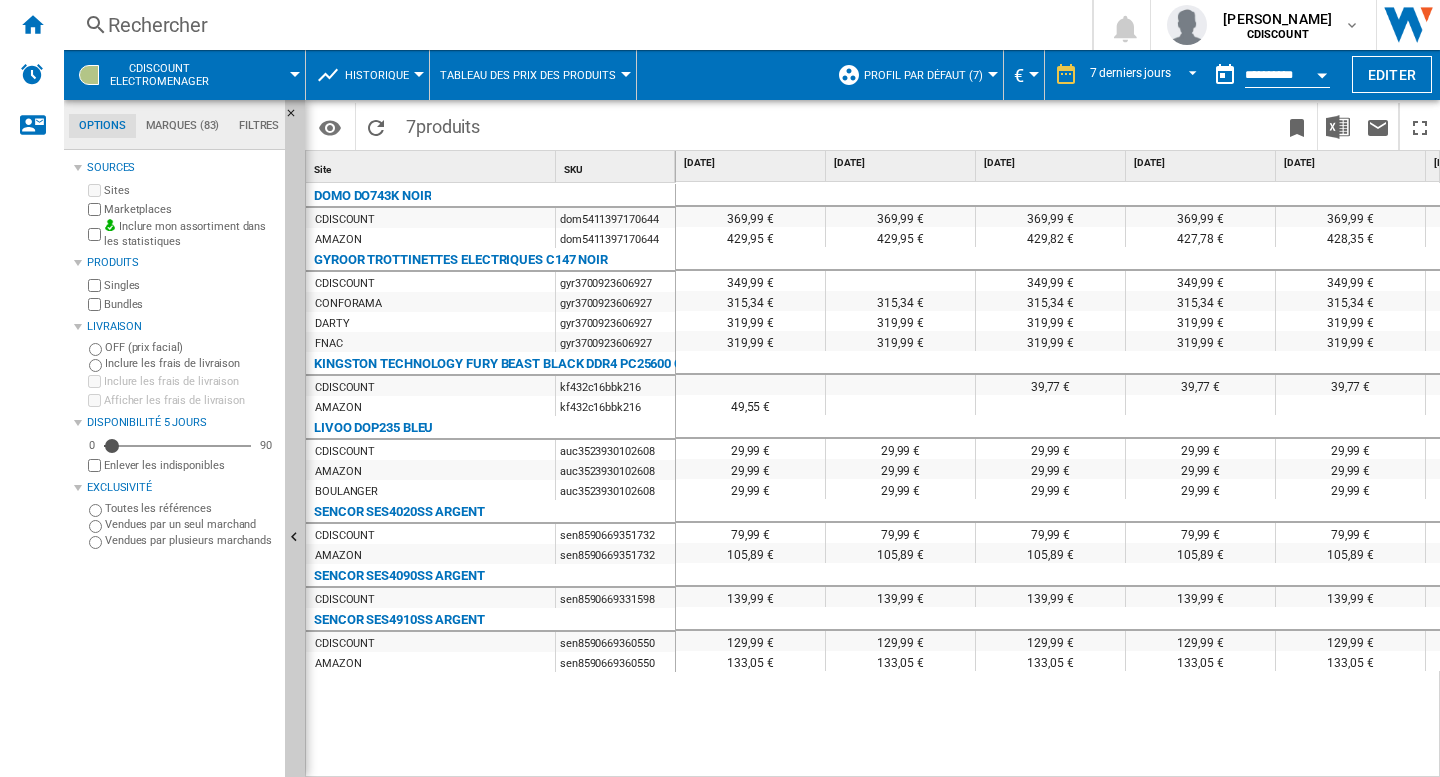 click on "Profil par défaut (7)" at bounding box center (923, 75) 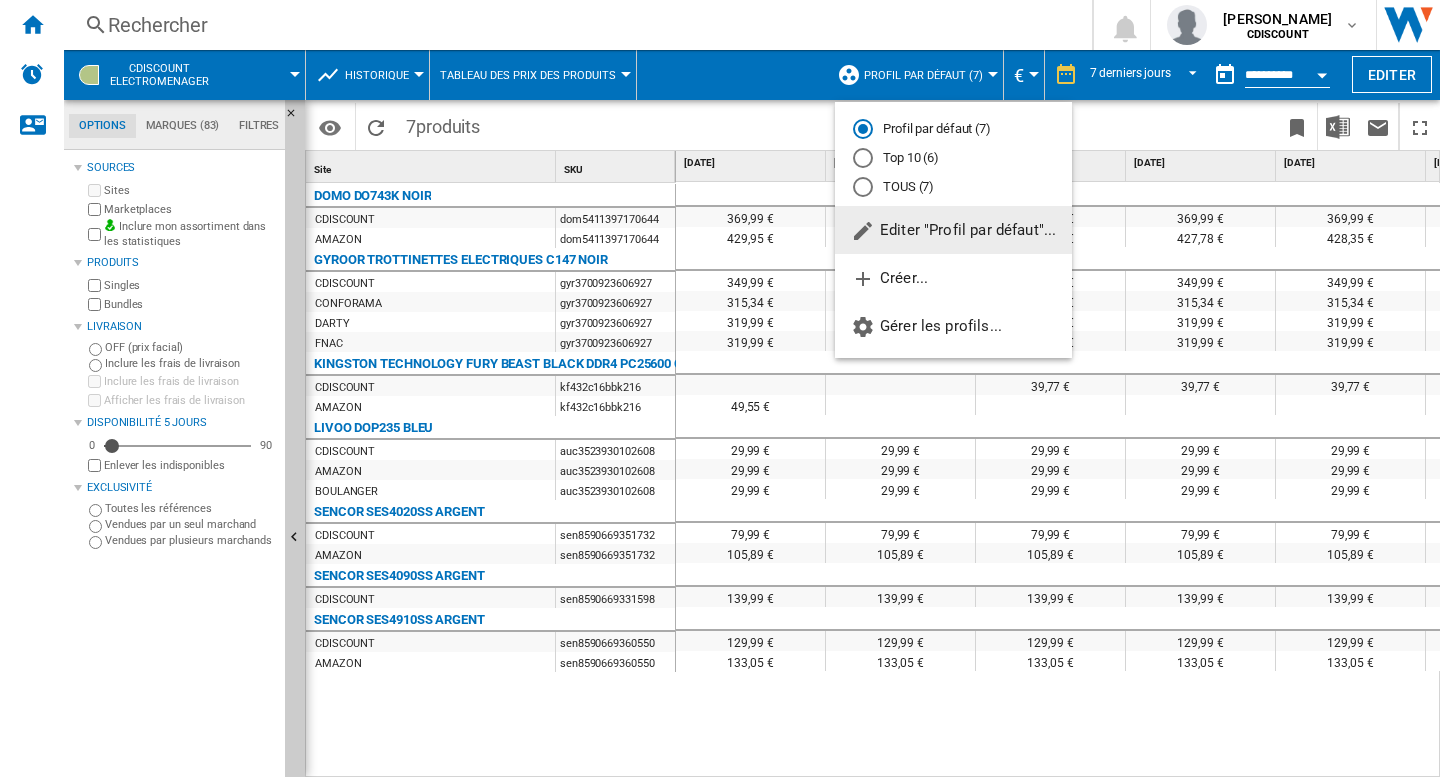 click on "Editer "Profil par défaut"..." 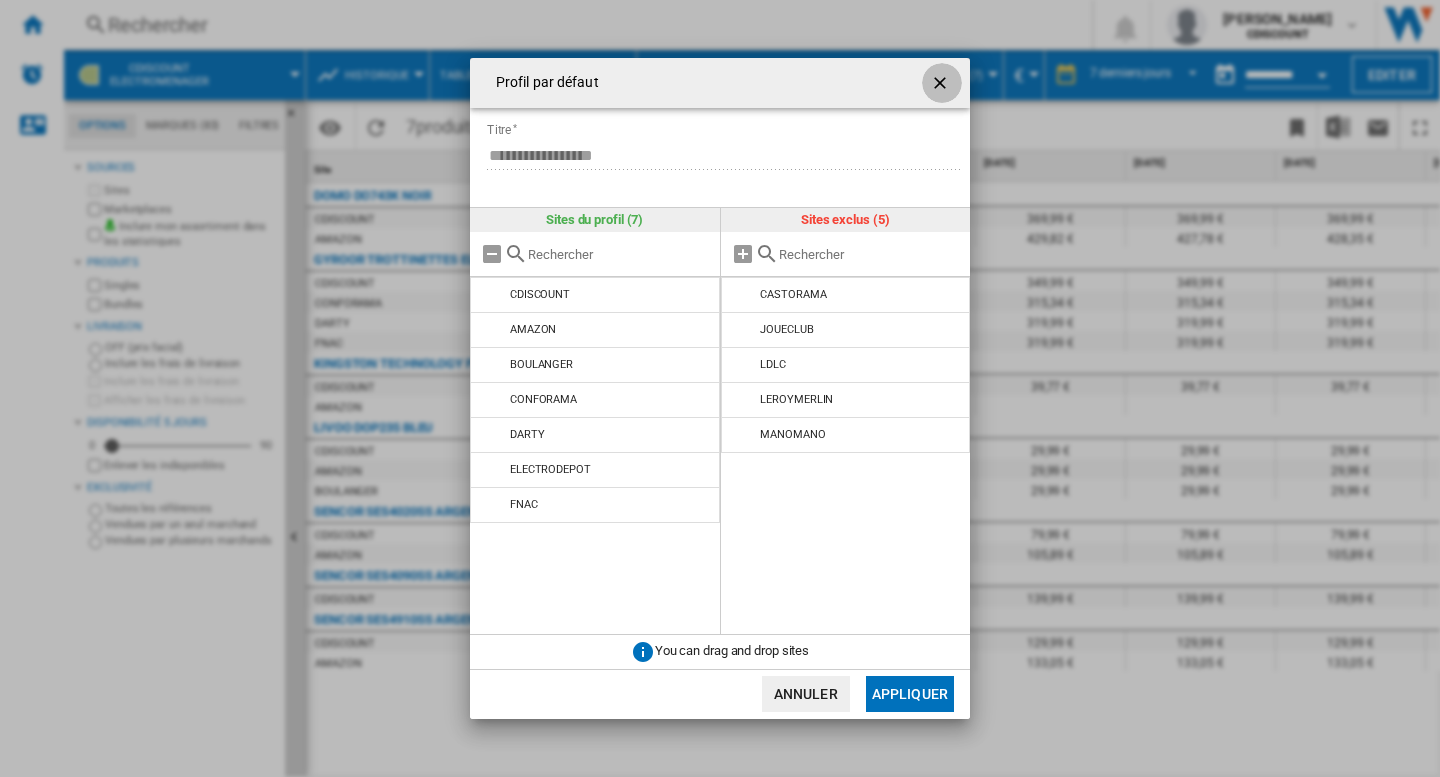 click at bounding box center [942, 85] 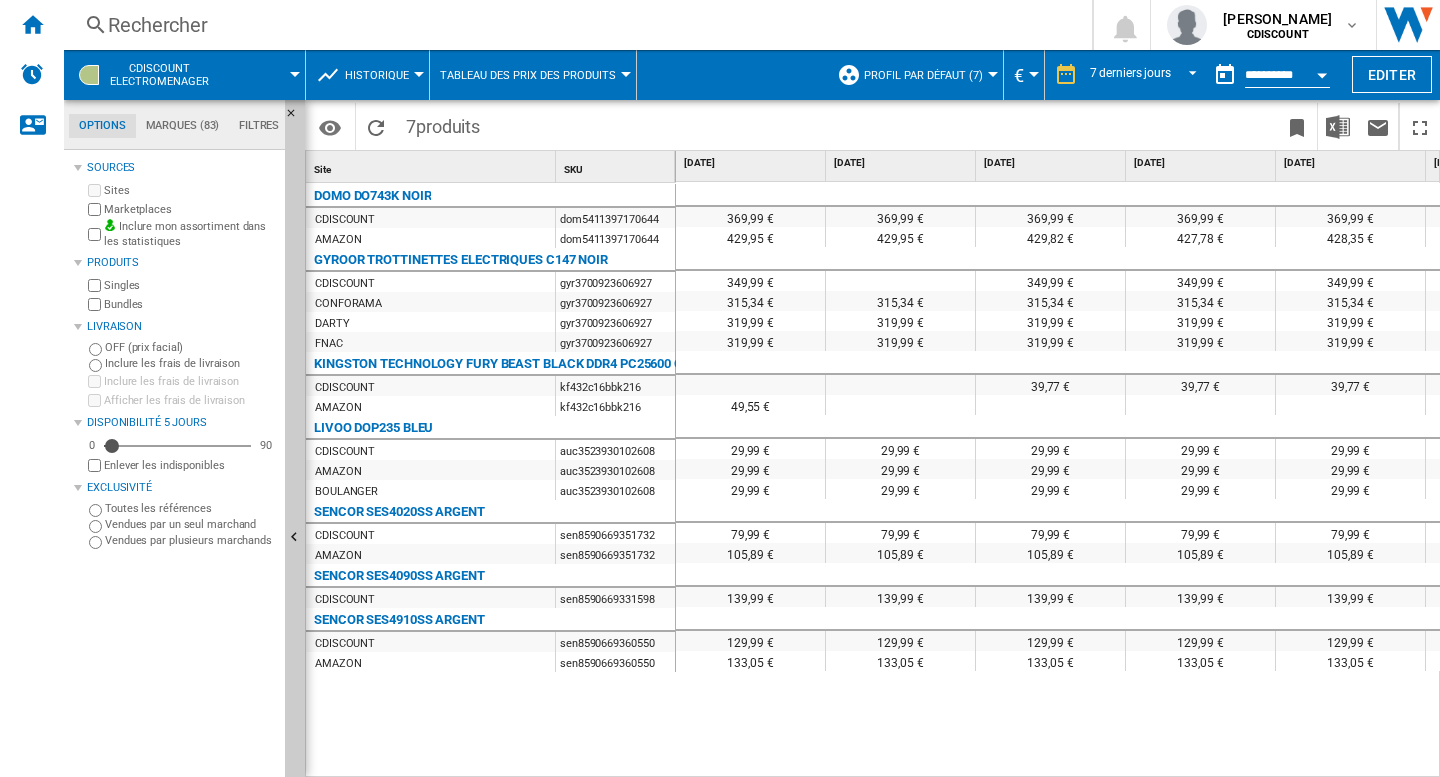 click at bounding box center [266, 75] 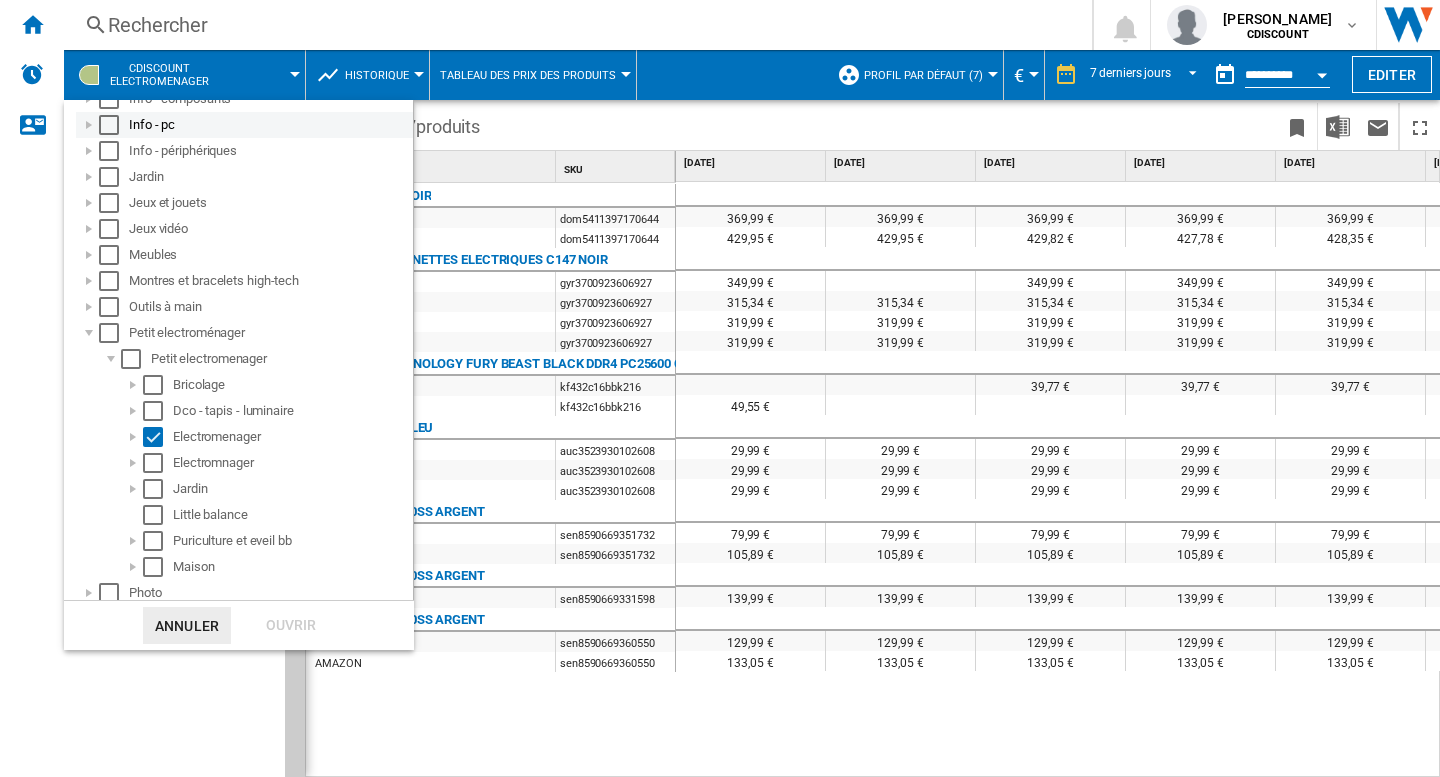 scroll, scrollTop: 500, scrollLeft: 0, axis: vertical 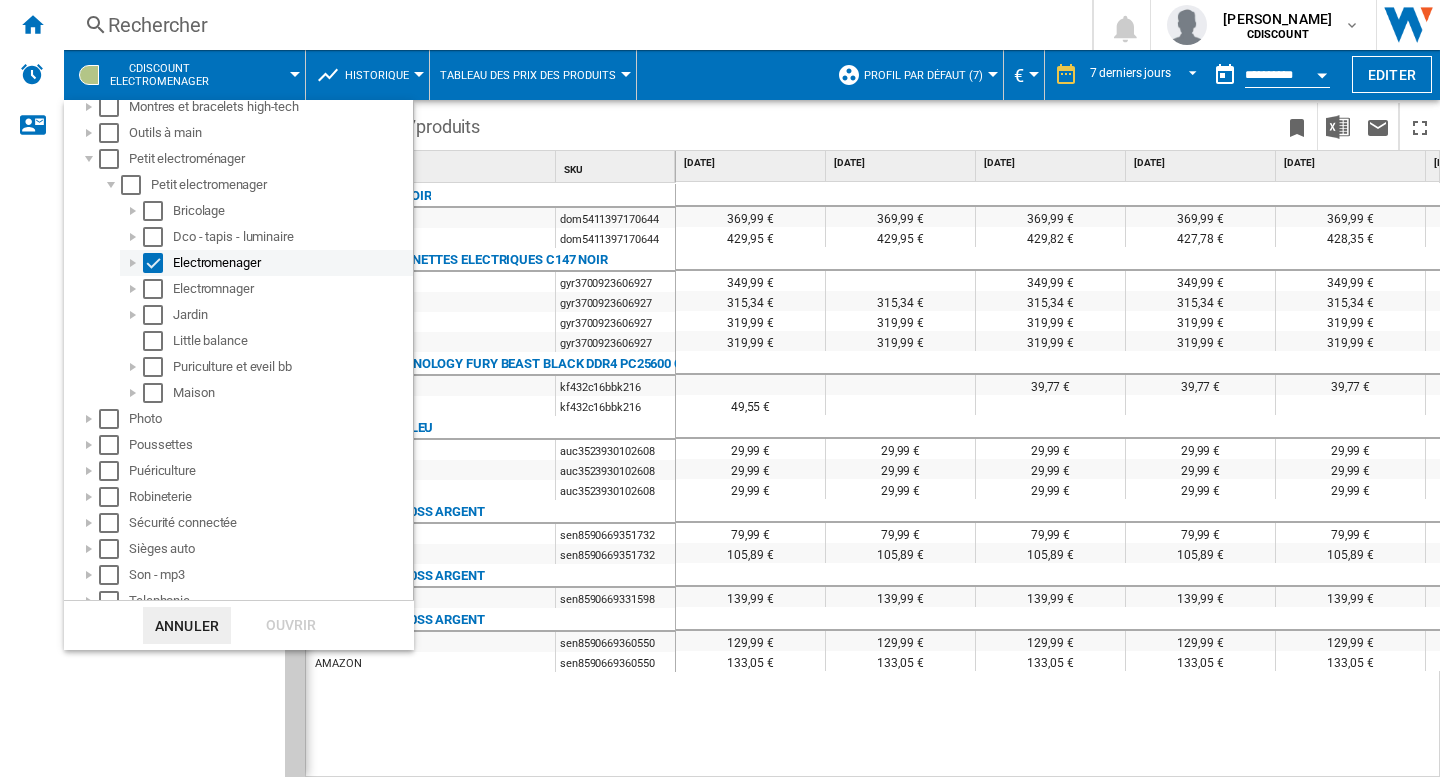 click at bounding box center [133, 263] 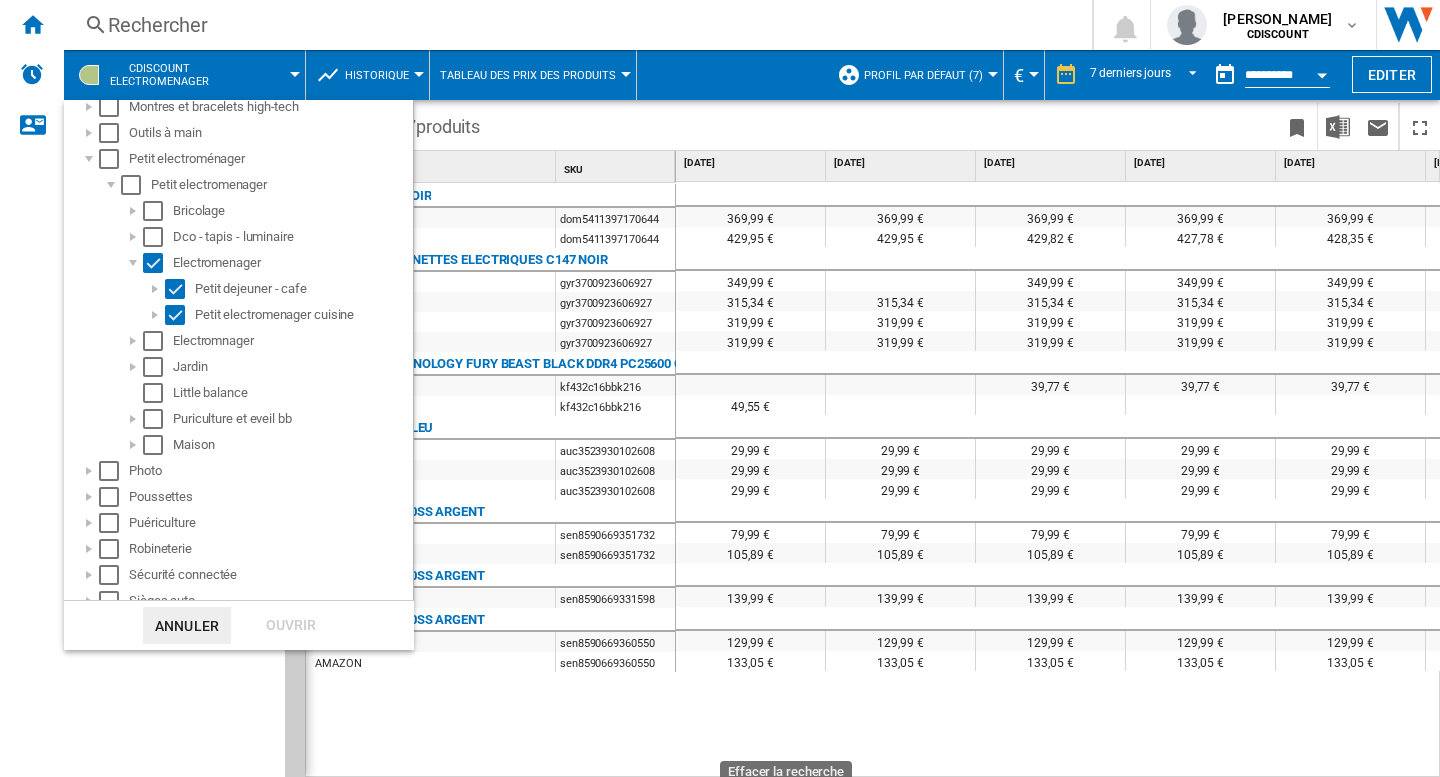 click at bounding box center (720, 388) 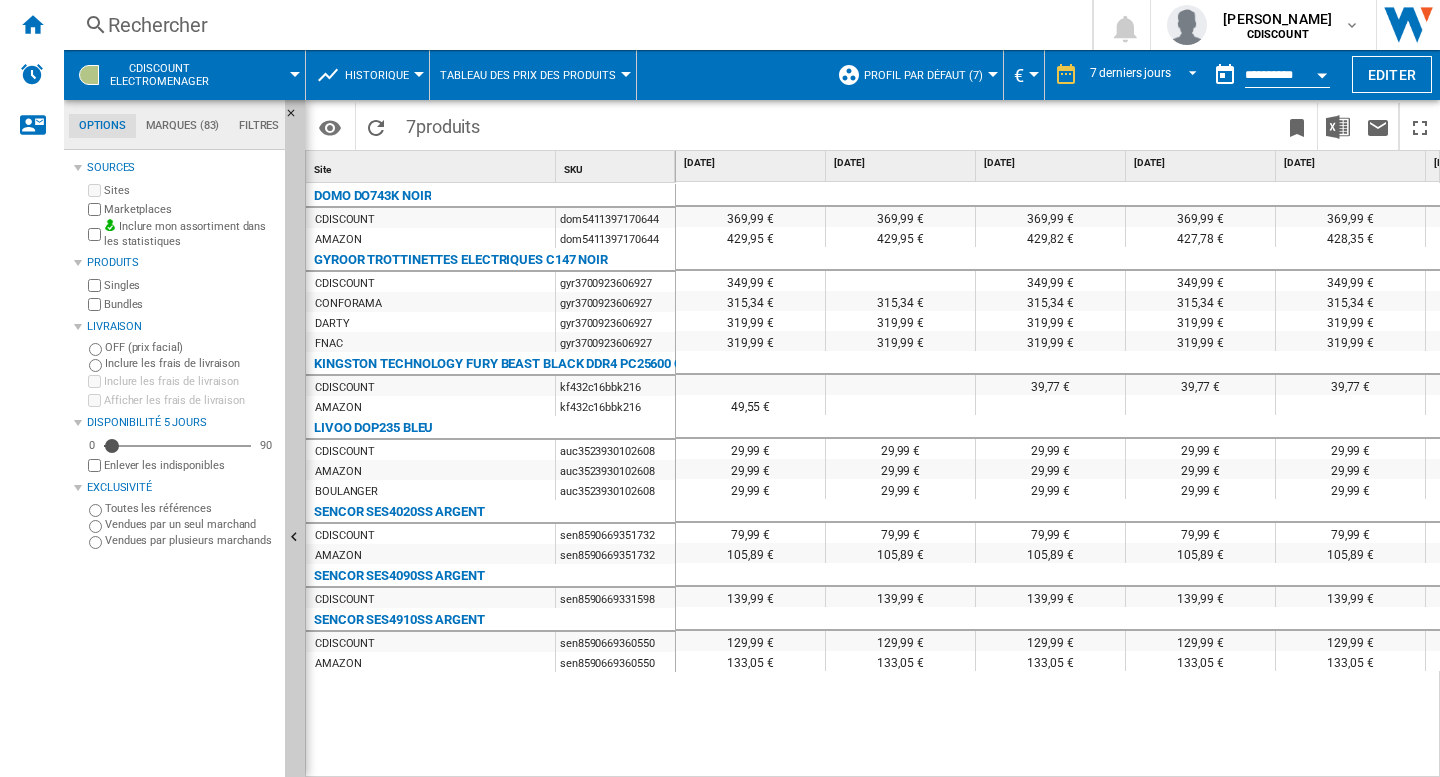 click on "DOMO DO743K NOIR
CDISCOUNT
dom5411397170644
AMAZON
dom5411397170644
GYROOR TROTTINETTES ELECTRIQUES C147 NOIR
CDISCOUNT
gyr3700923606927
CONFORAMA
gyr3700923606927
[GEOGRAPHIC_DATA]
gyr3700923606927
FNAC
gyr3700923606927
KINGSTON TECHNOLOGY FURY BEAST BLACK DDR4 PC25600 C16 UDIMM 3200MHZ 16384 2B
CDISCOUNT
kf432c16bbk216
AMAZON
kf432c16bbk216
LIVOO DOP235 BLEU
CDISCOUNT
auc3523930102608
AMAZON
auc3523930102608
[PERSON_NAME]
auc3523930102608
SENCOR SES4020SS ARGENT
CDISCOUNT" at bounding box center (491, 475) 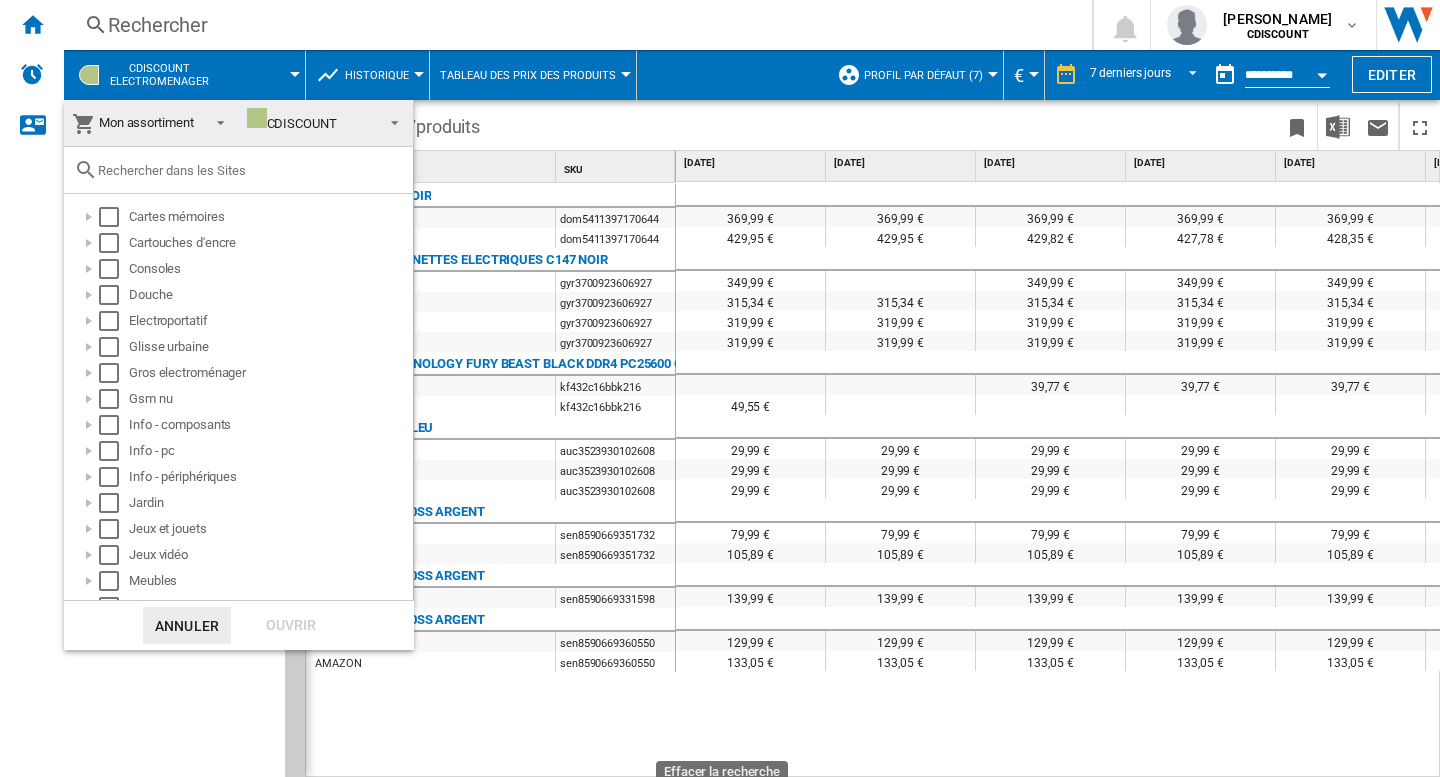 click at bounding box center (250, 170) 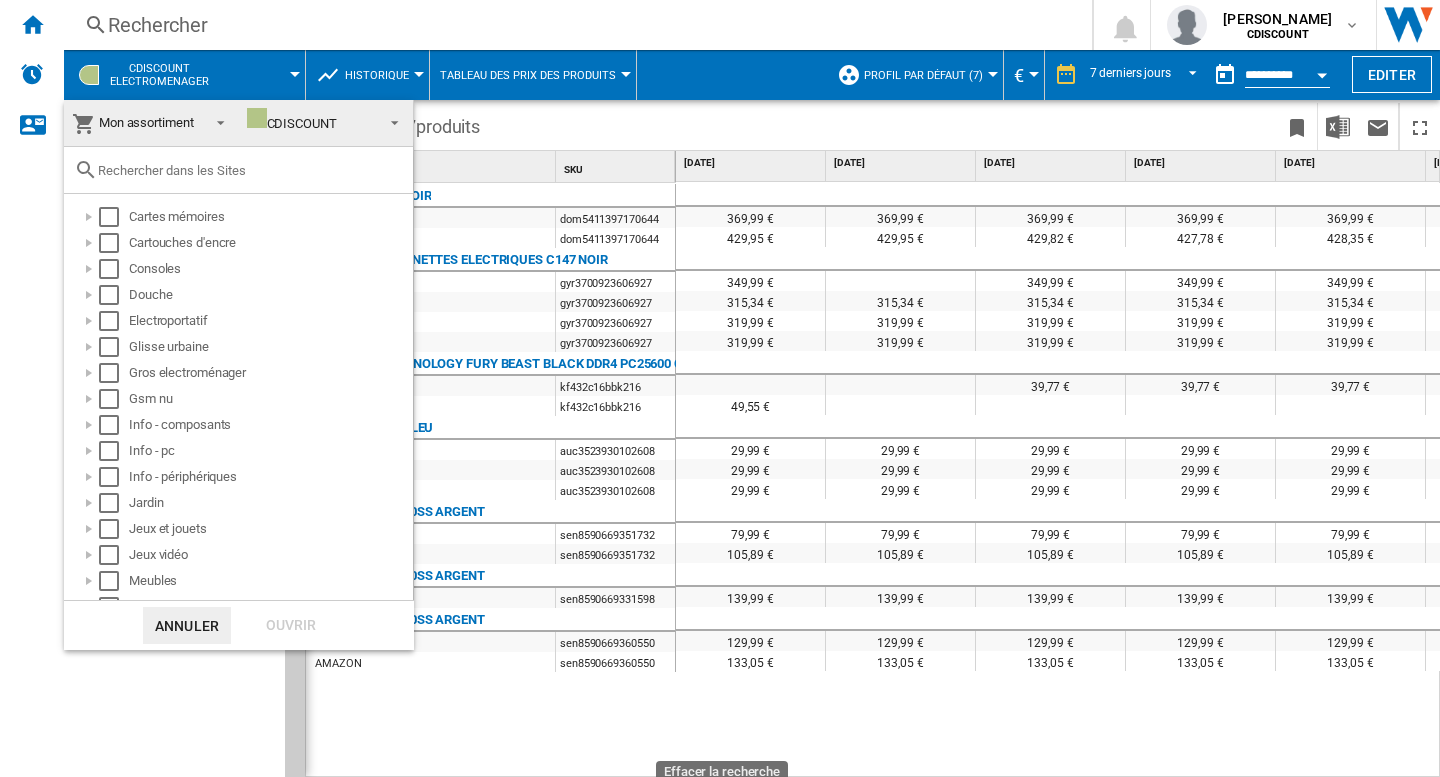 paste on "PHILIPS L OR BARISTA LM801260 NOIR" 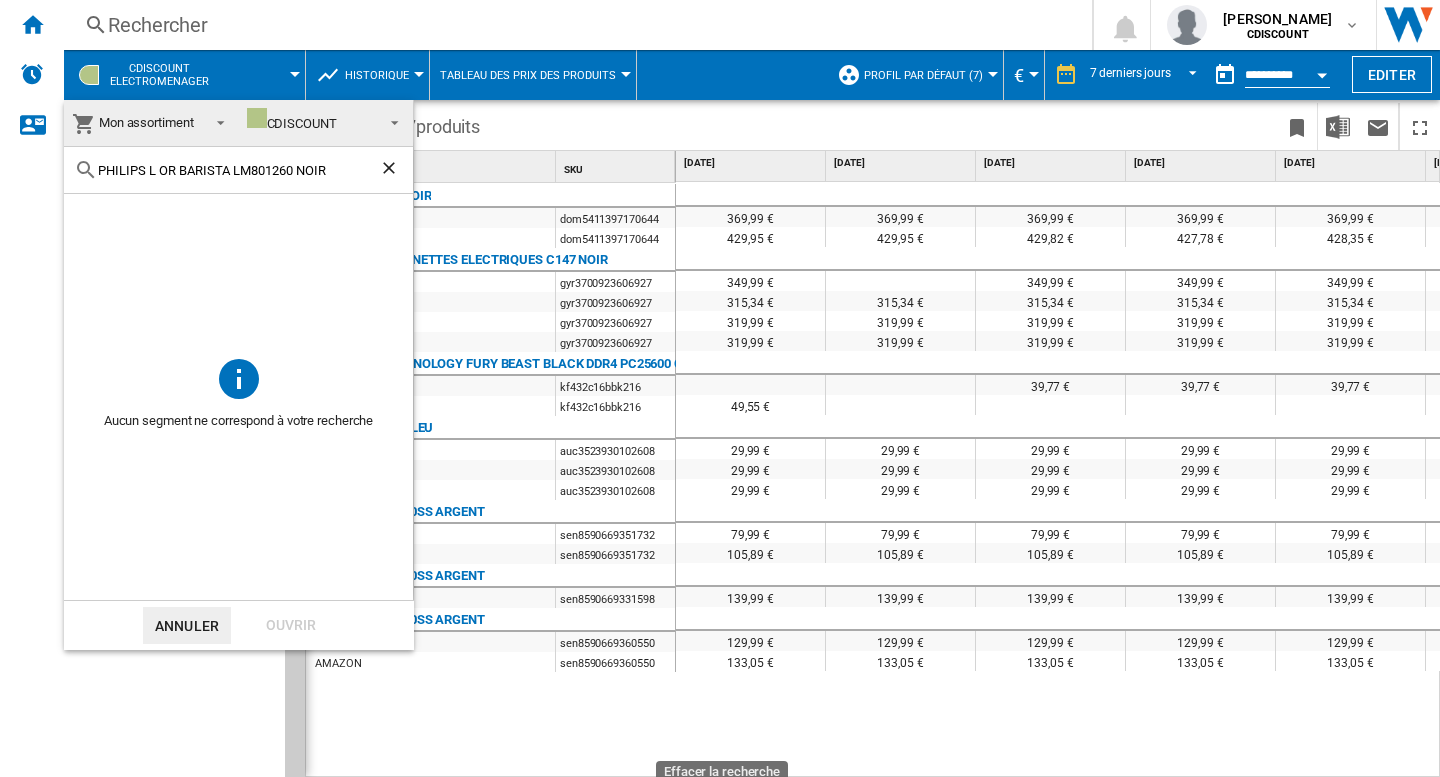 type on "PHILIPS L OR BARISTA LM801260 NOIR" 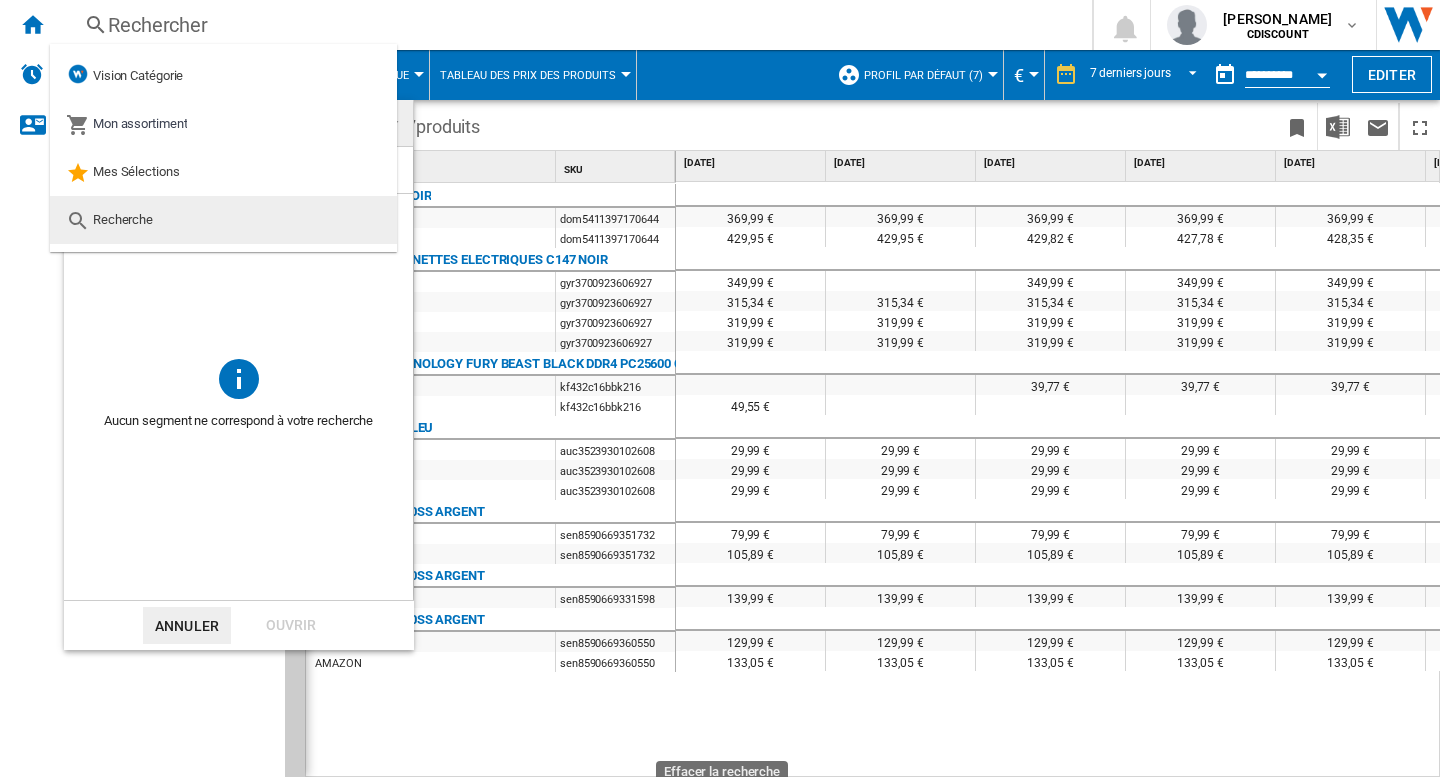 click on "Recherche" at bounding box center [223, 220] 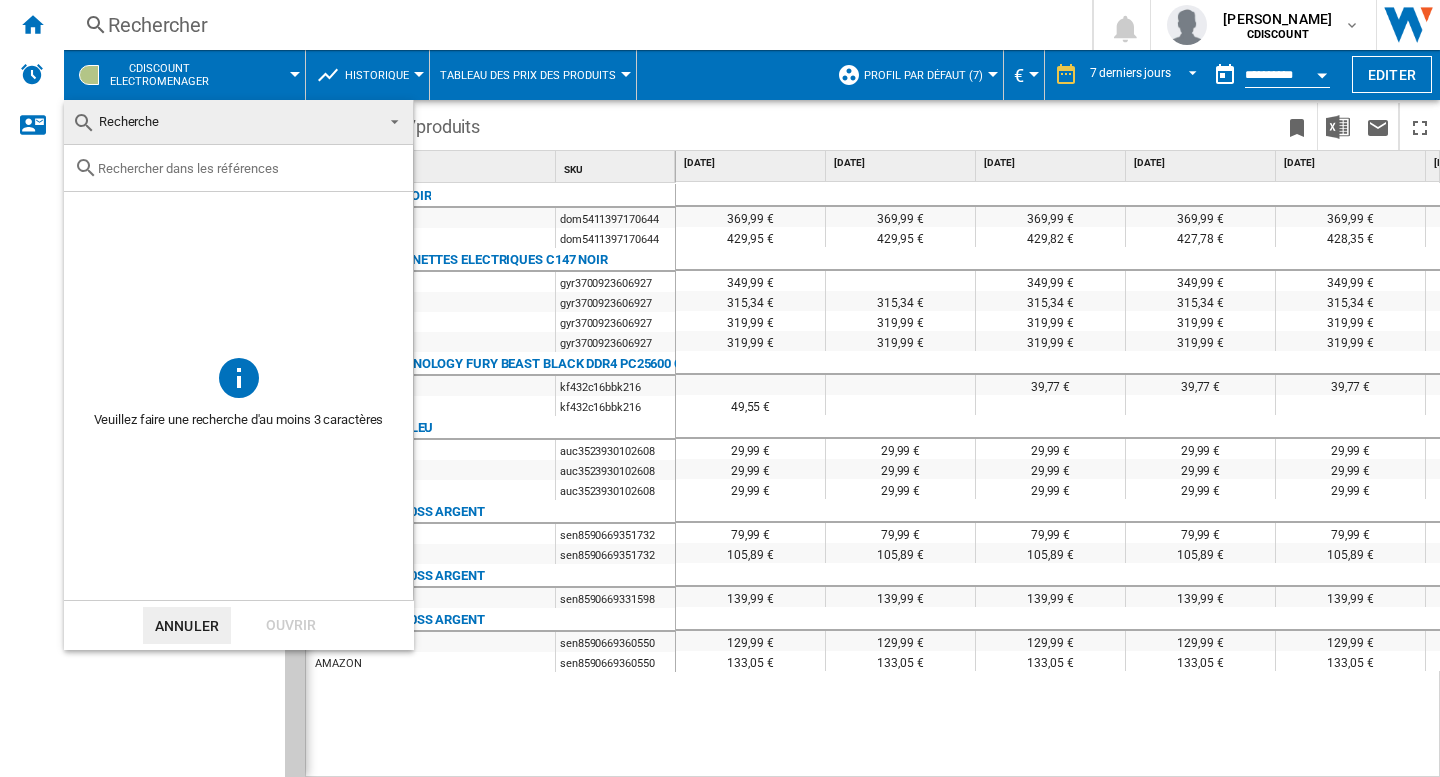 click at bounding box center (250, 168) 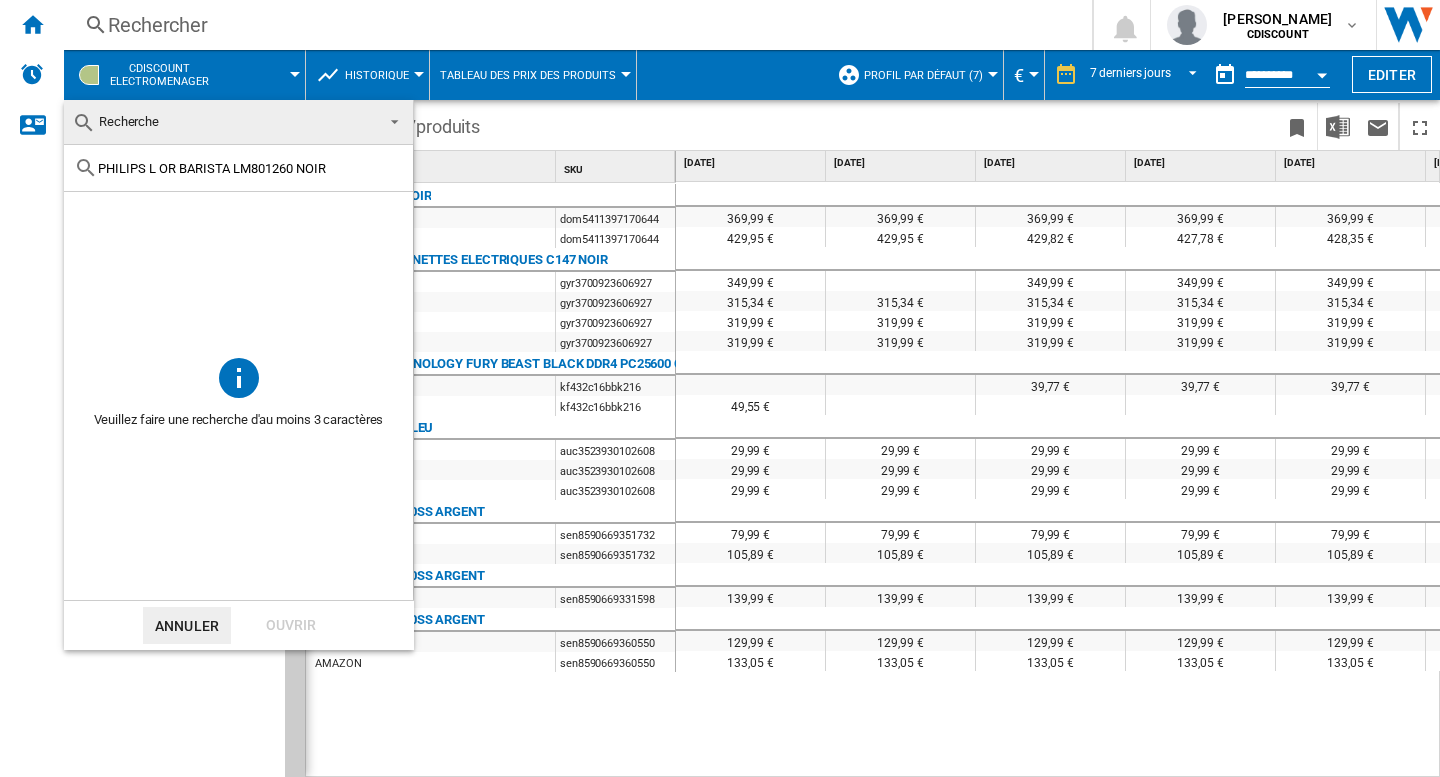 type on "PHILIPS L OR BARISTA LM801260 NOIR" 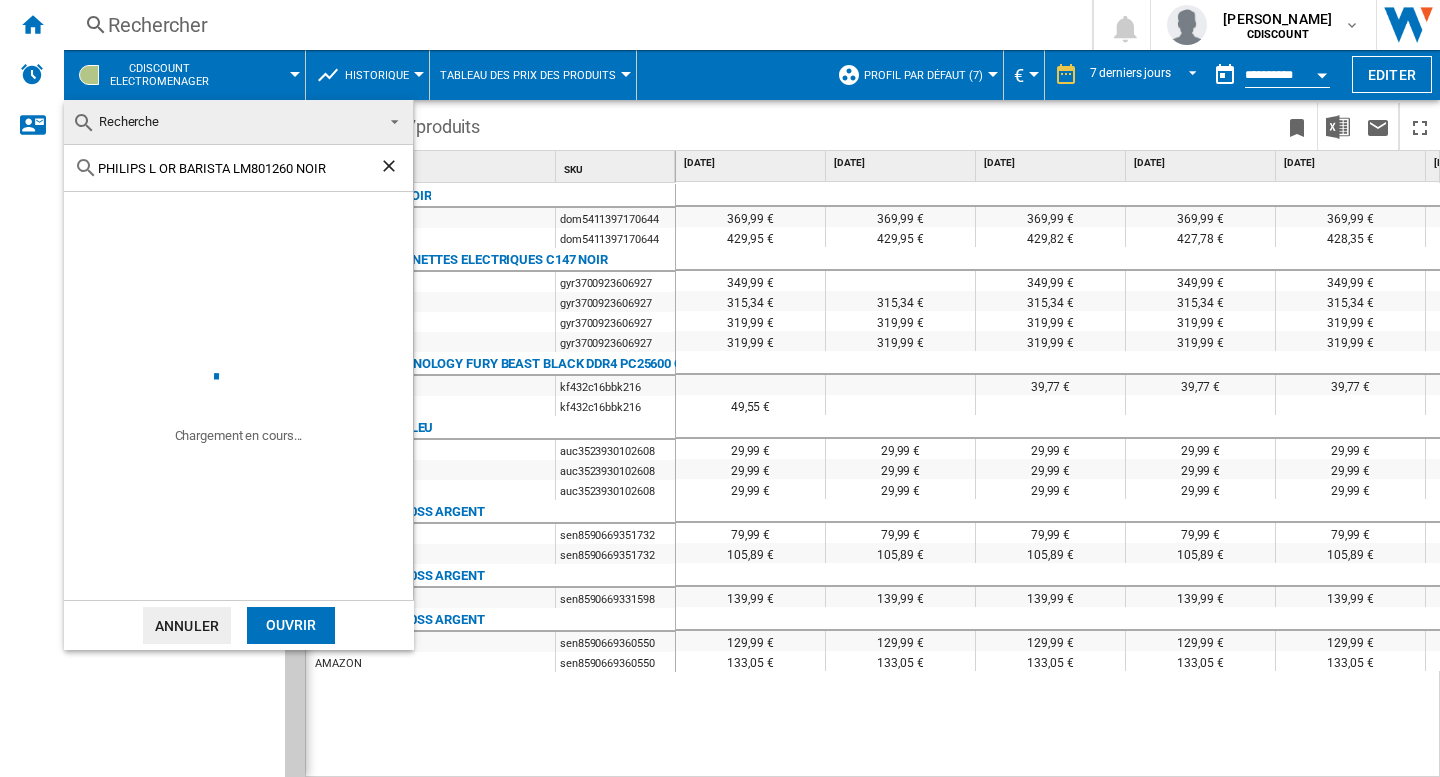 click on "Ouvrir" at bounding box center [291, 625] 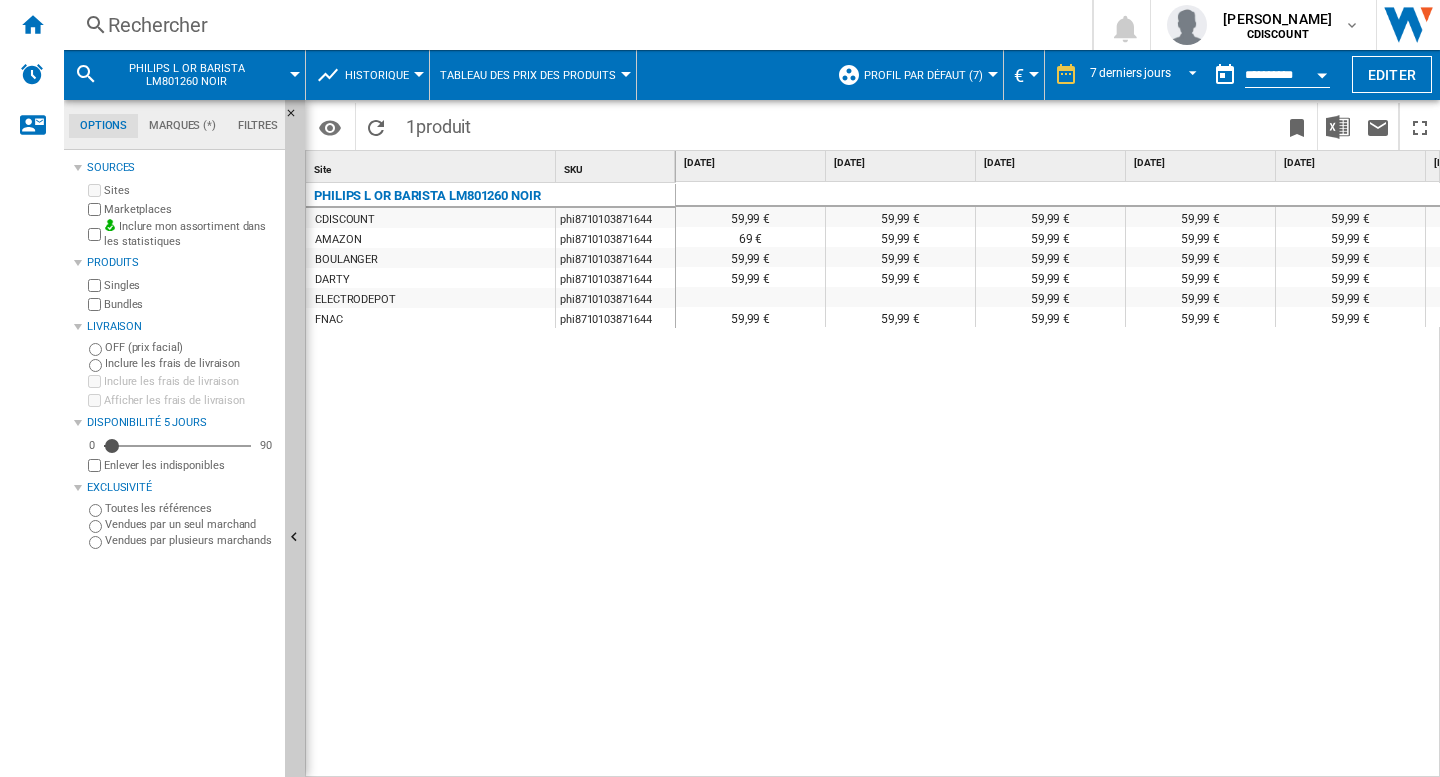 scroll, scrollTop: 0, scrollLeft: 416, axis: horizontal 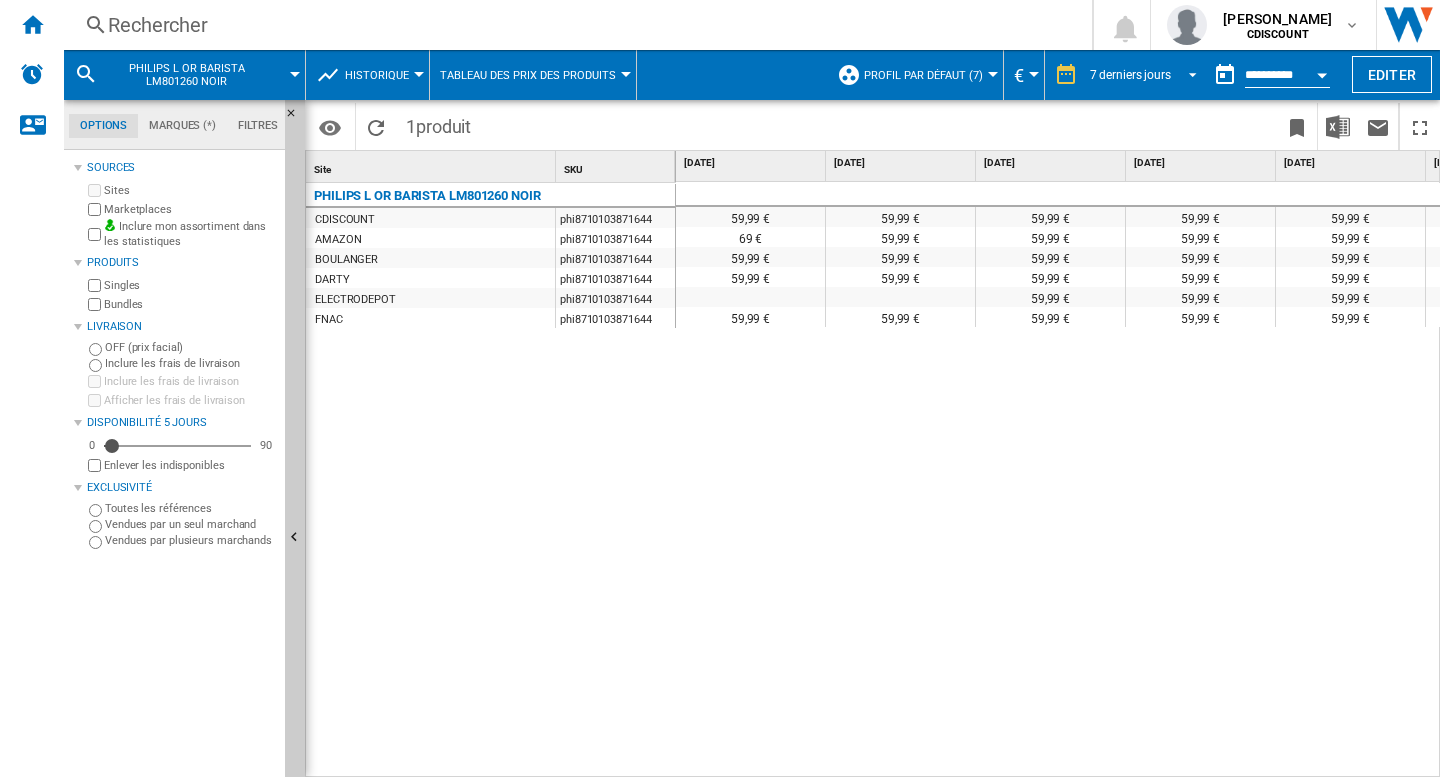 click on "7 derniers jours" at bounding box center [1146, 75] 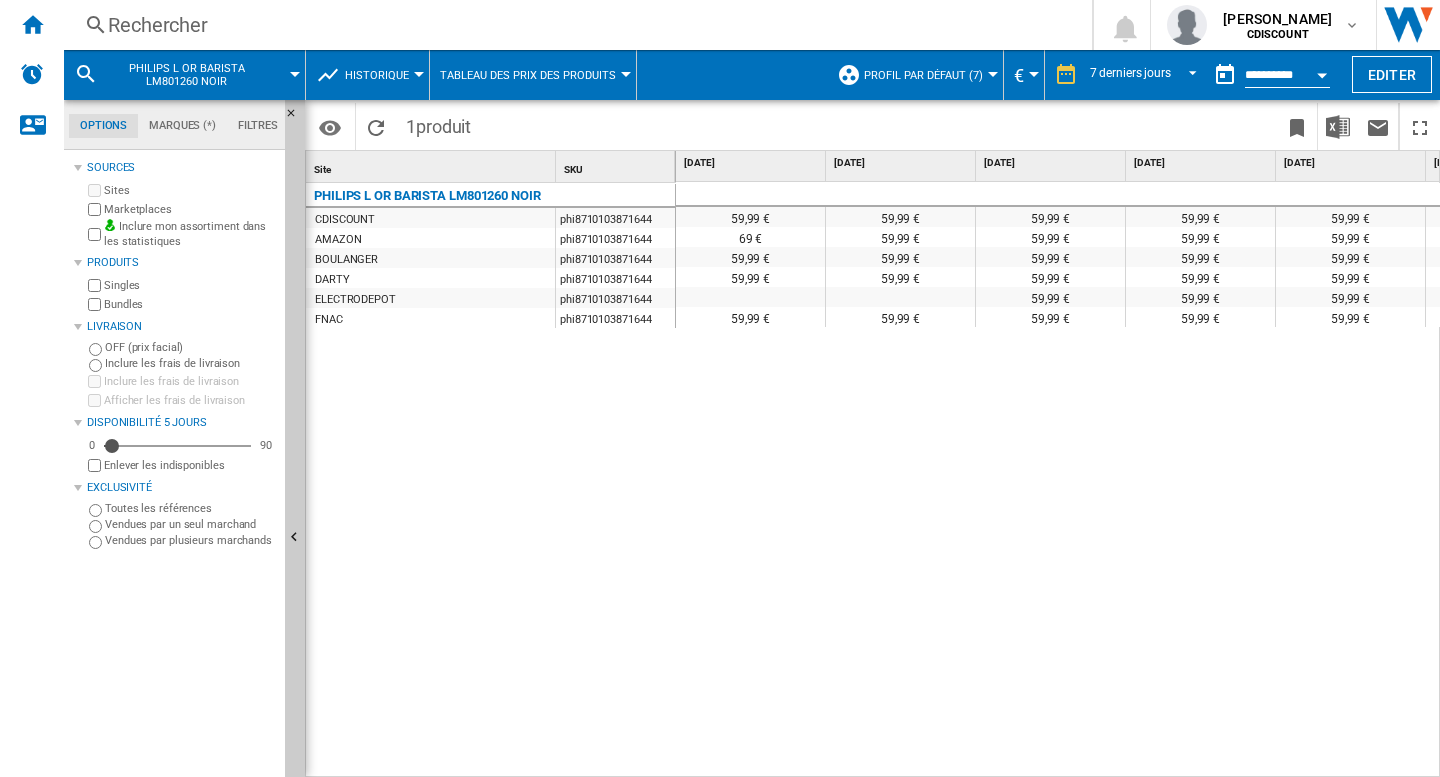 scroll, scrollTop: 30, scrollLeft: 0, axis: vertical 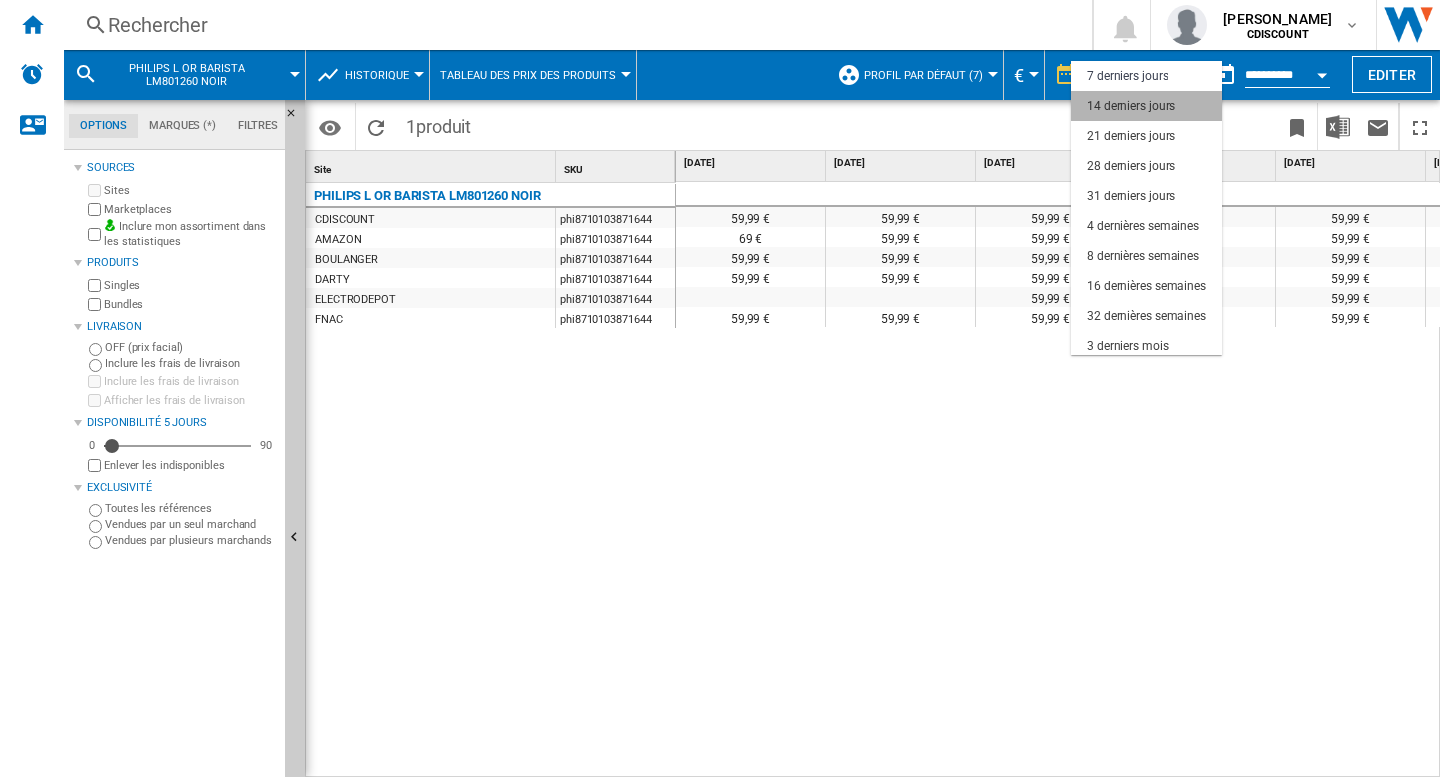 click on "14 derniers jours" at bounding box center [1131, 106] 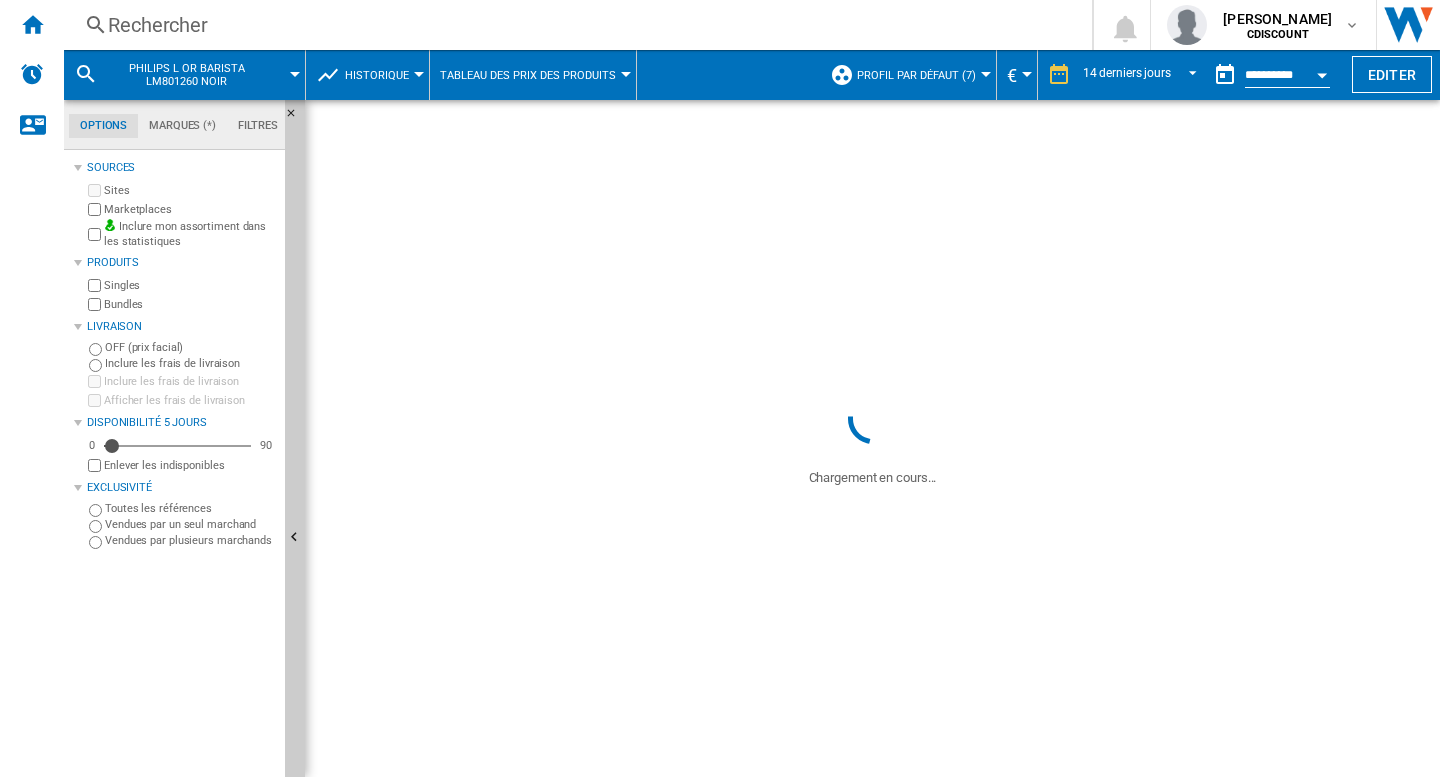 click at bounding box center [1322, 75] 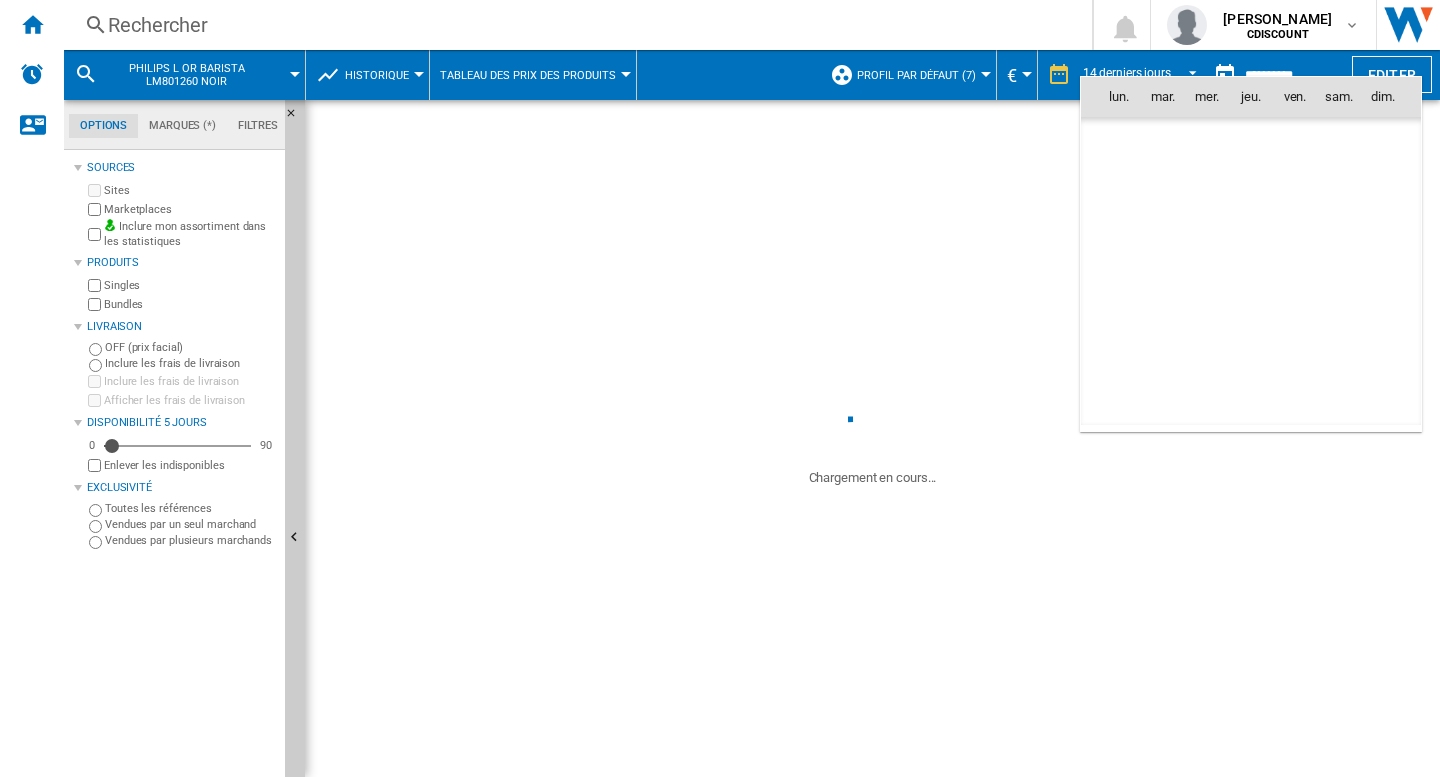 scroll, scrollTop: 9540, scrollLeft: 0, axis: vertical 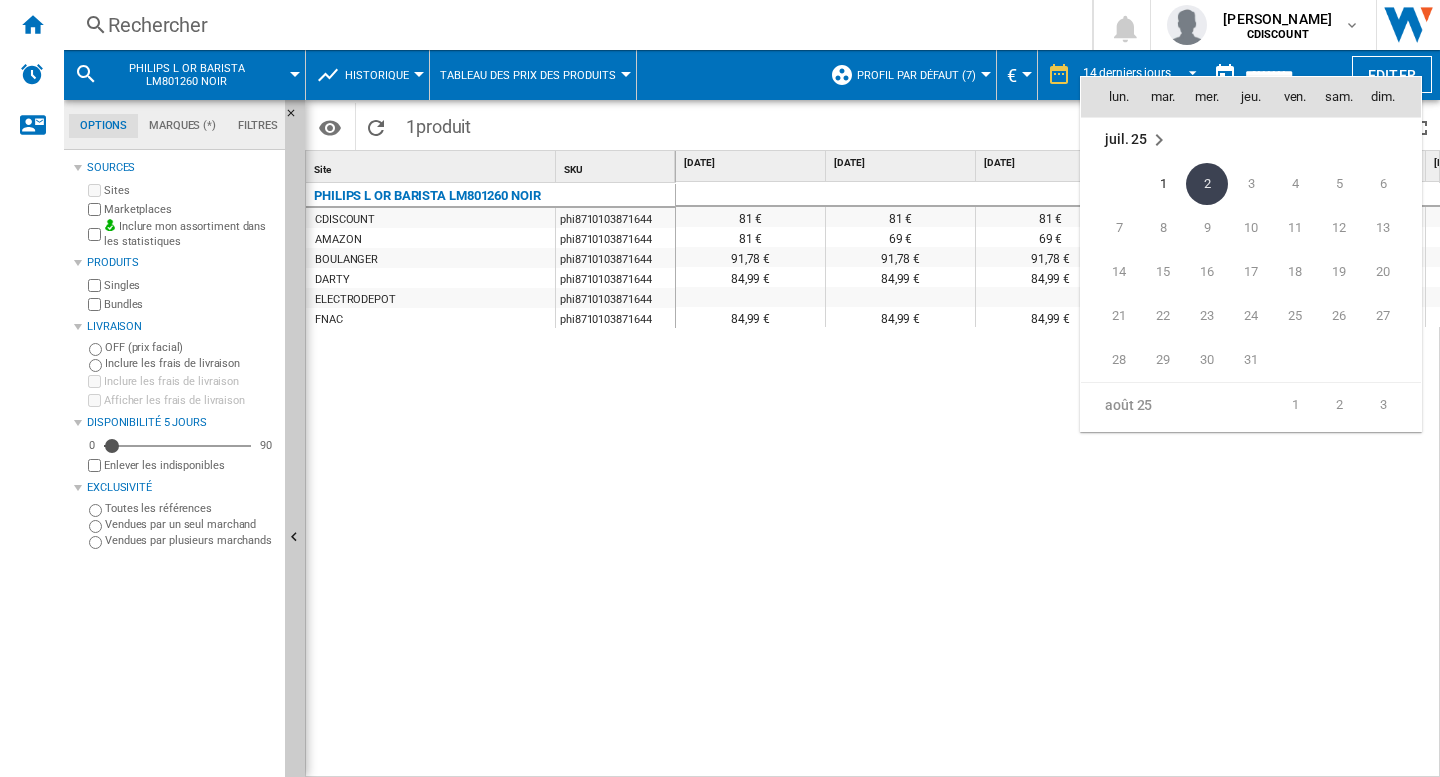 click on "juil. 25" at bounding box center (1126, 140) 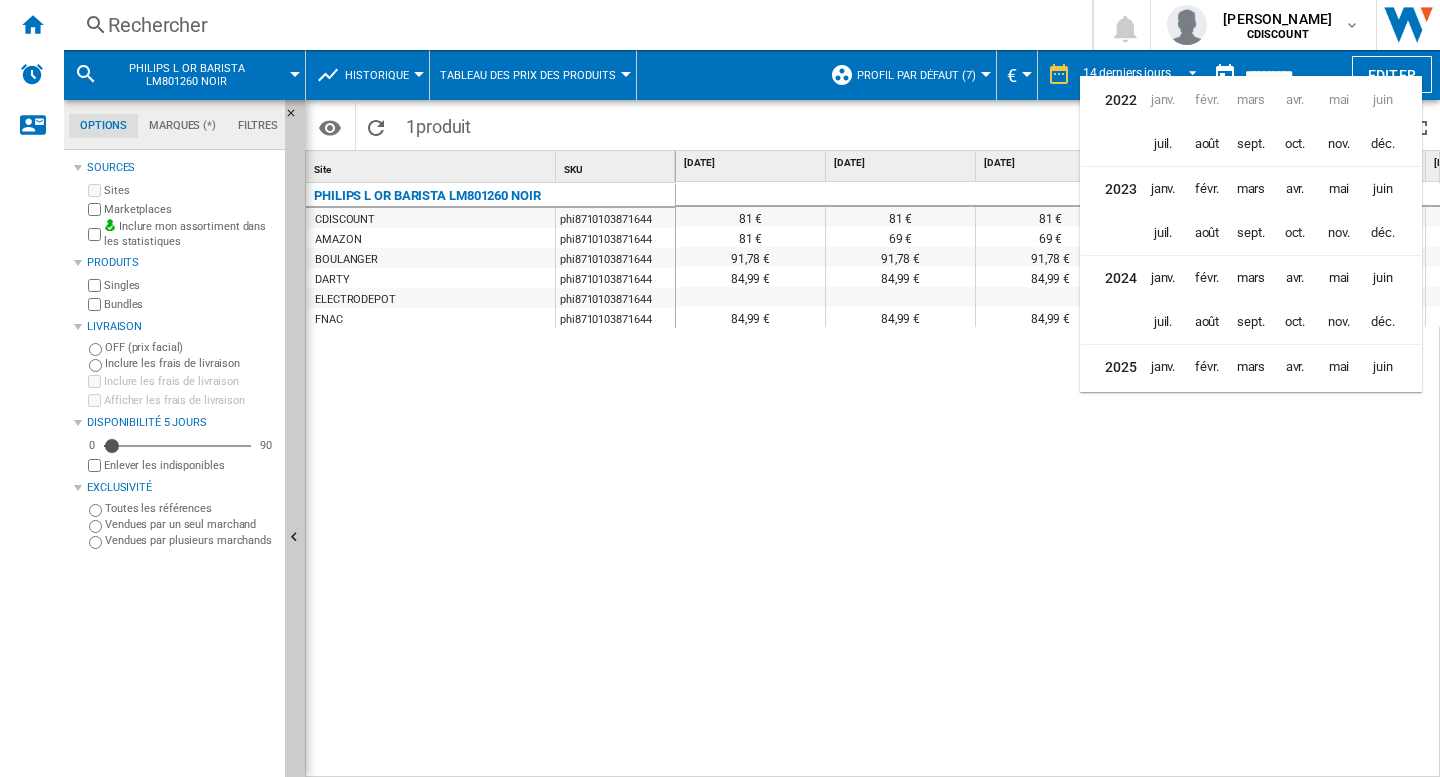 scroll, scrollTop: 49, scrollLeft: 0, axis: vertical 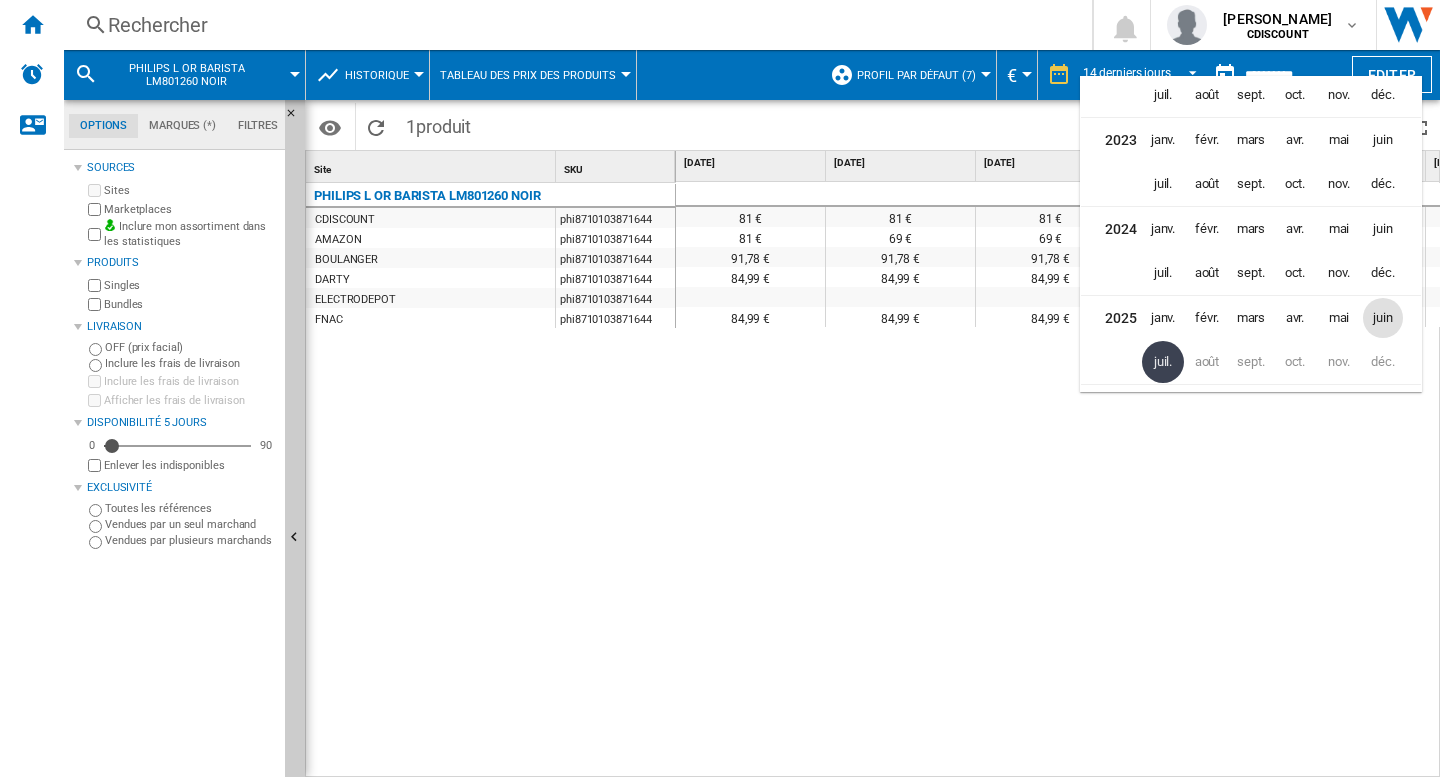 click on "juin" at bounding box center (1383, 318) 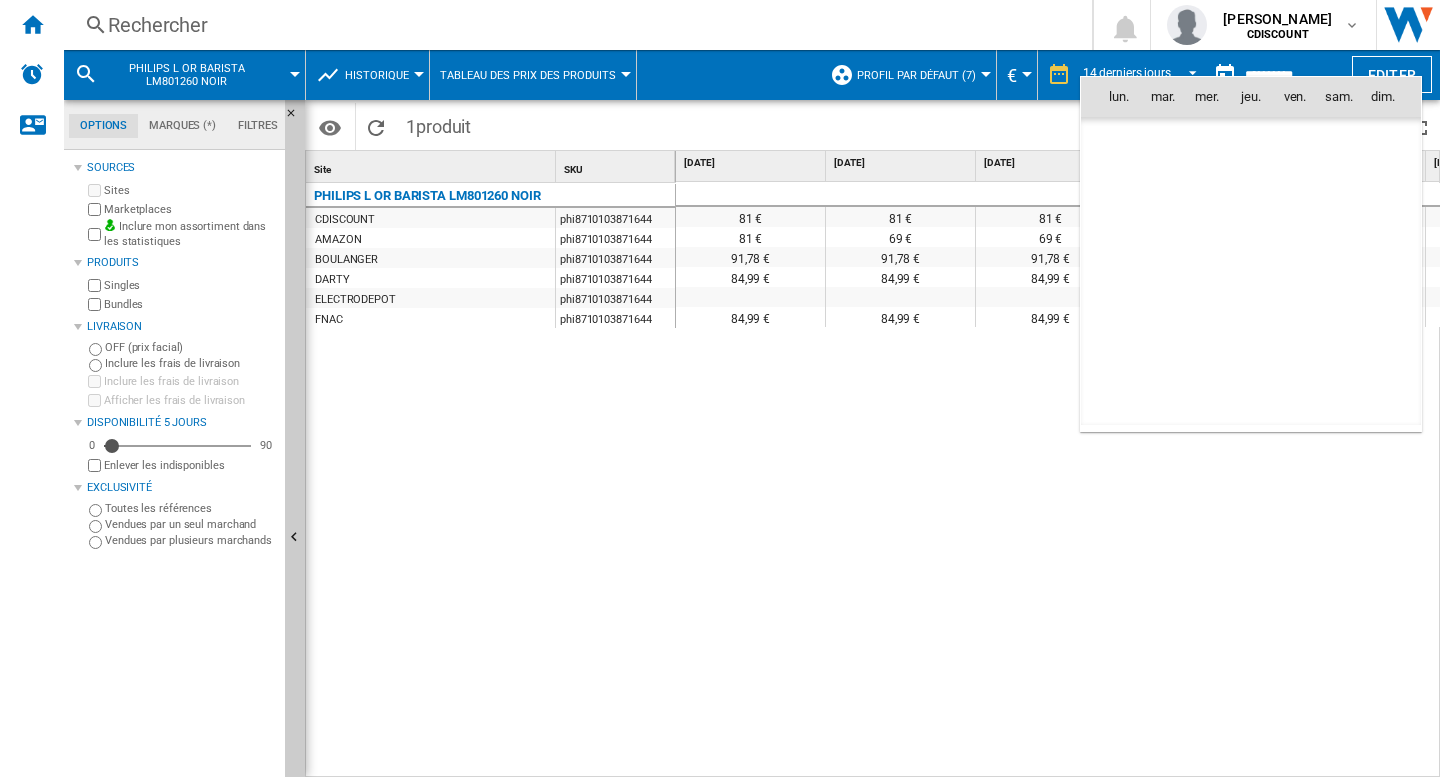 scroll, scrollTop: 9275, scrollLeft: 0, axis: vertical 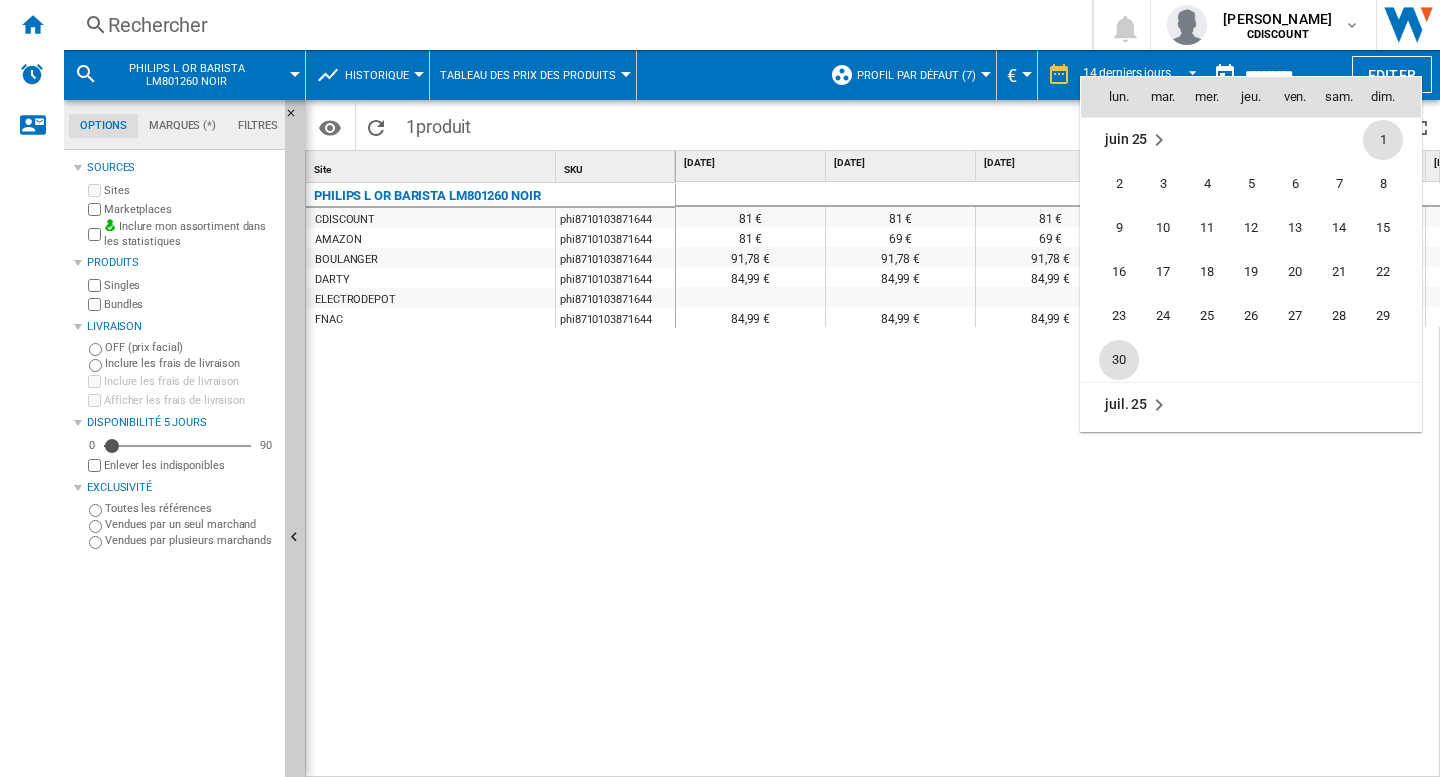 click on "30" at bounding box center [1119, 360] 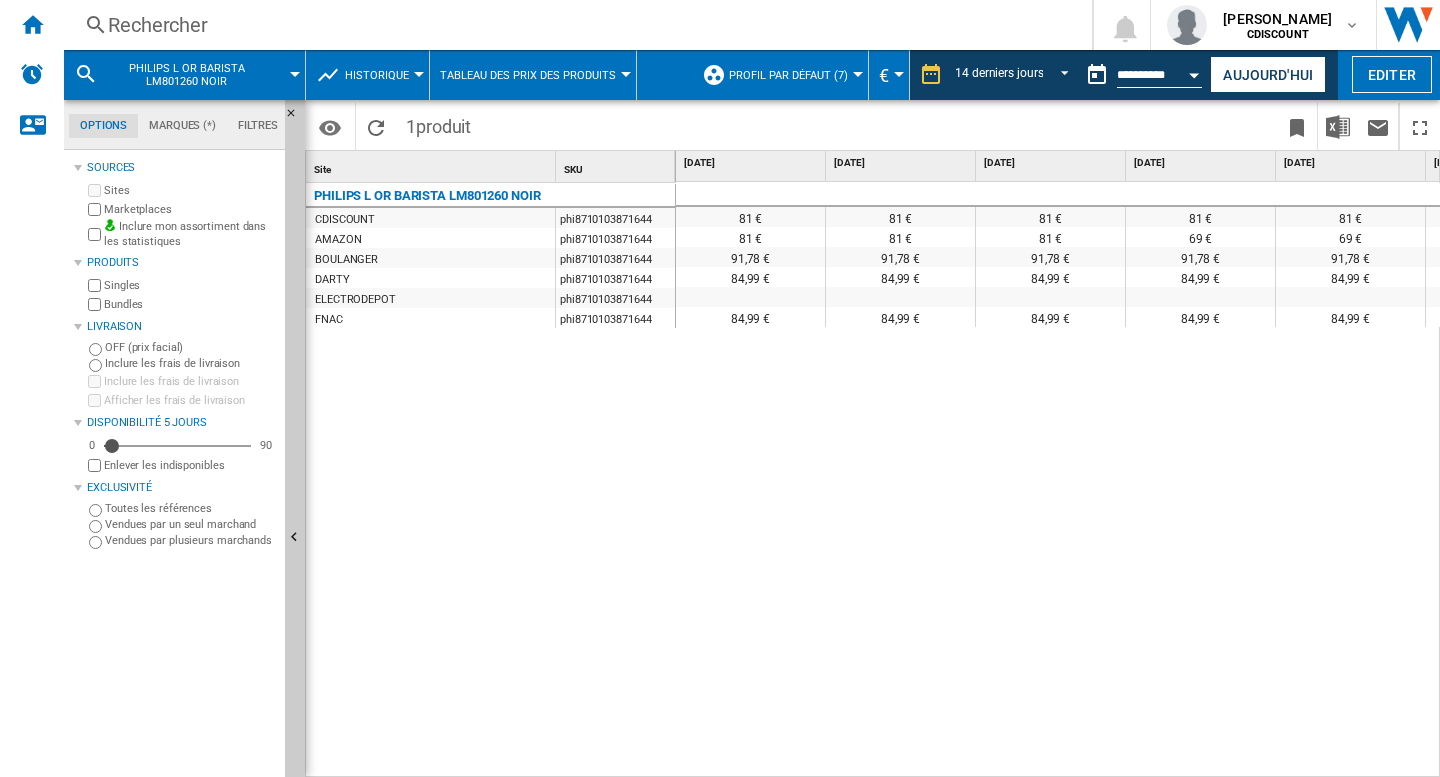 scroll, scrollTop: 0, scrollLeft: 694, axis: horizontal 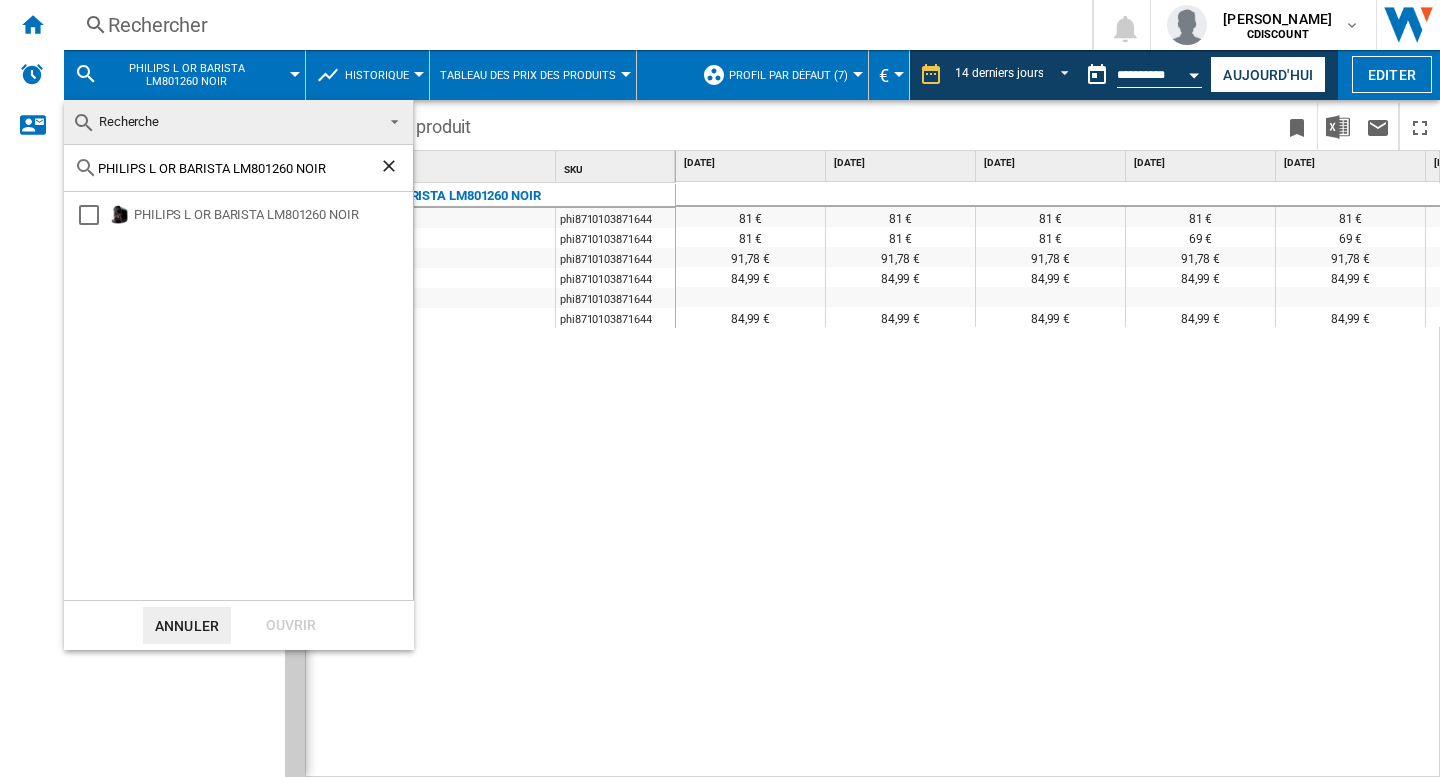 click at bounding box center [389, 120] 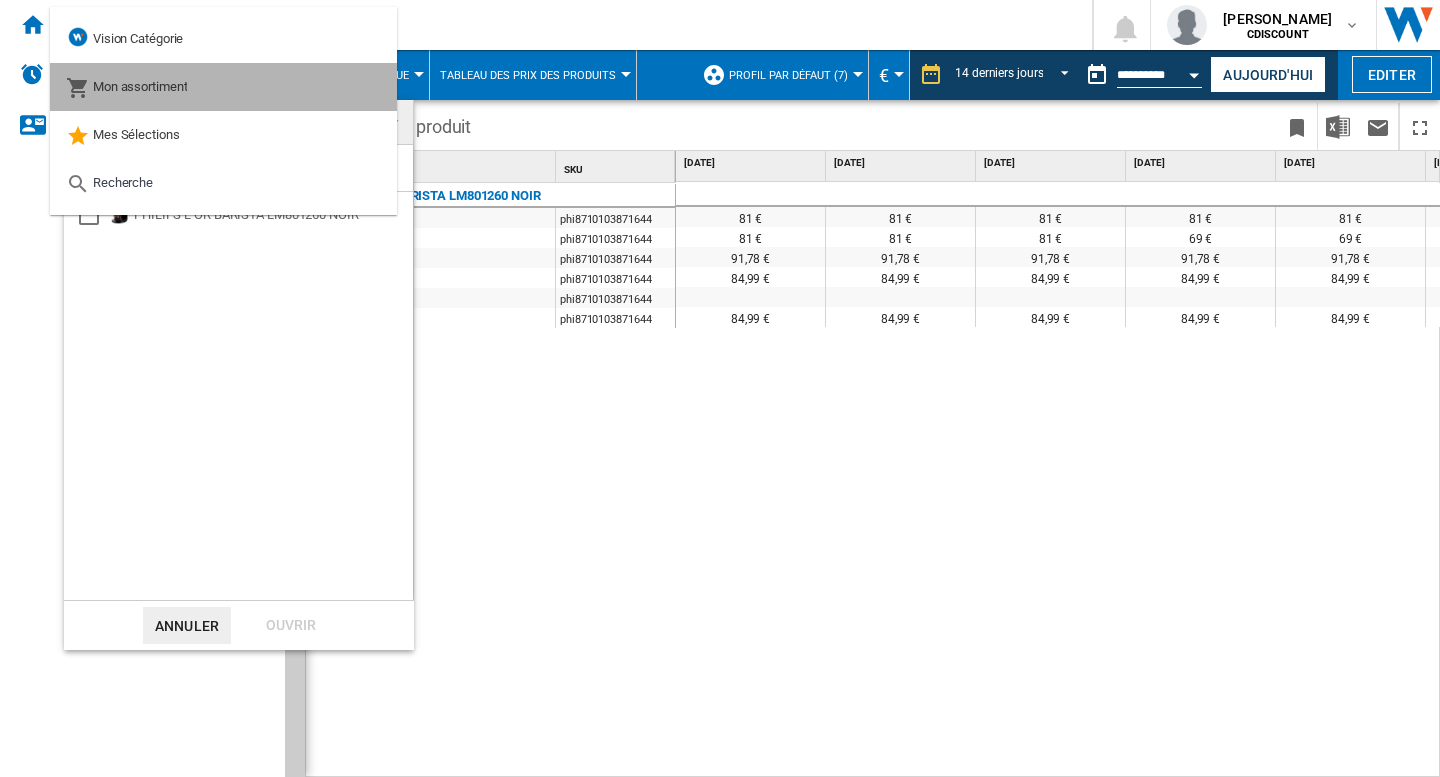 click on "Mon assortiment" at bounding box center [140, 86] 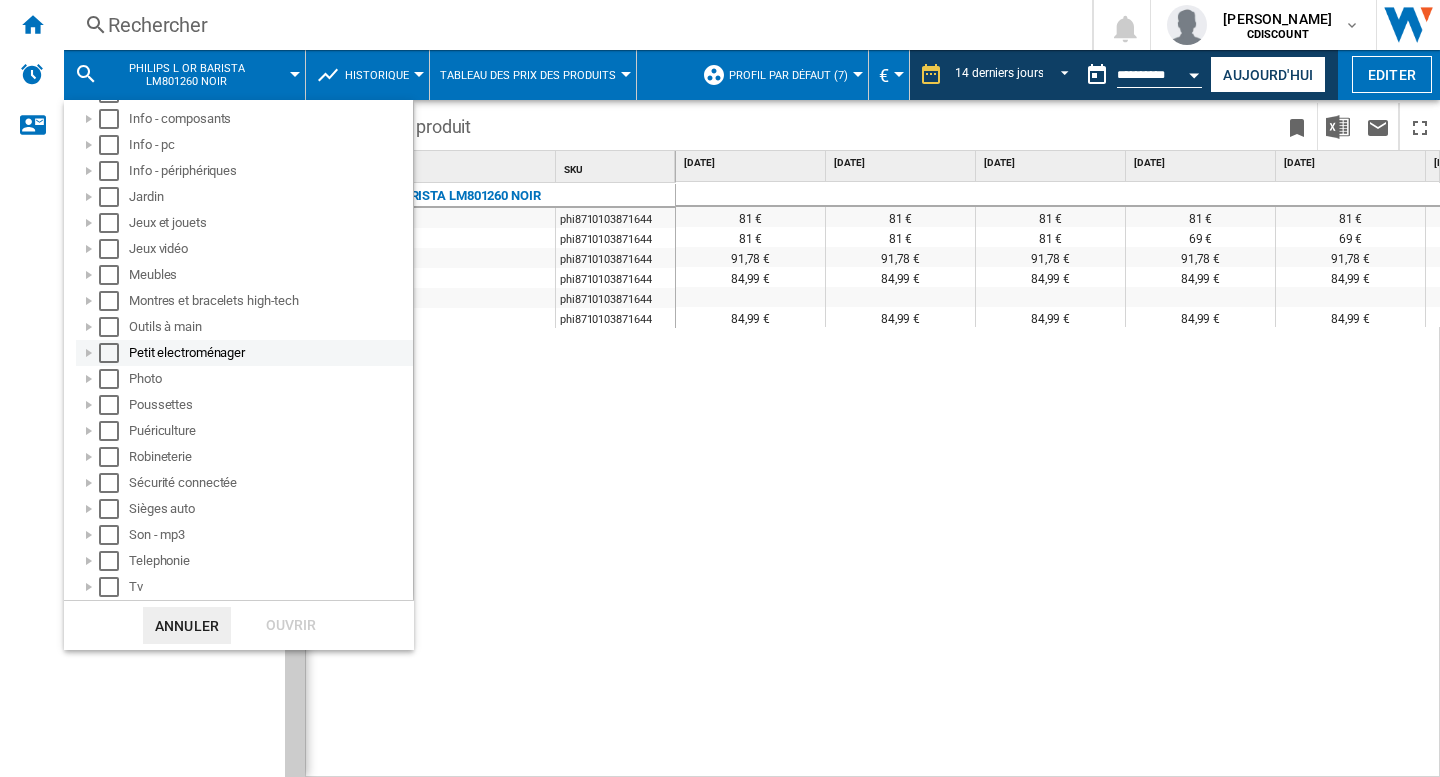 click at bounding box center (89, 353) 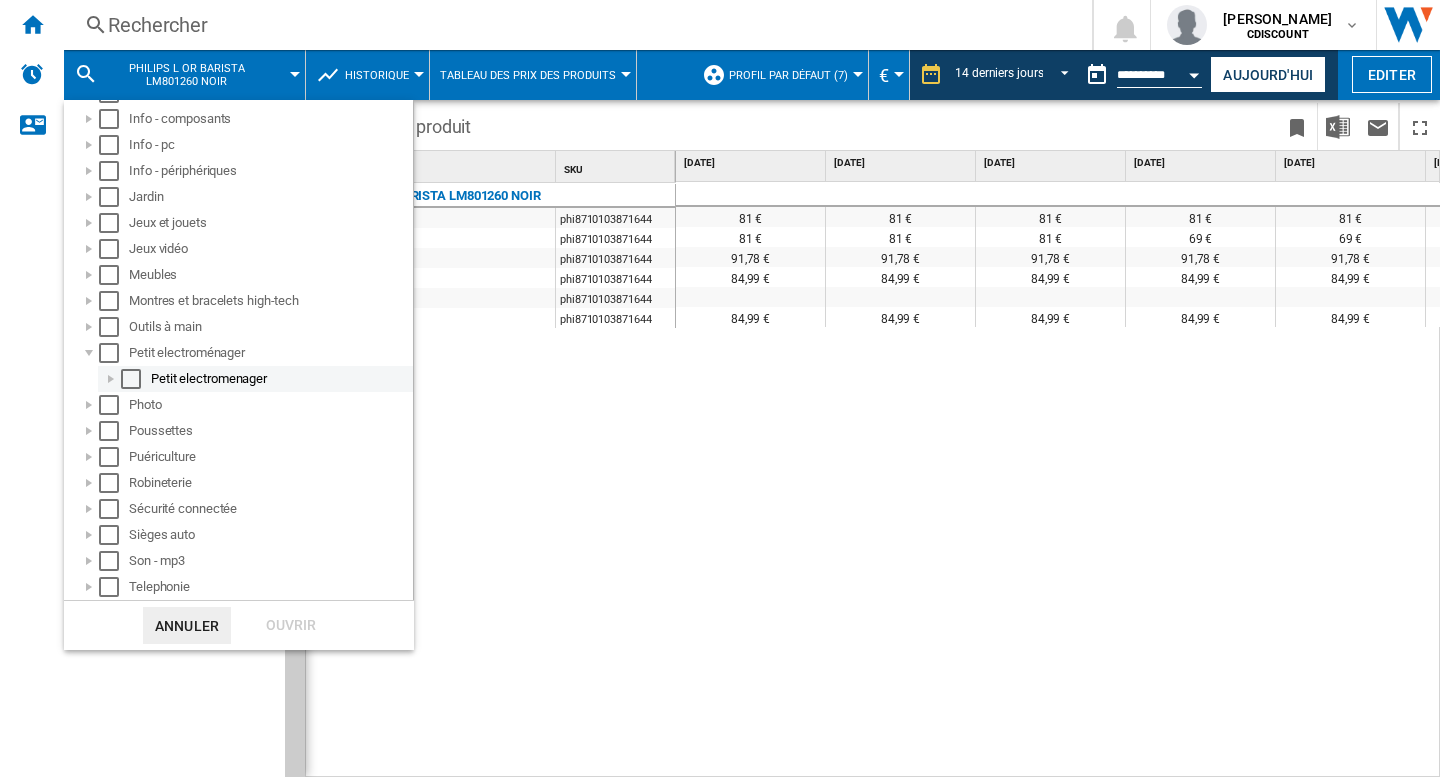 click at bounding box center (111, 379) 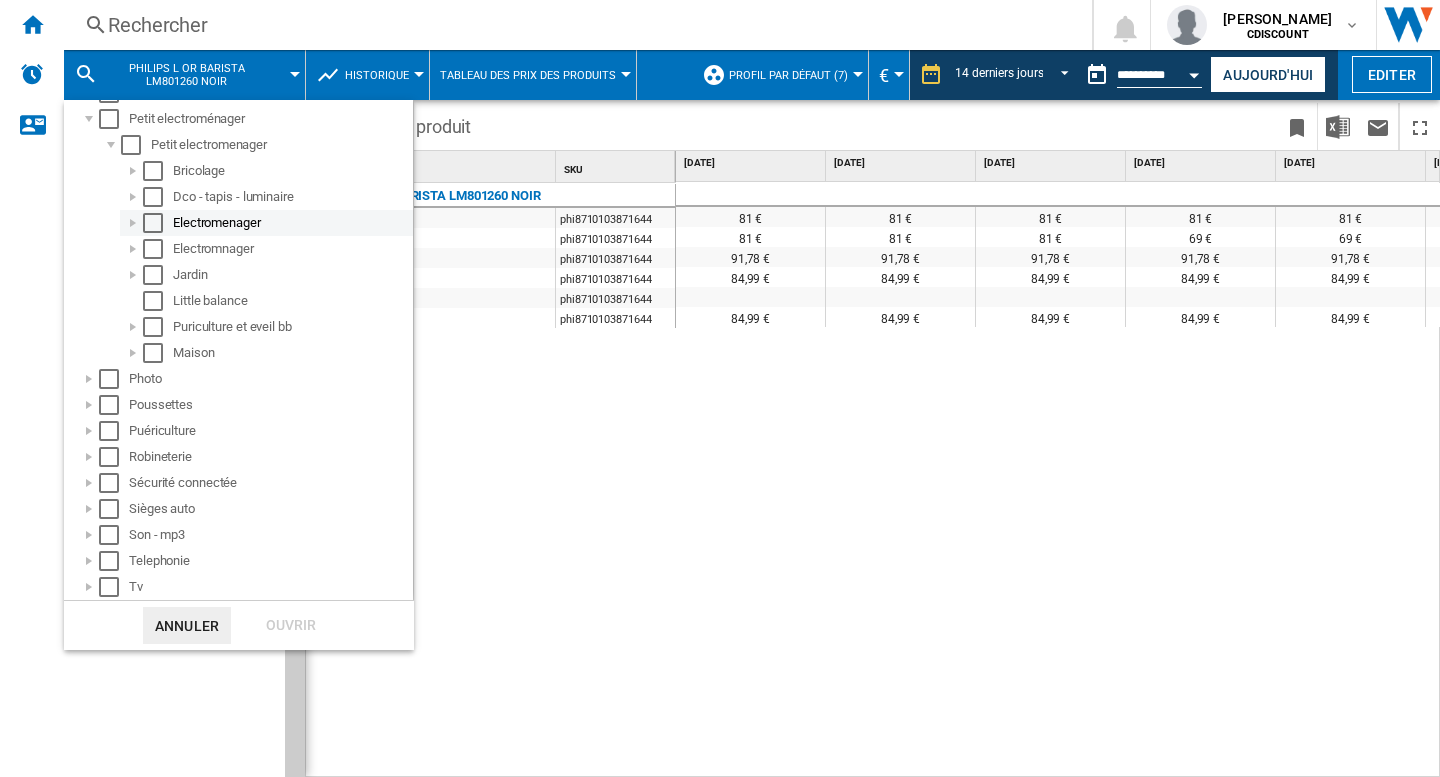 click at bounding box center [133, 223] 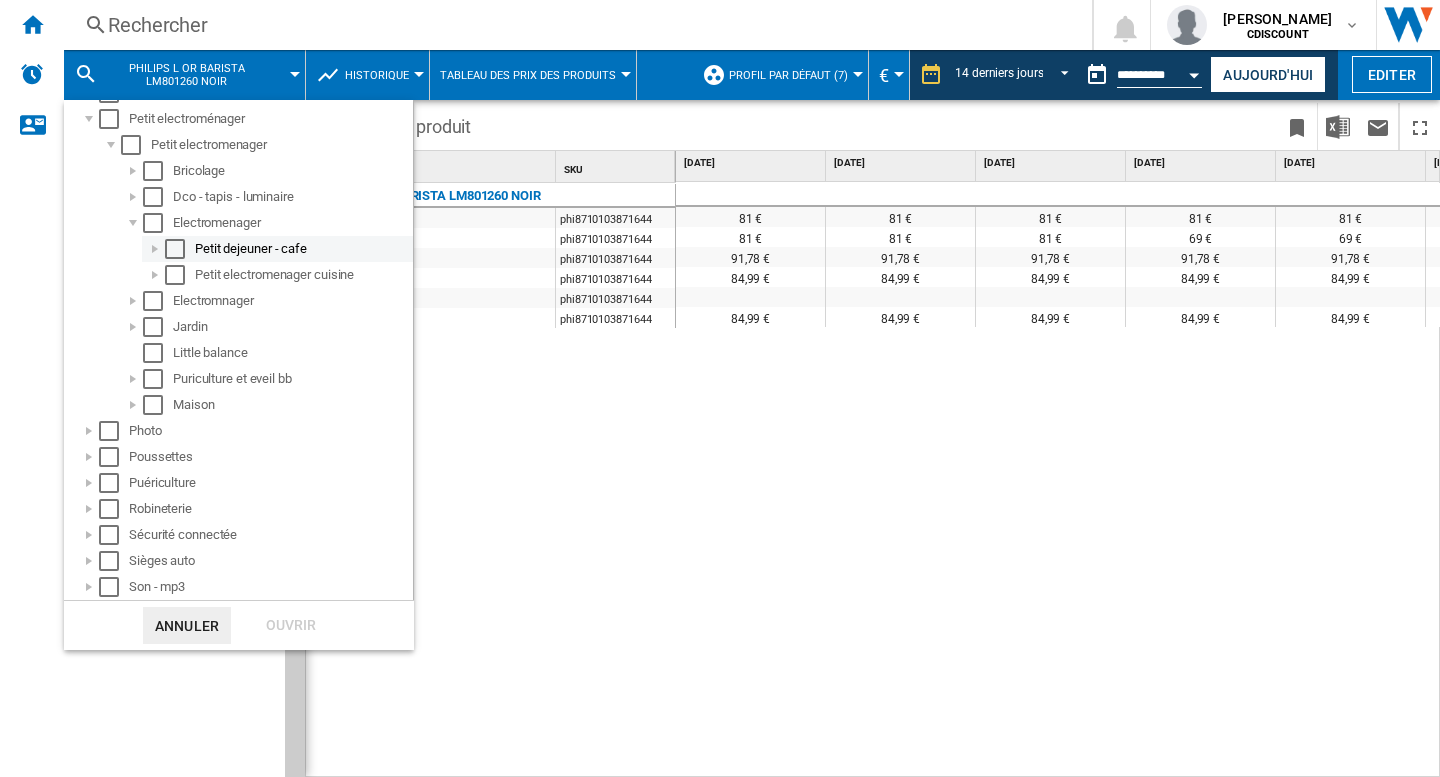 click at bounding box center (155, 249) 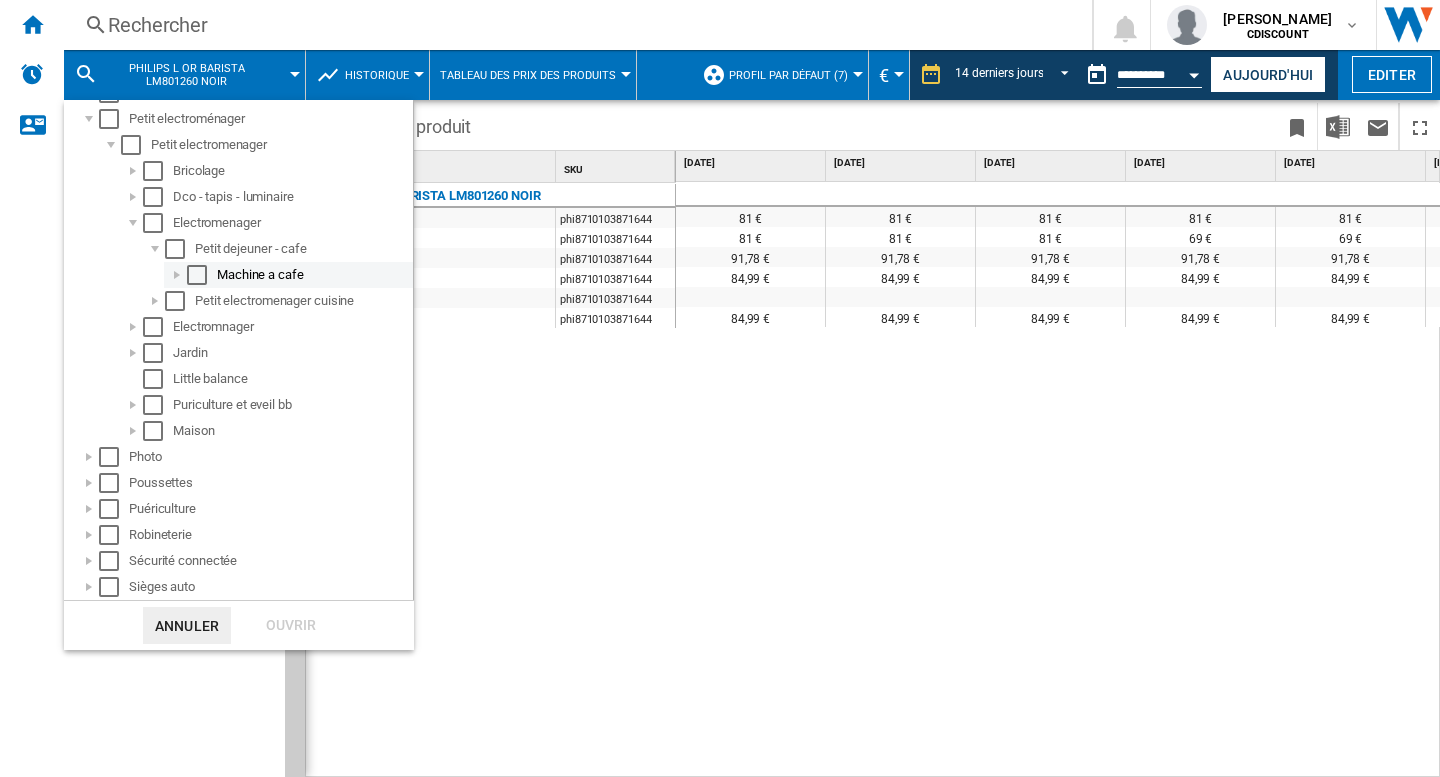 click at bounding box center [177, 275] 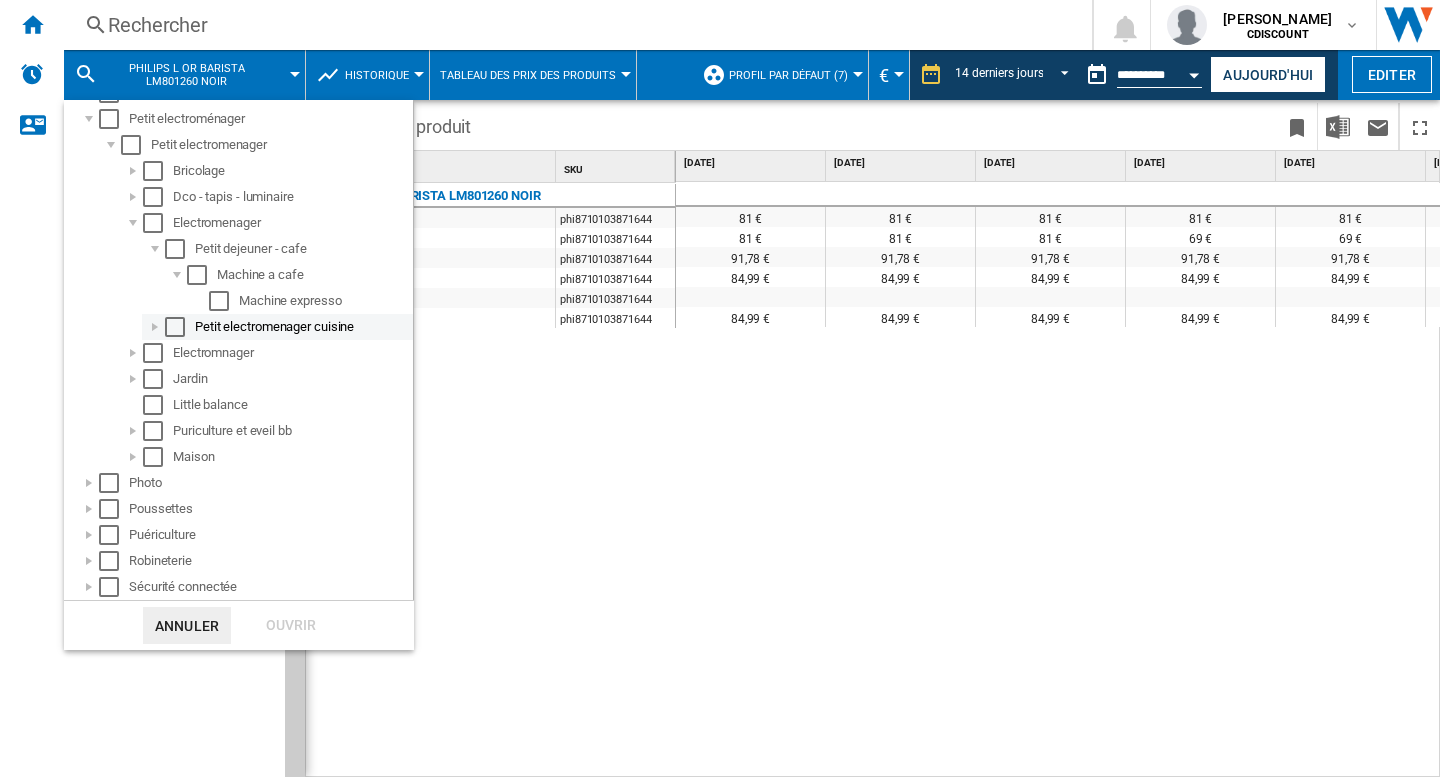 click at bounding box center [155, 327] 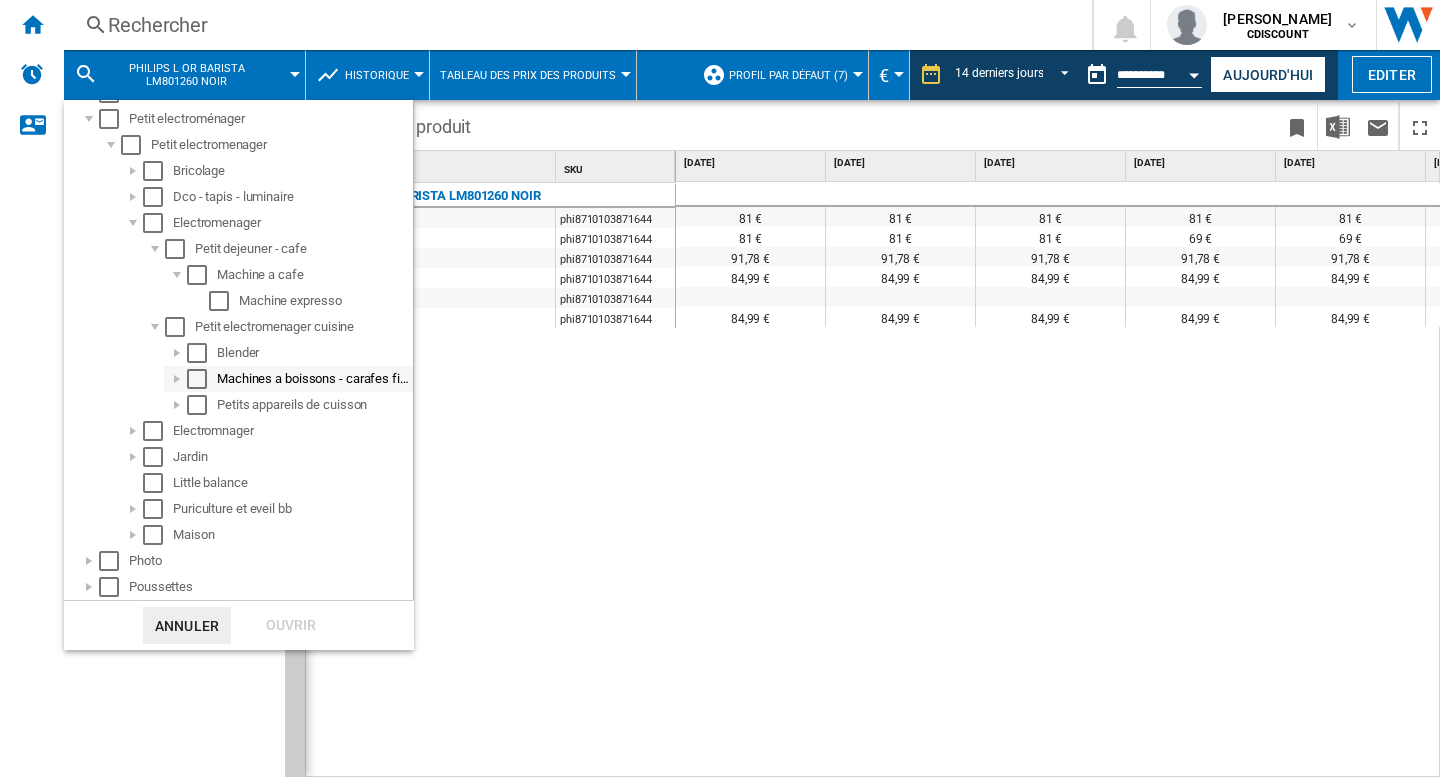 click at bounding box center [177, 379] 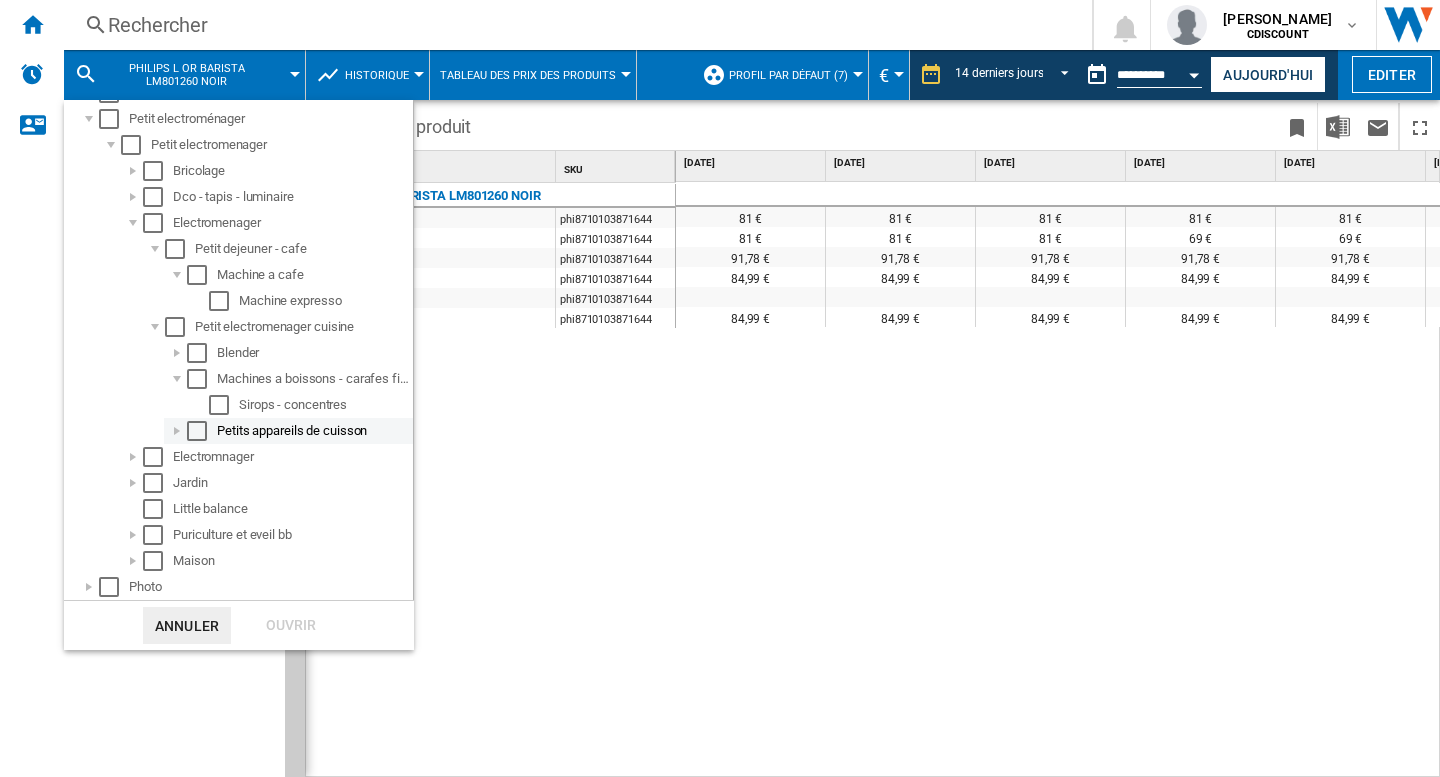 click at bounding box center (177, 431) 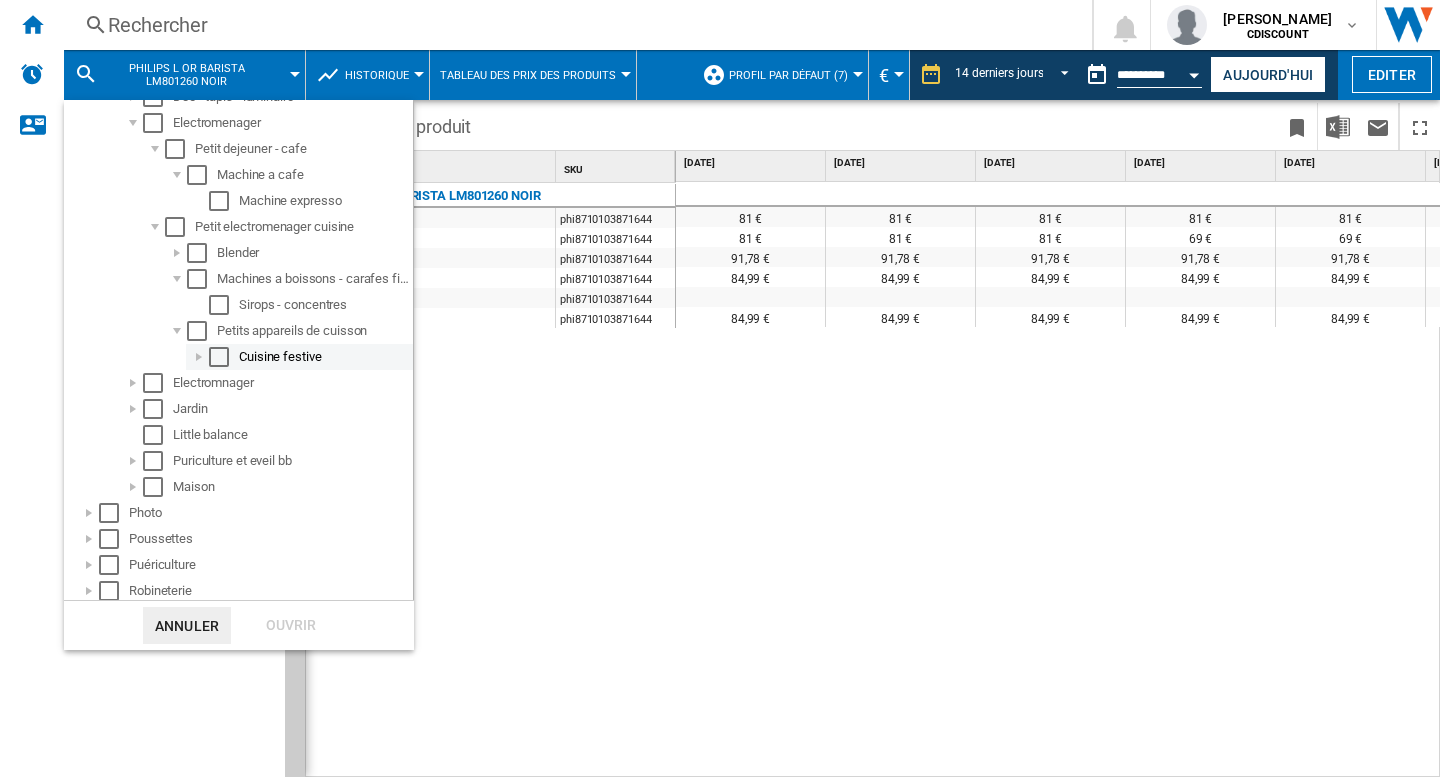 click at bounding box center (199, 357) 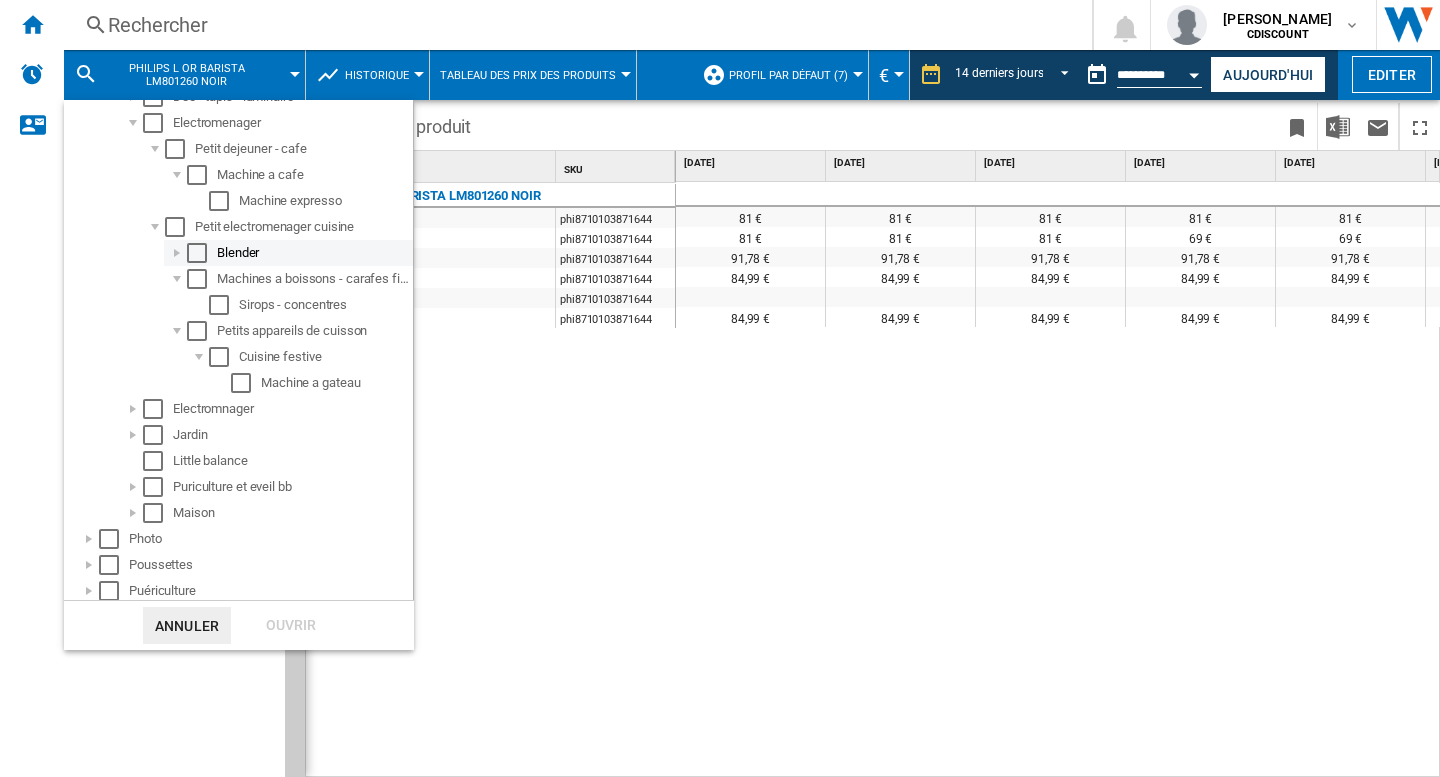 click at bounding box center (177, 253) 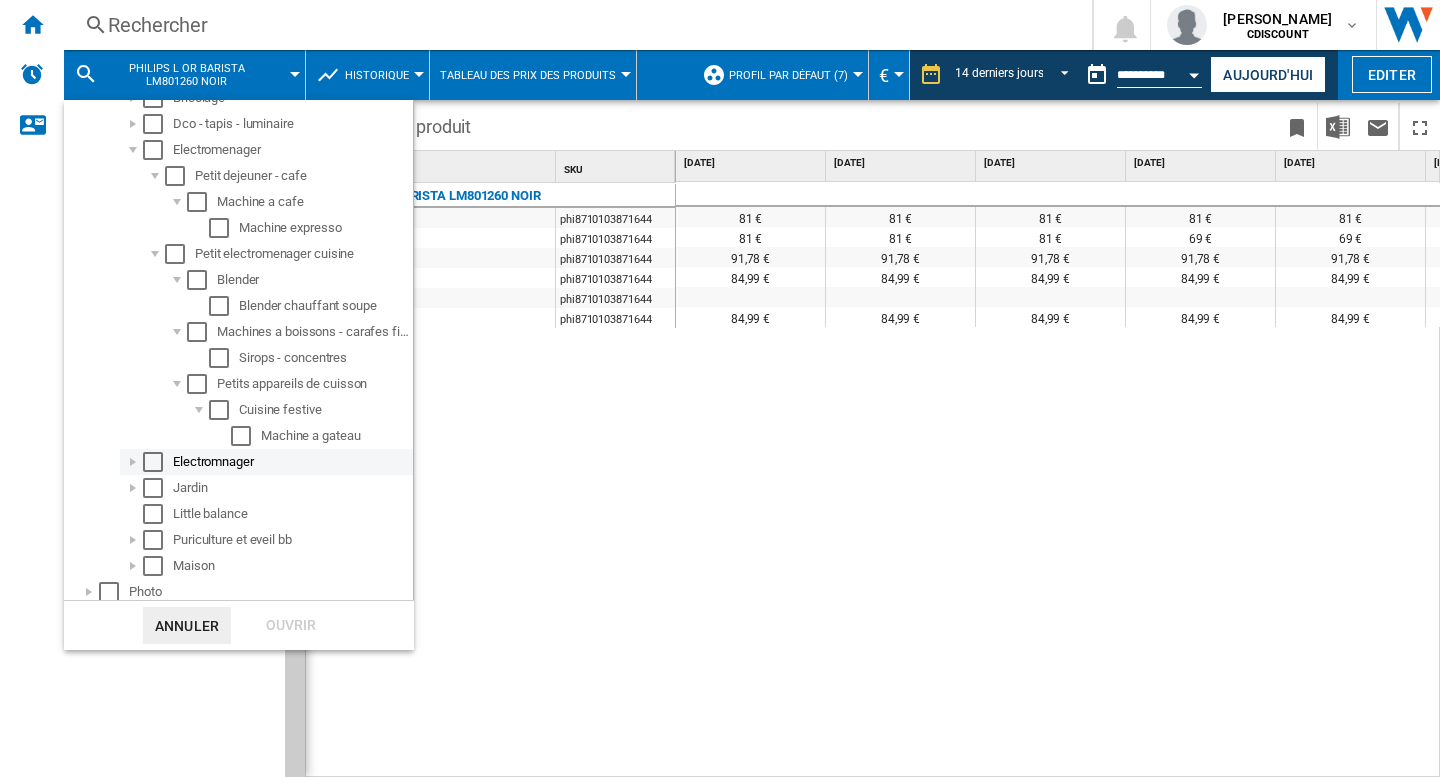 scroll, scrollTop: 640, scrollLeft: 0, axis: vertical 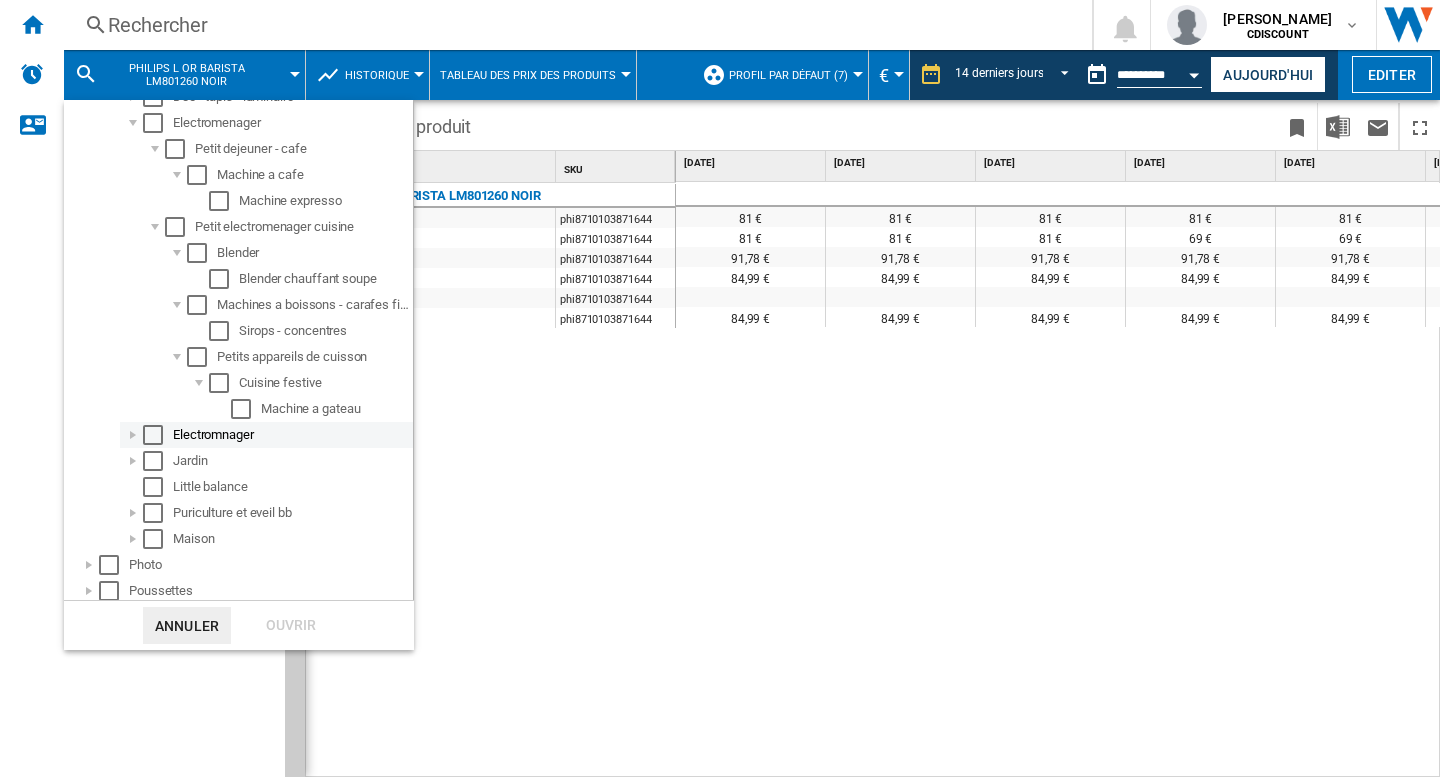 click at bounding box center (133, 435) 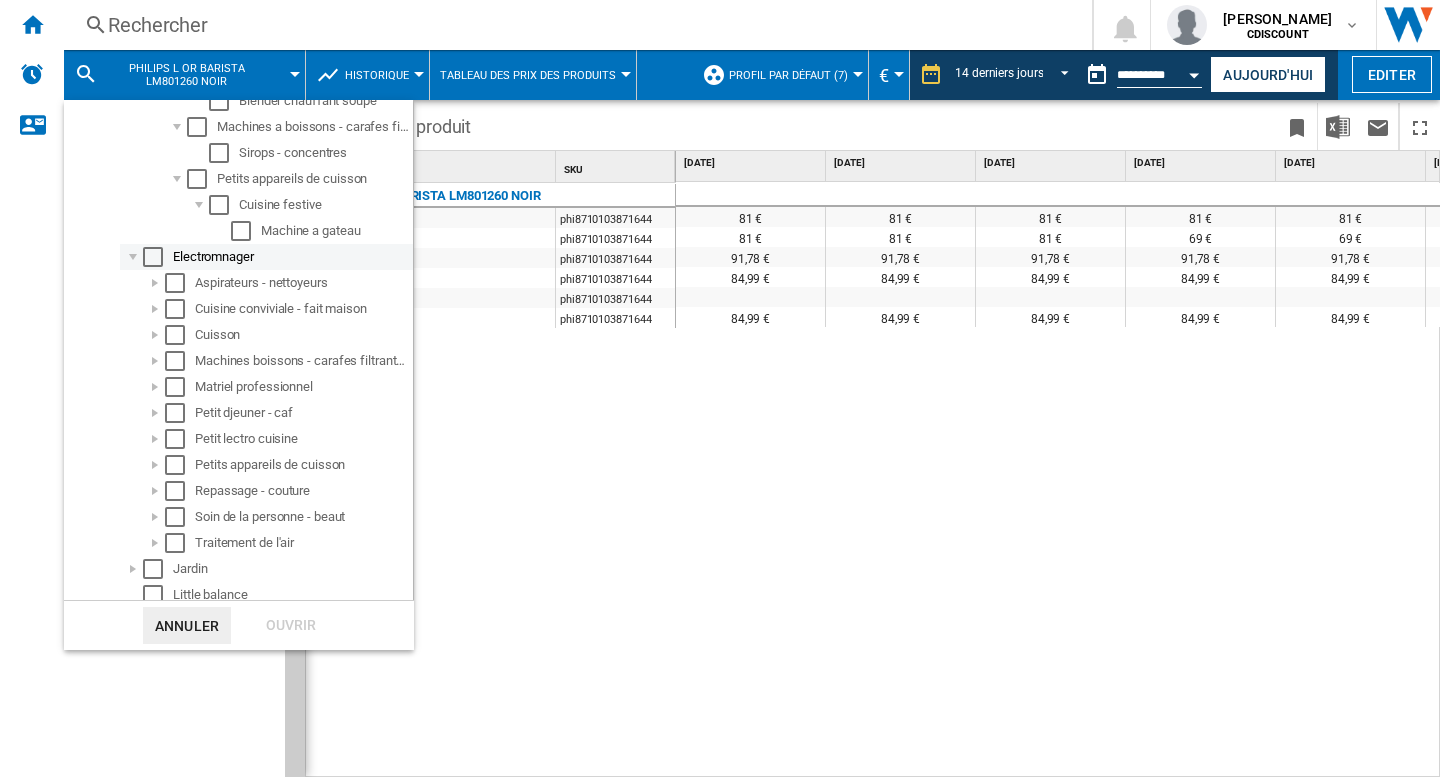 scroll, scrollTop: 840, scrollLeft: 0, axis: vertical 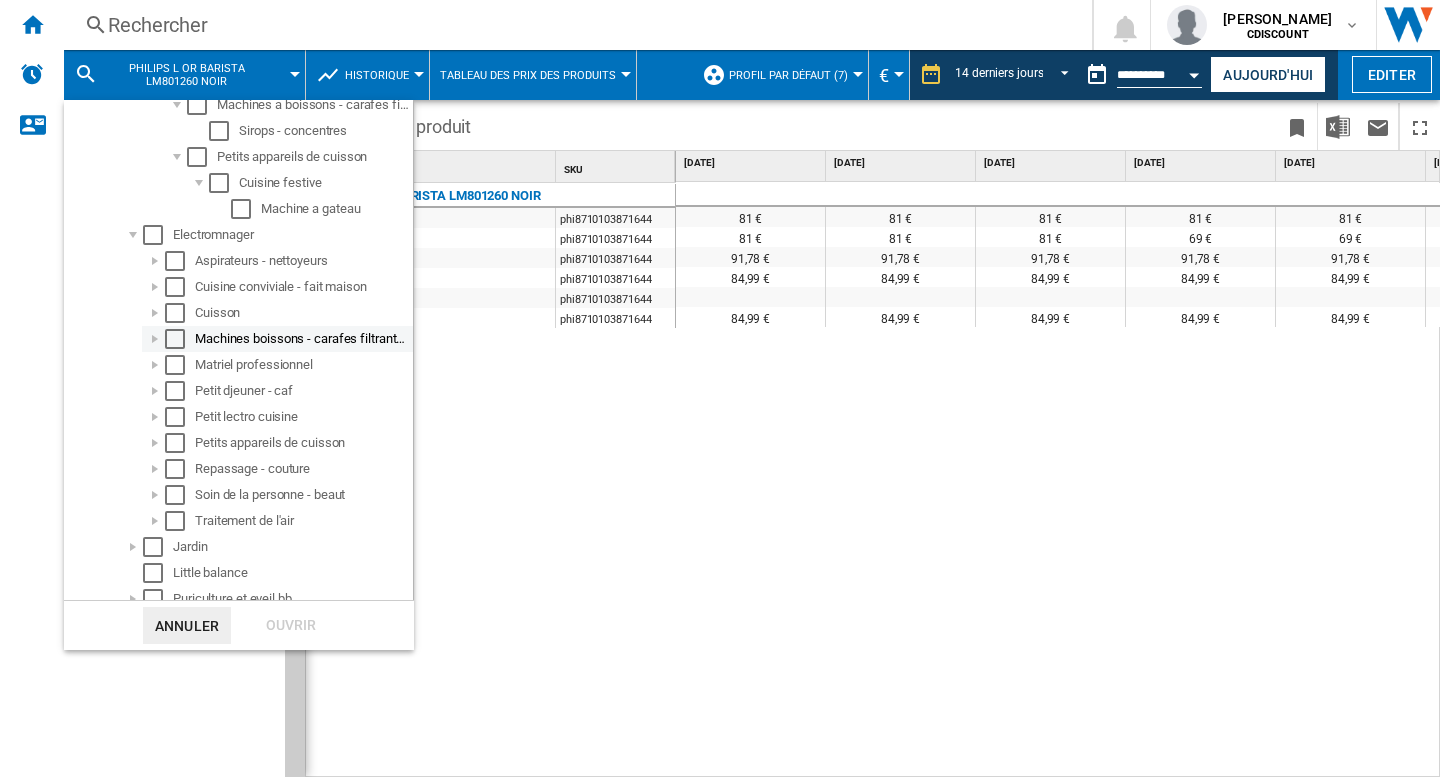 click at bounding box center [155, 339] 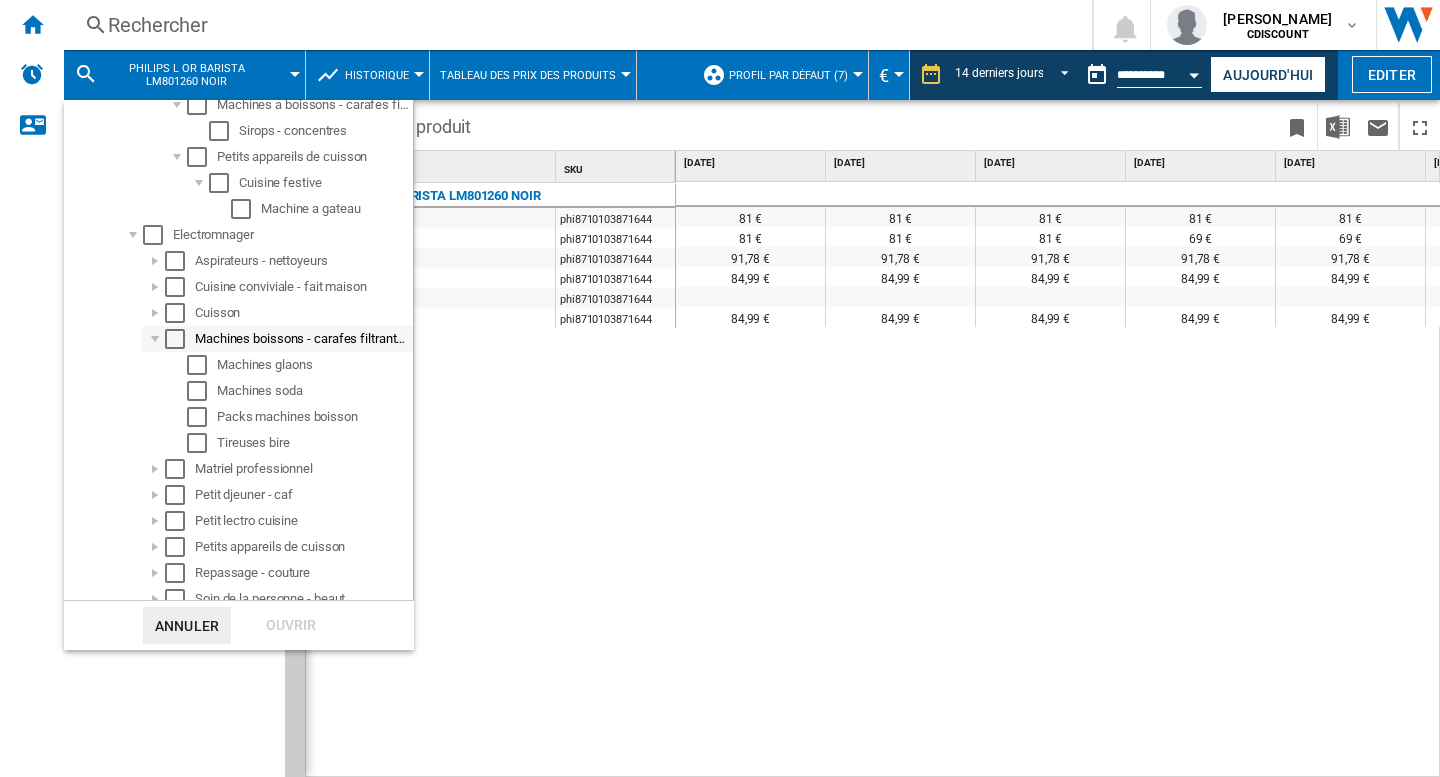 click at bounding box center [155, 339] 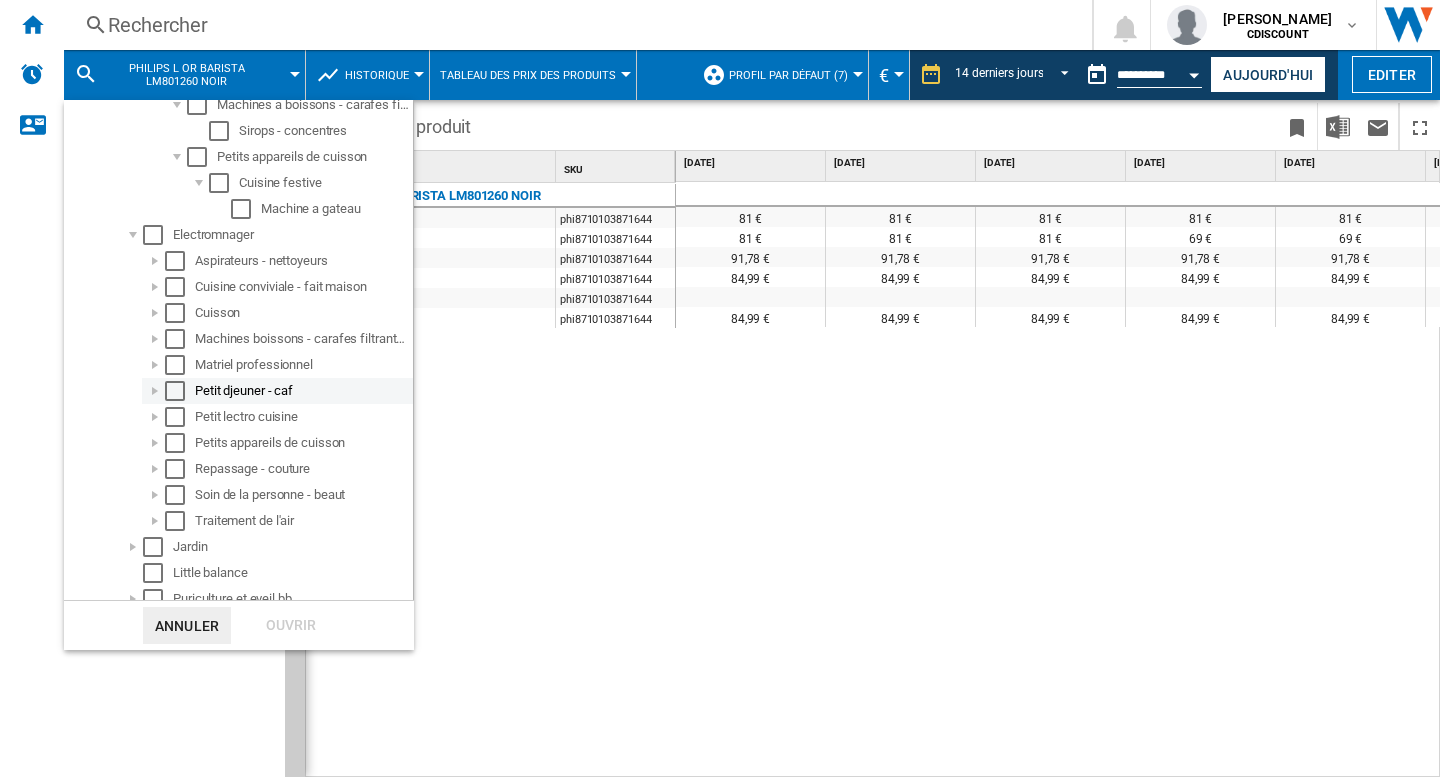 click at bounding box center [155, 391] 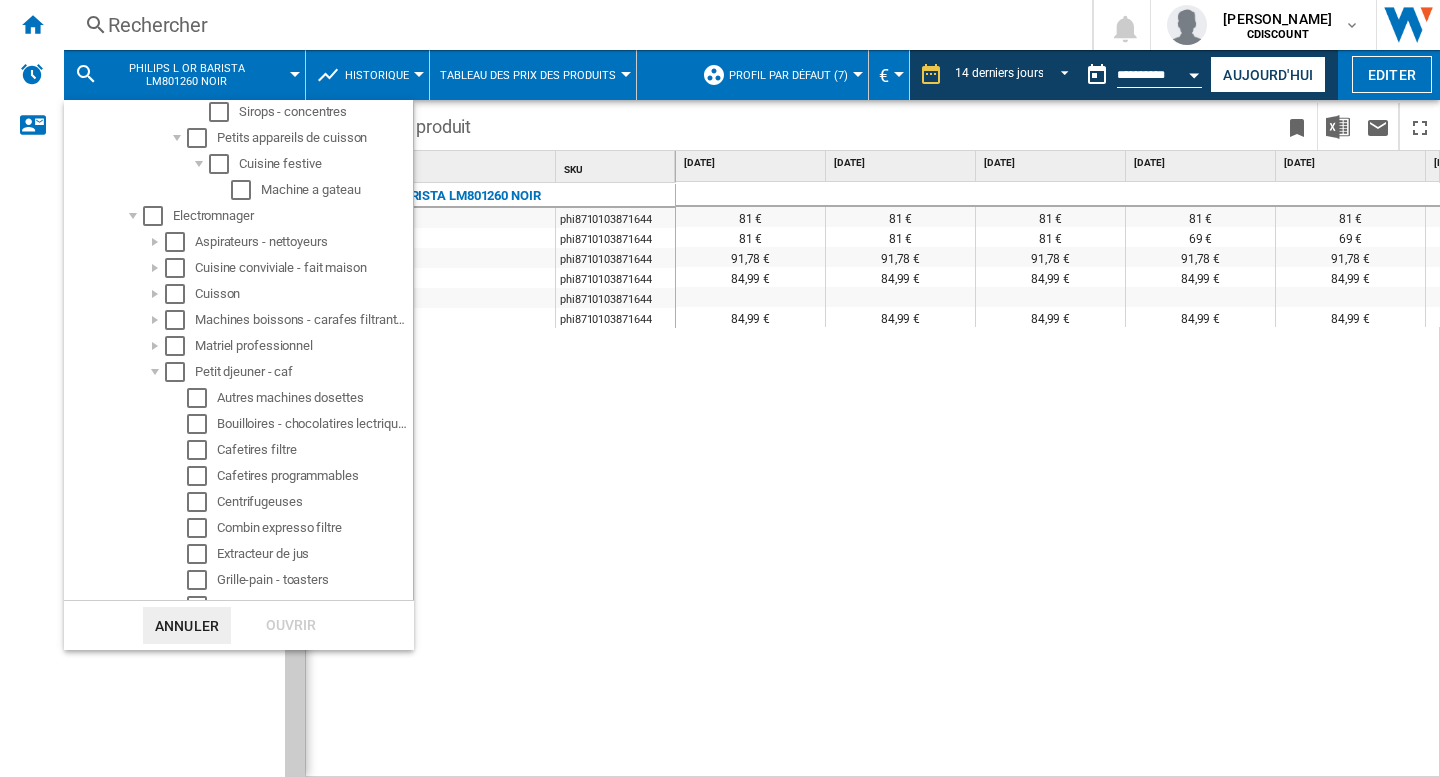 scroll, scrollTop: 840, scrollLeft: 0, axis: vertical 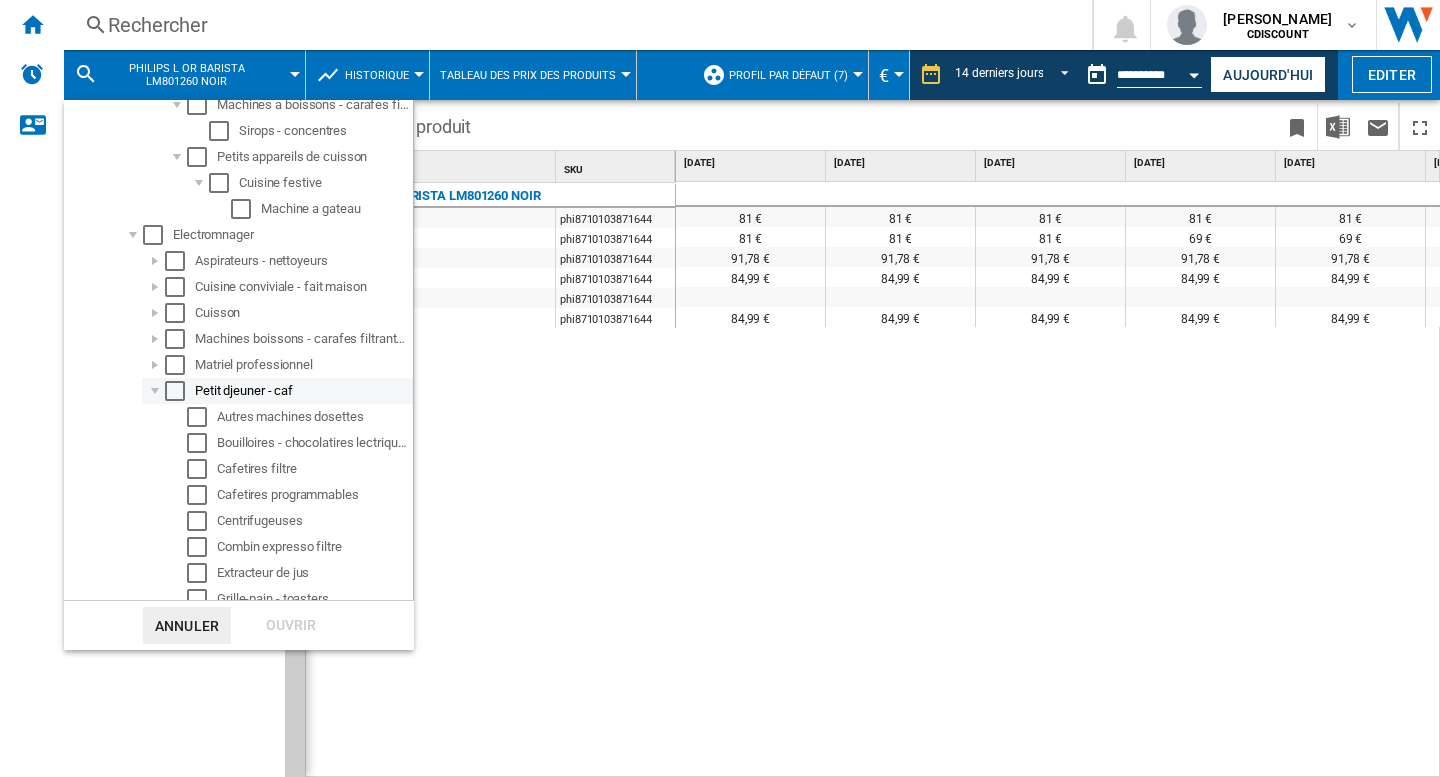 click at bounding box center [155, 391] 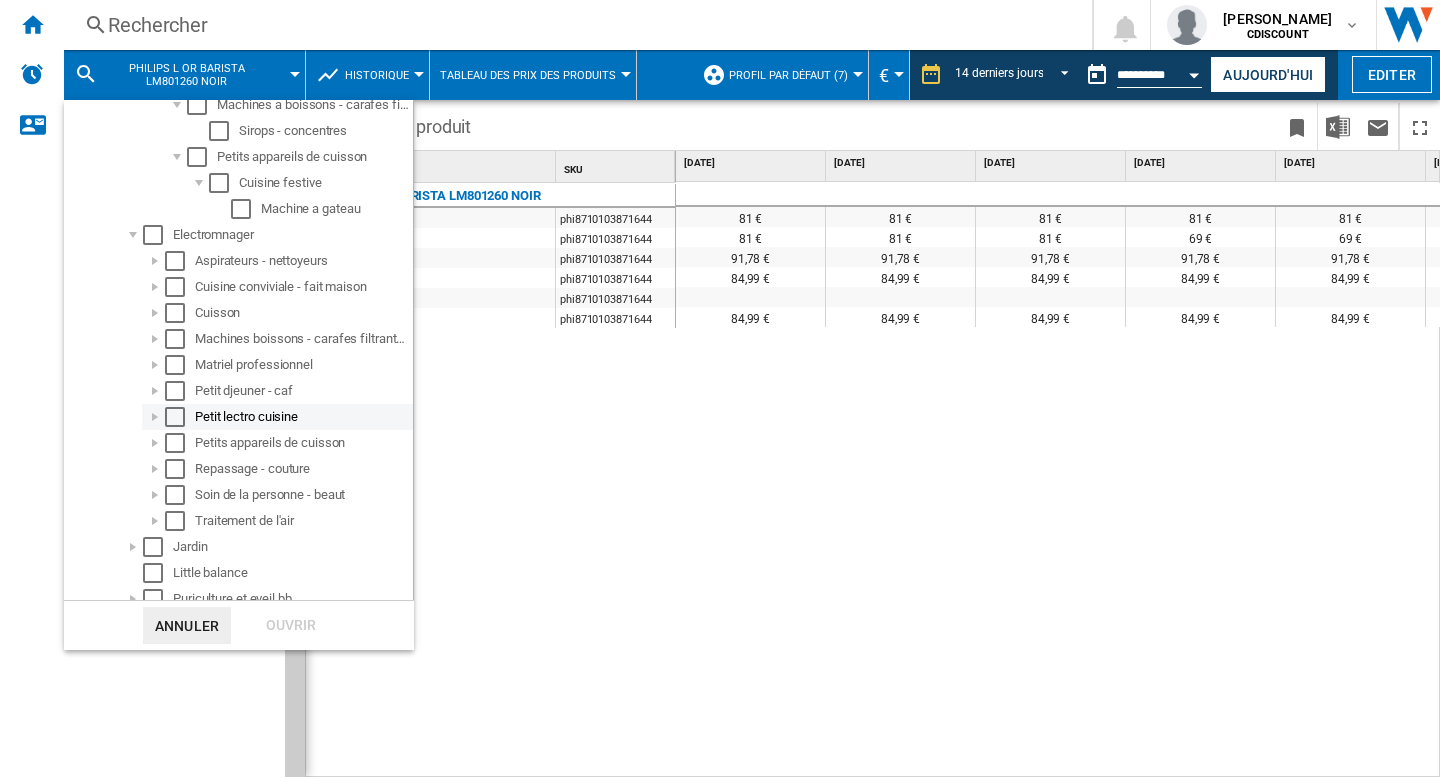 click at bounding box center [155, 417] 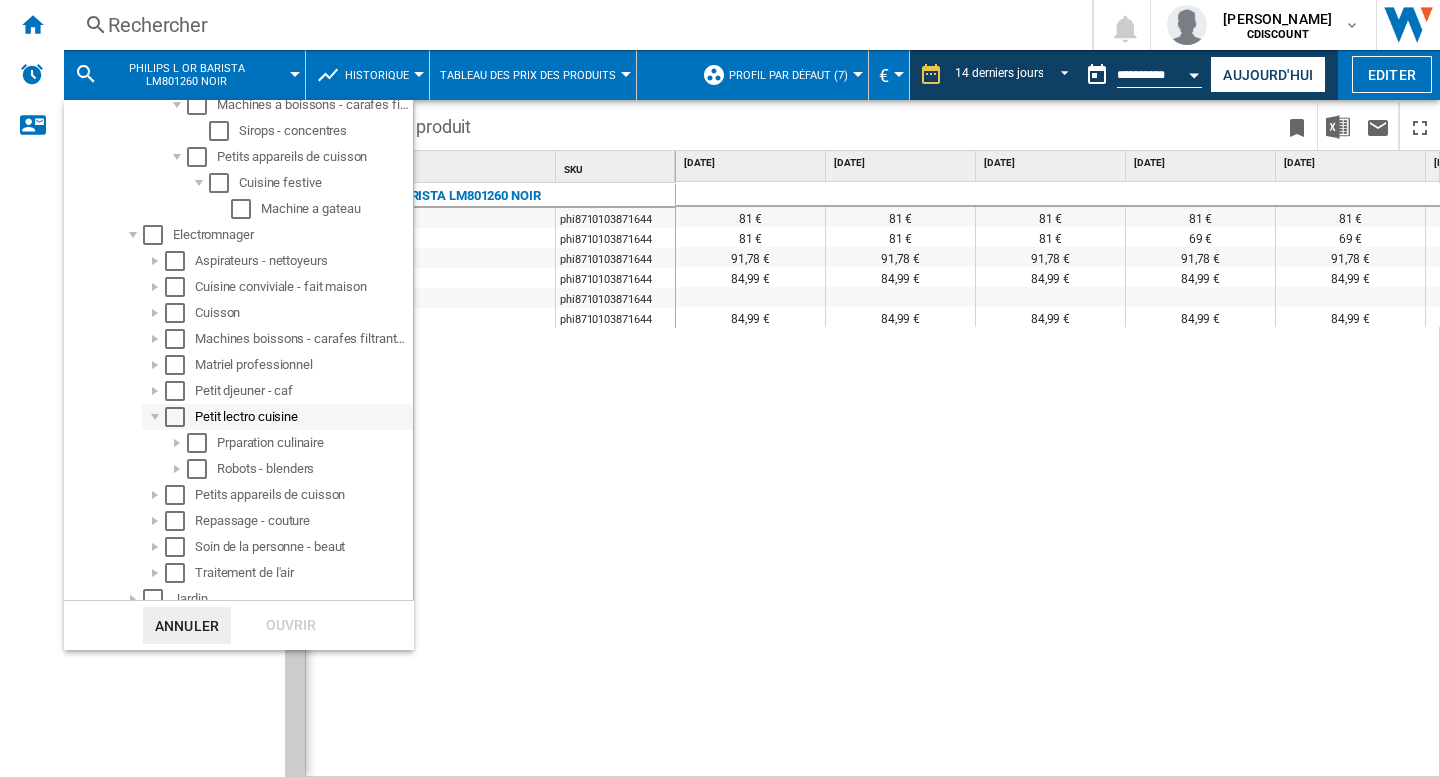 click at bounding box center [155, 417] 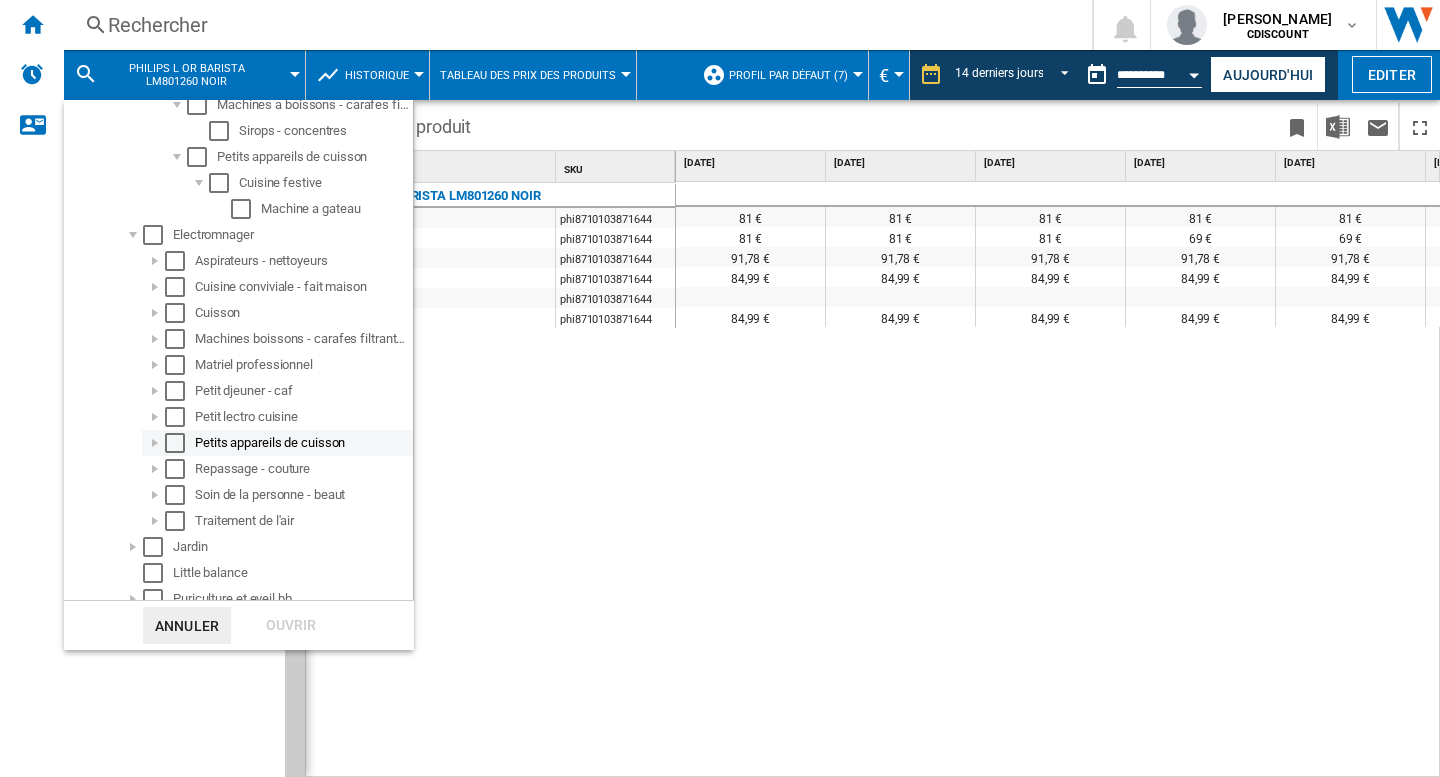 click at bounding box center (155, 443) 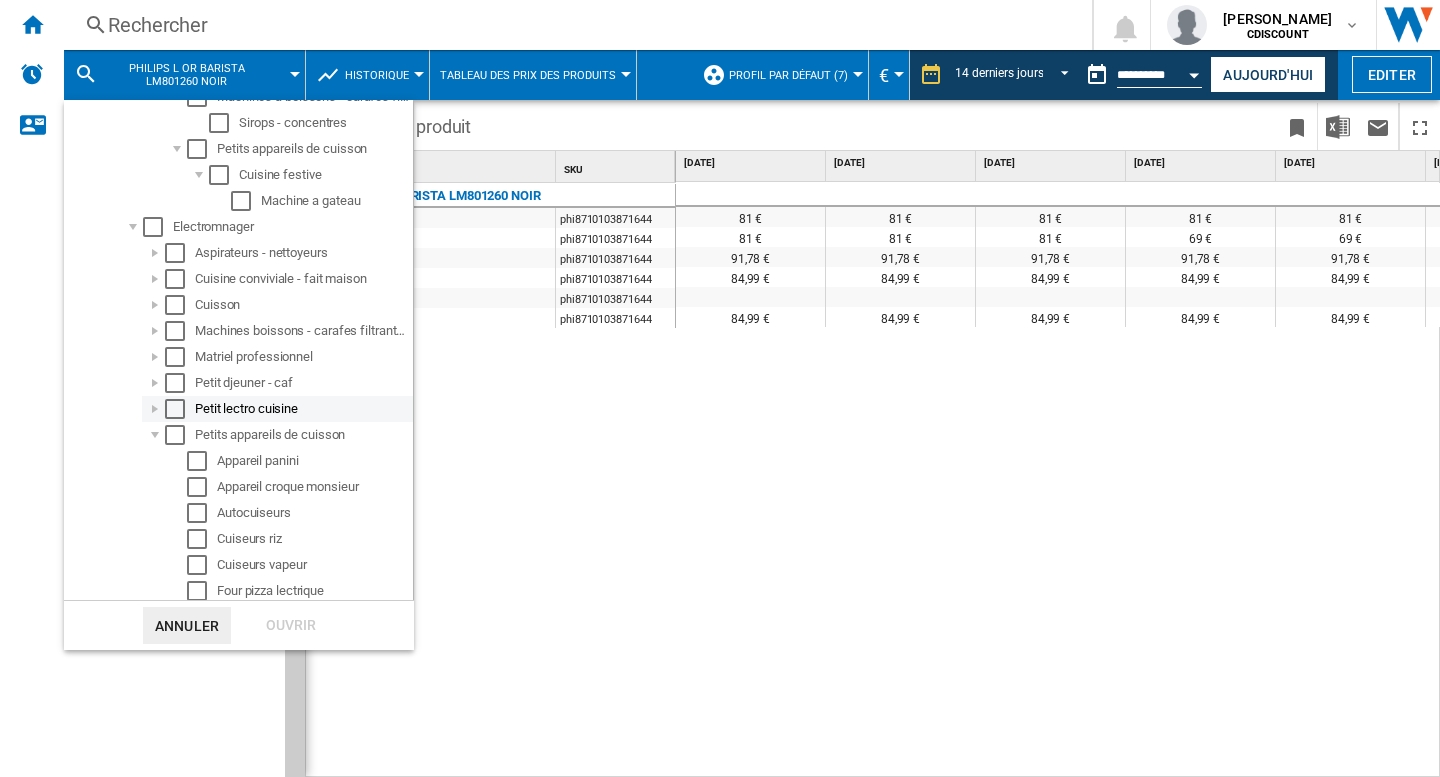 scroll, scrollTop: 840, scrollLeft: 0, axis: vertical 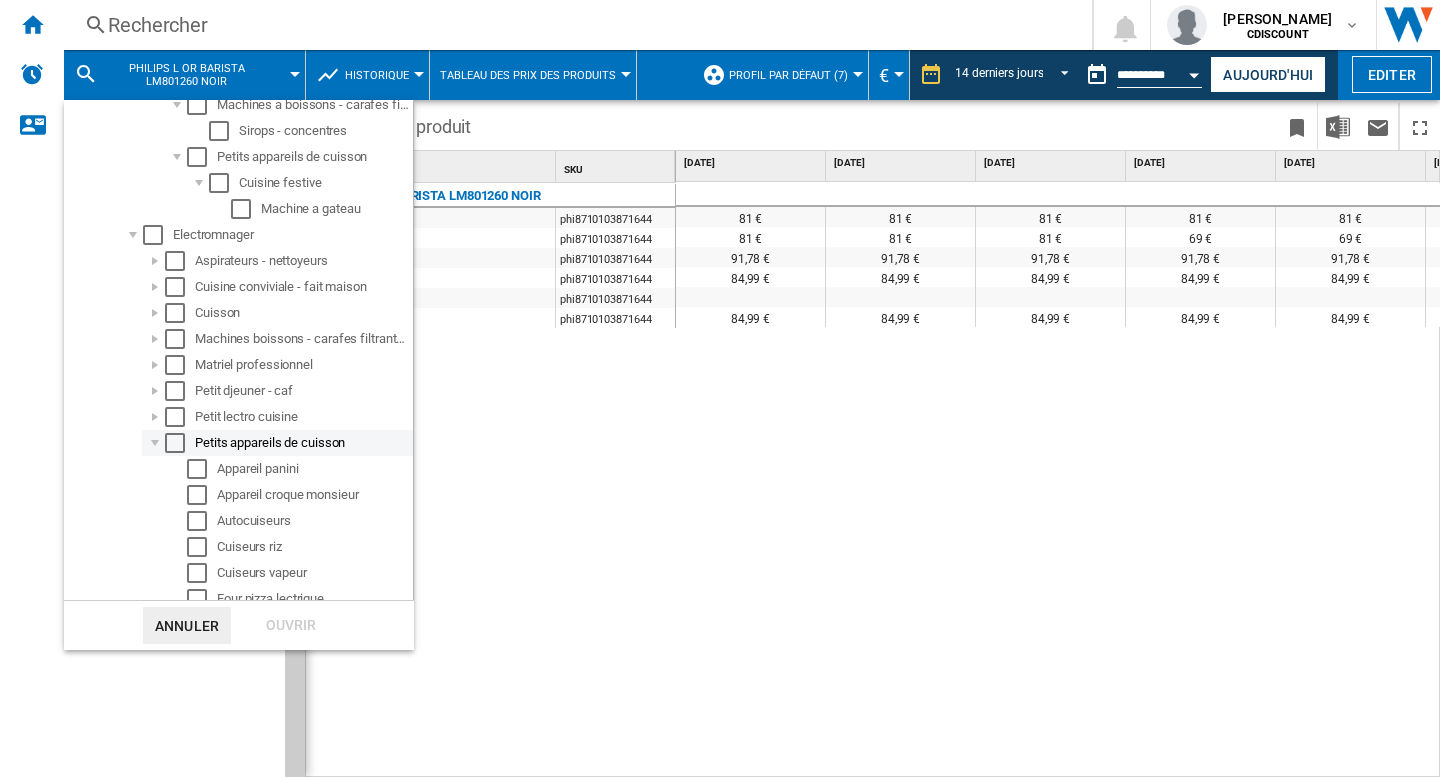 click at bounding box center [155, 443] 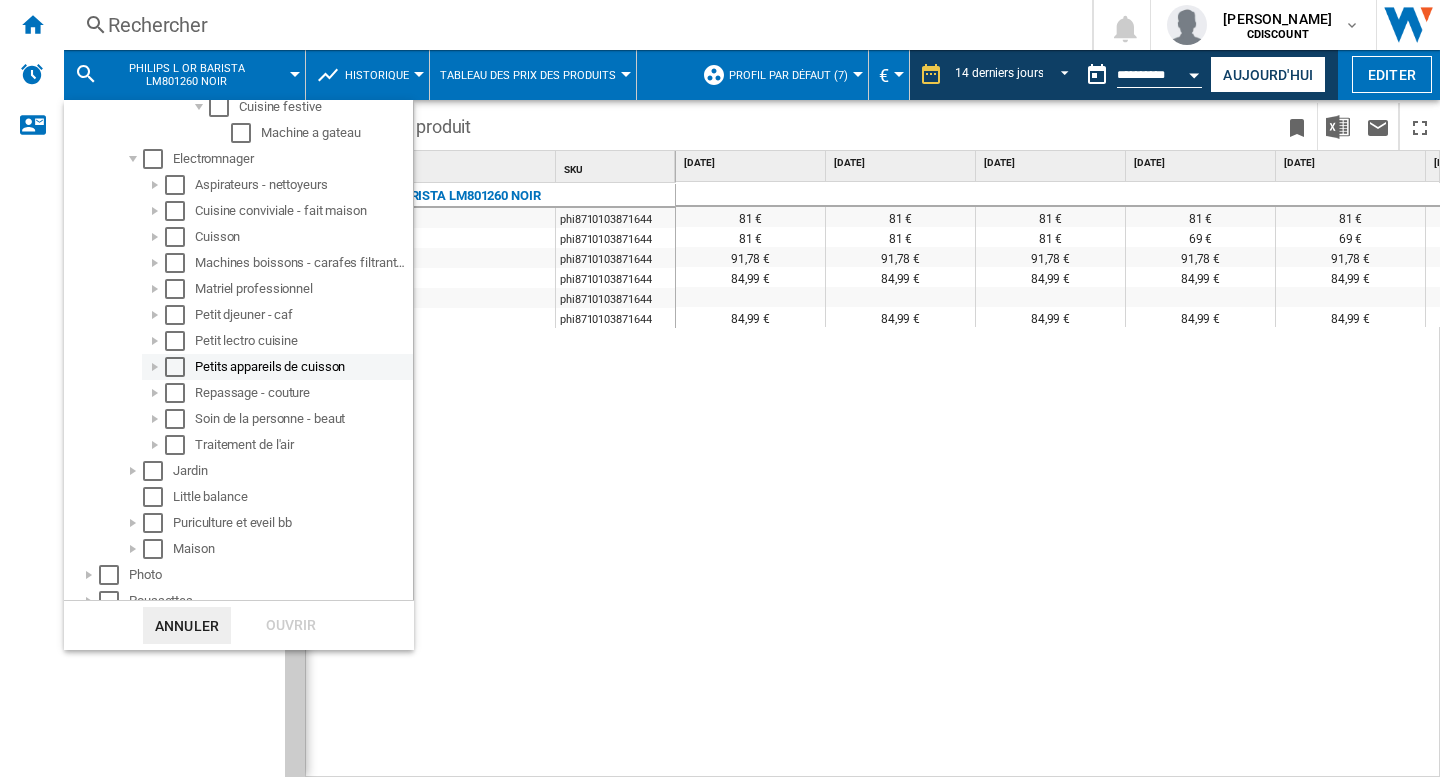 scroll, scrollTop: 940, scrollLeft: 0, axis: vertical 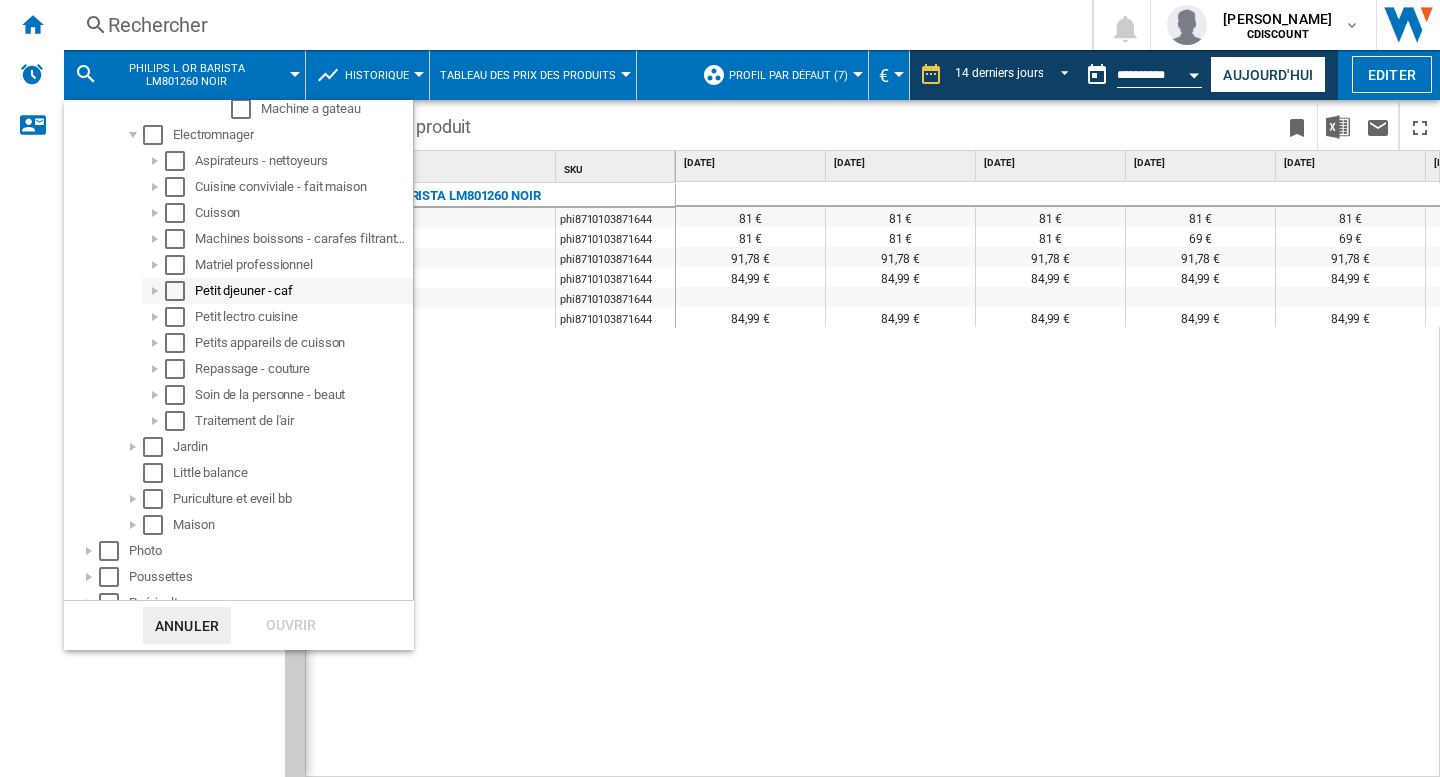 click at bounding box center (155, 291) 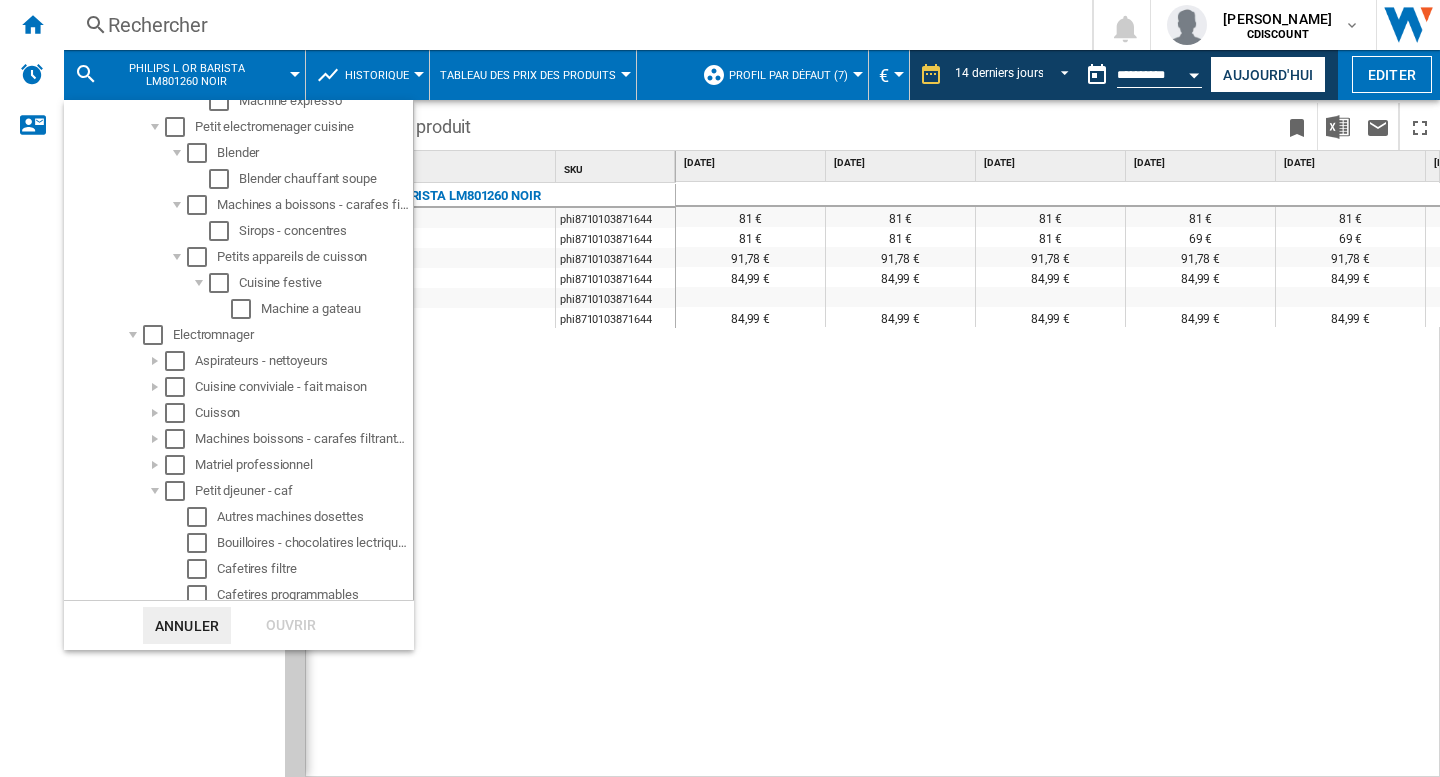 scroll, scrollTop: 940, scrollLeft: 0, axis: vertical 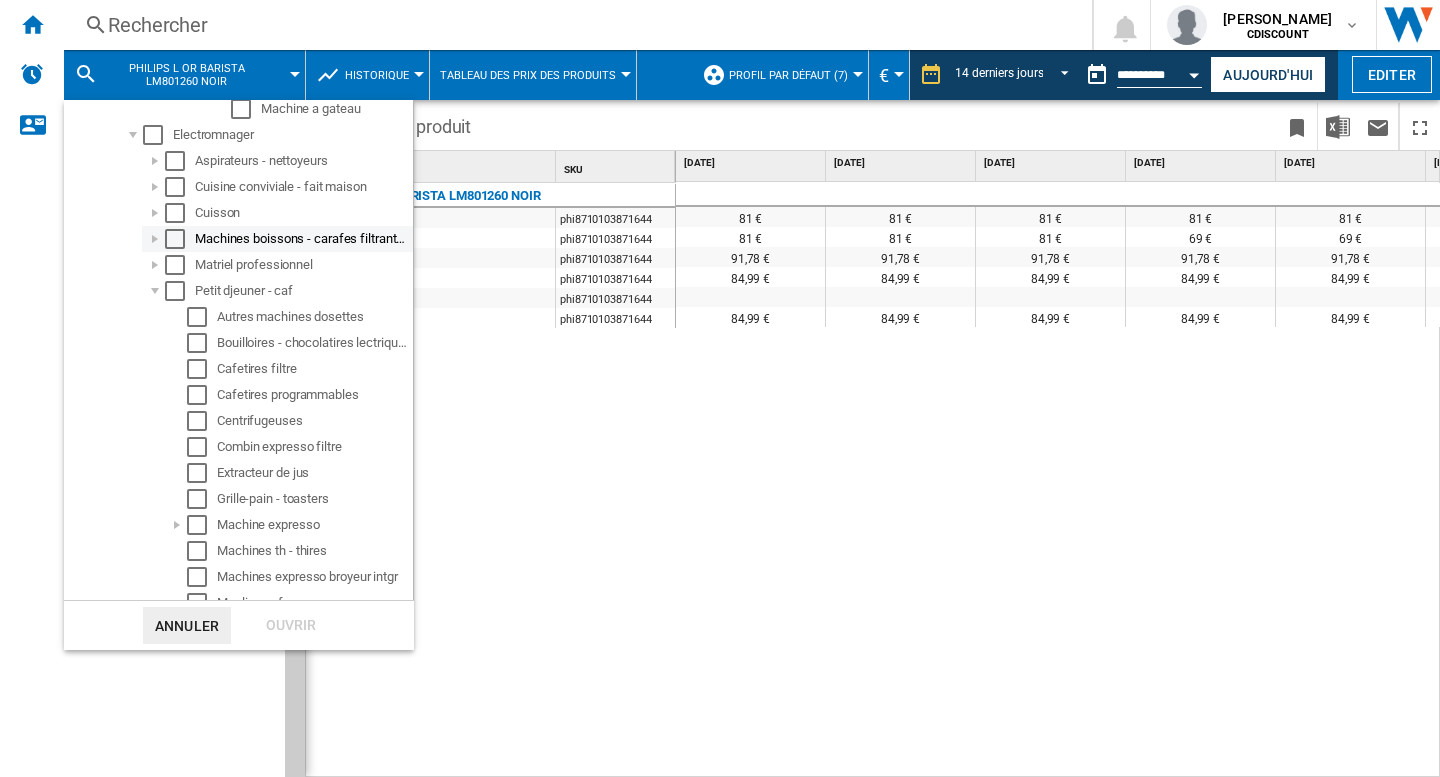 click at bounding box center [155, 239] 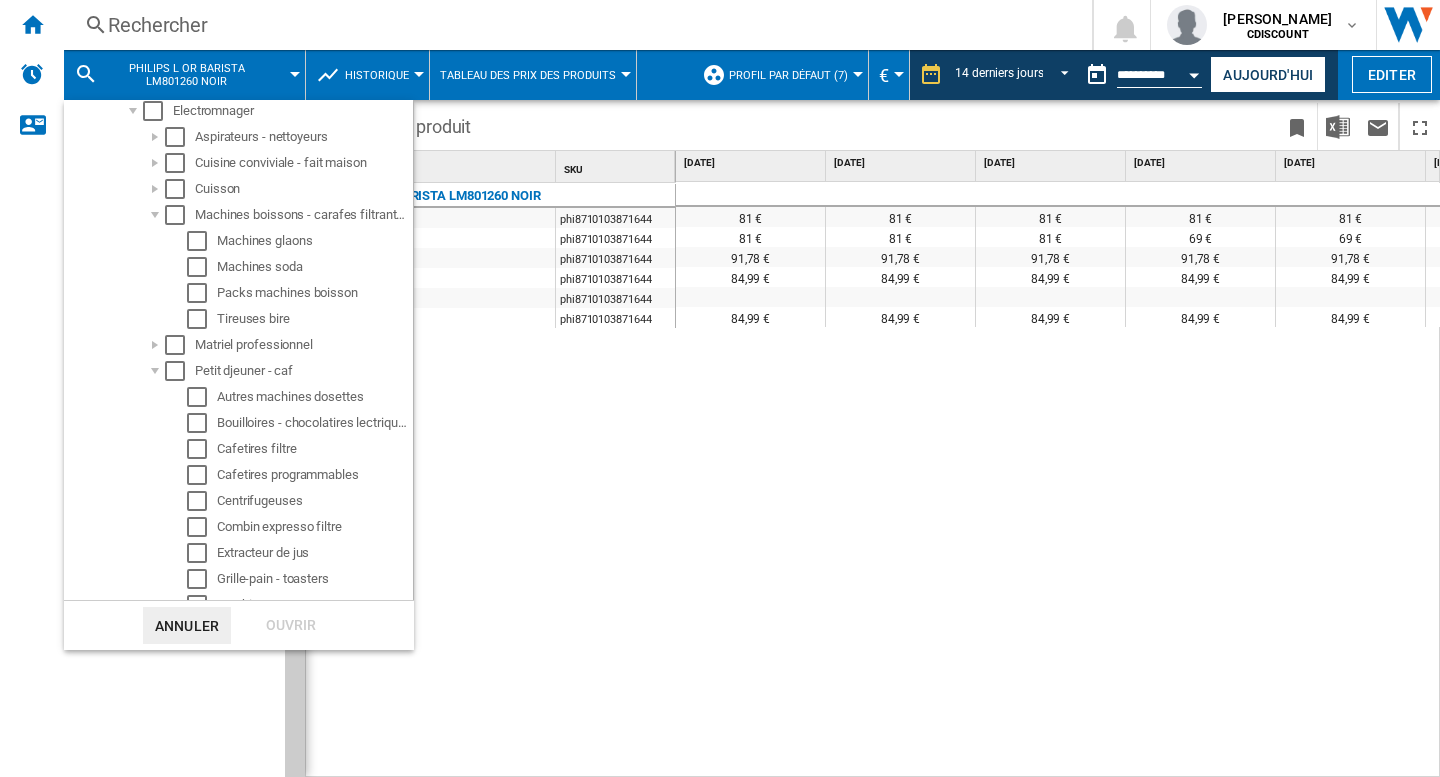 scroll, scrollTop: 984, scrollLeft: 0, axis: vertical 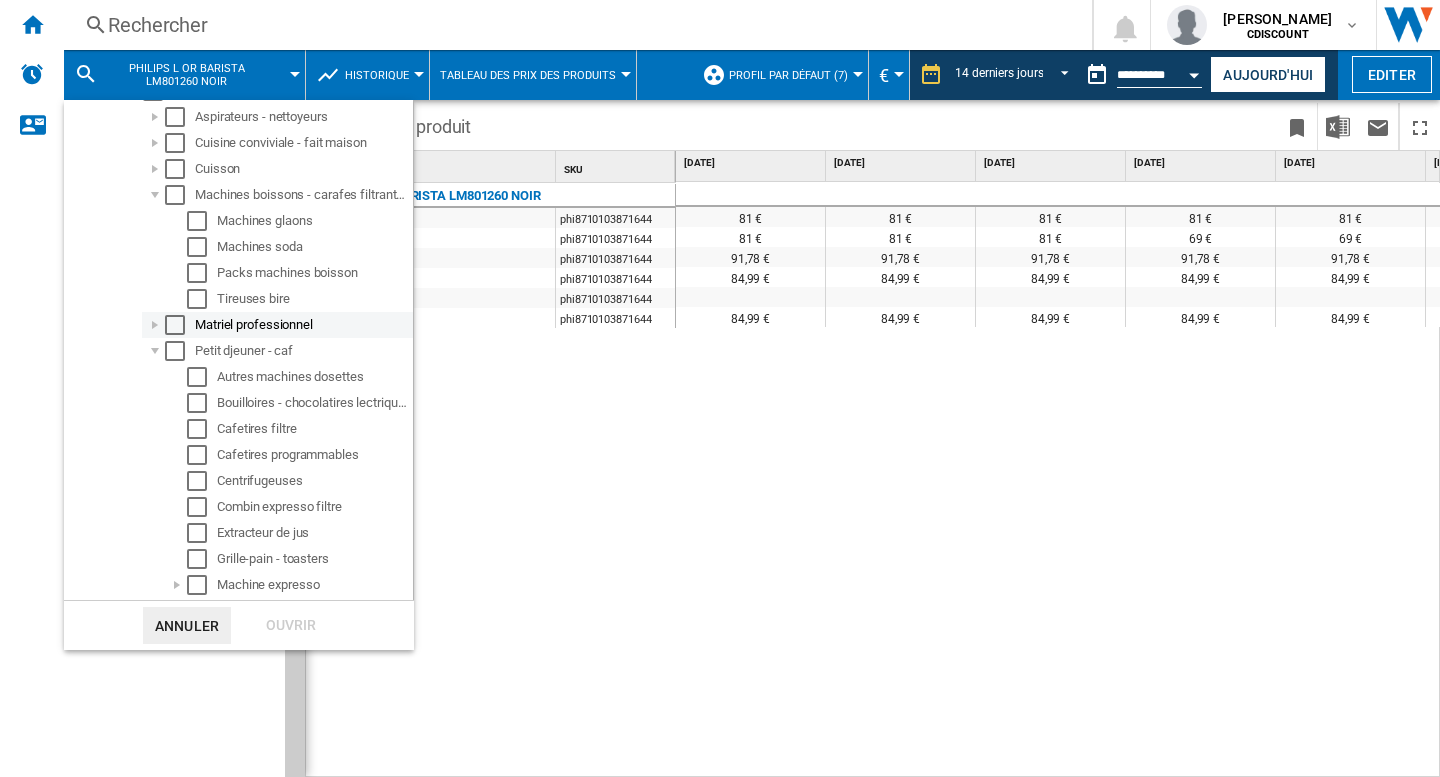 click at bounding box center (155, 325) 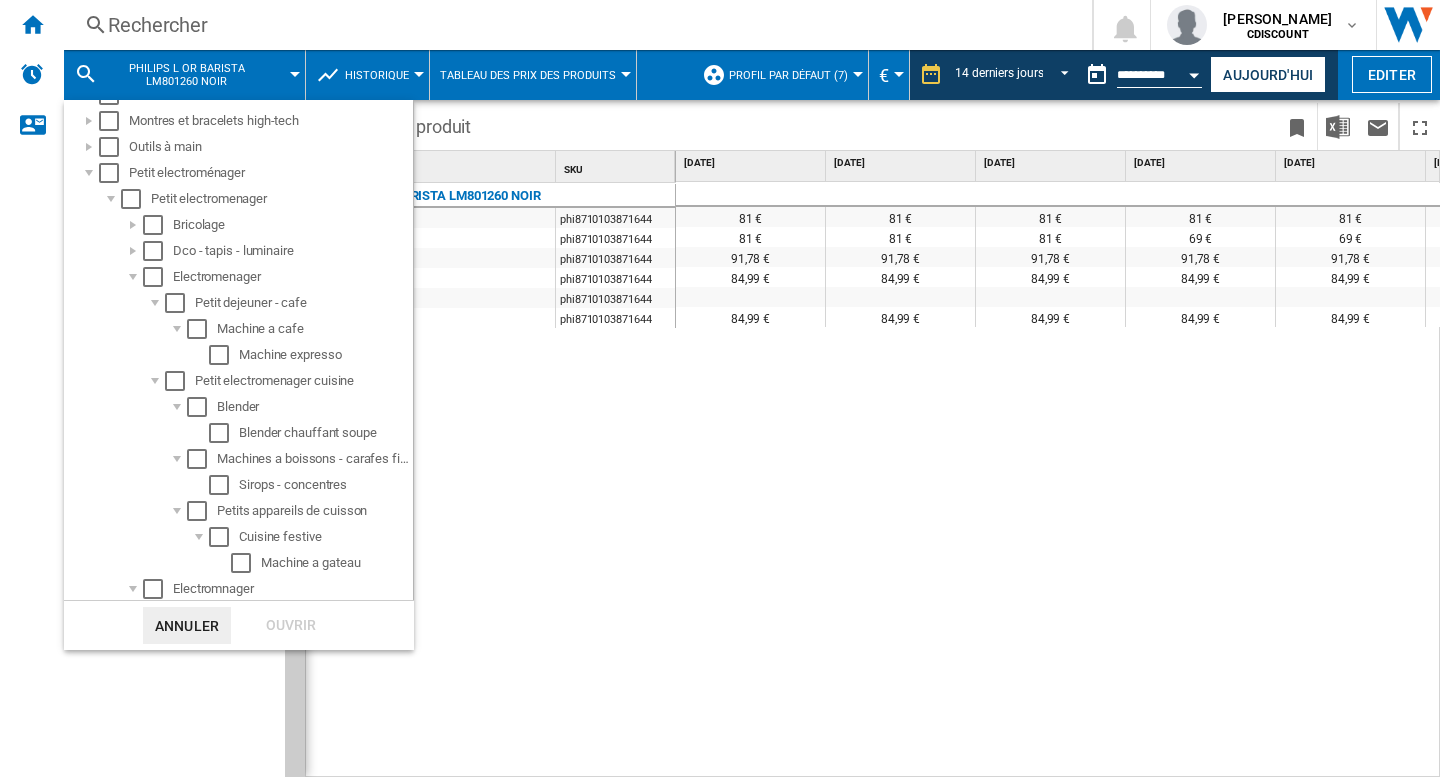scroll, scrollTop: 384, scrollLeft: 0, axis: vertical 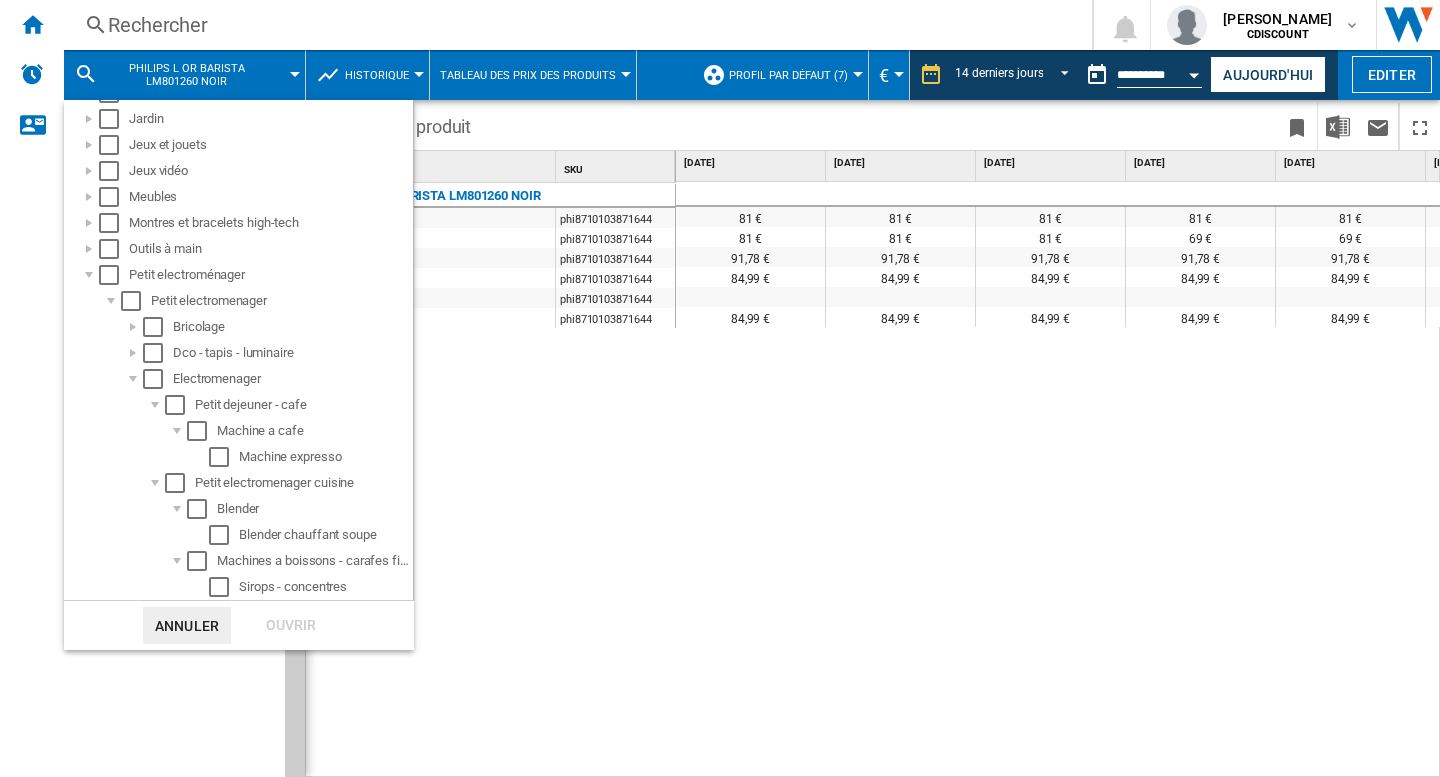 click at bounding box center (720, 388) 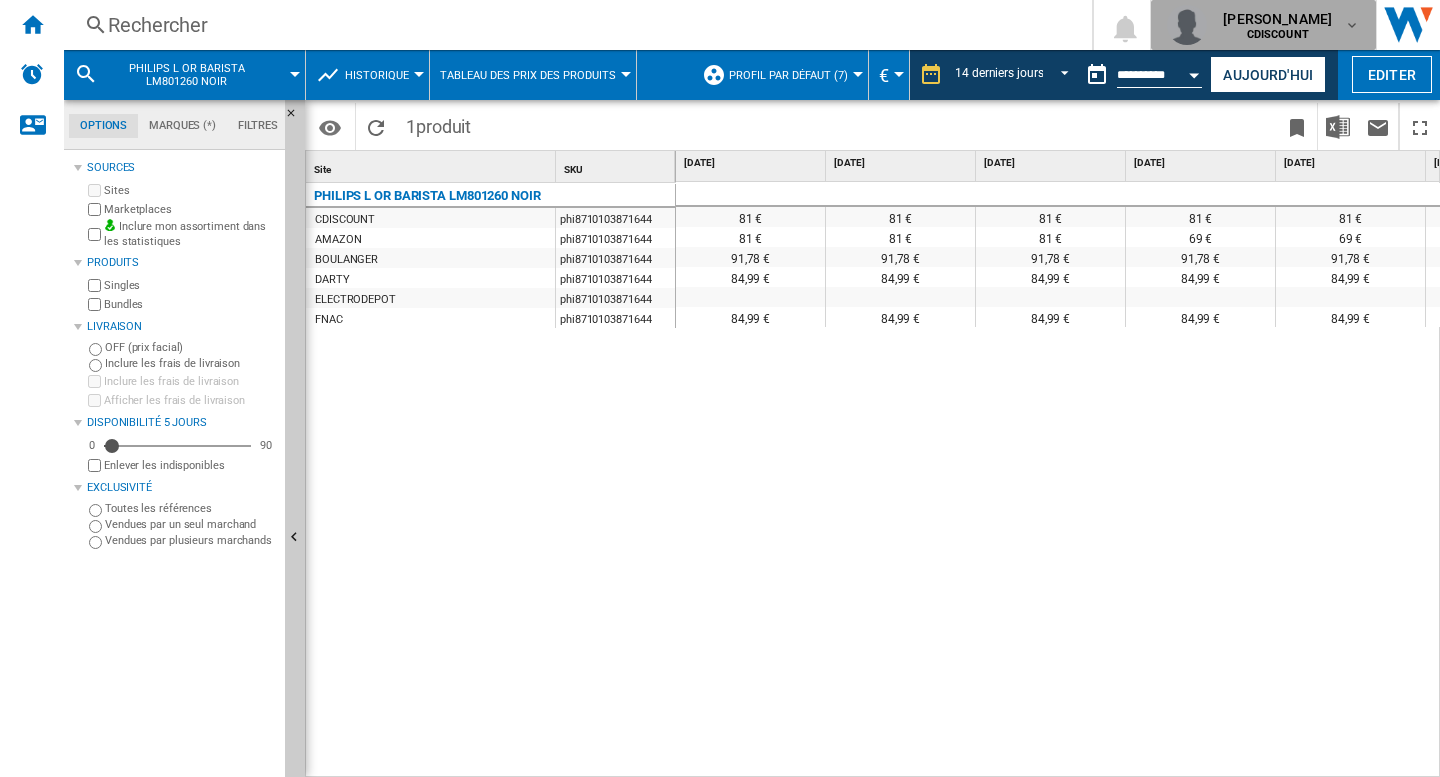 click on "CDISCOUNT" at bounding box center (1278, 34) 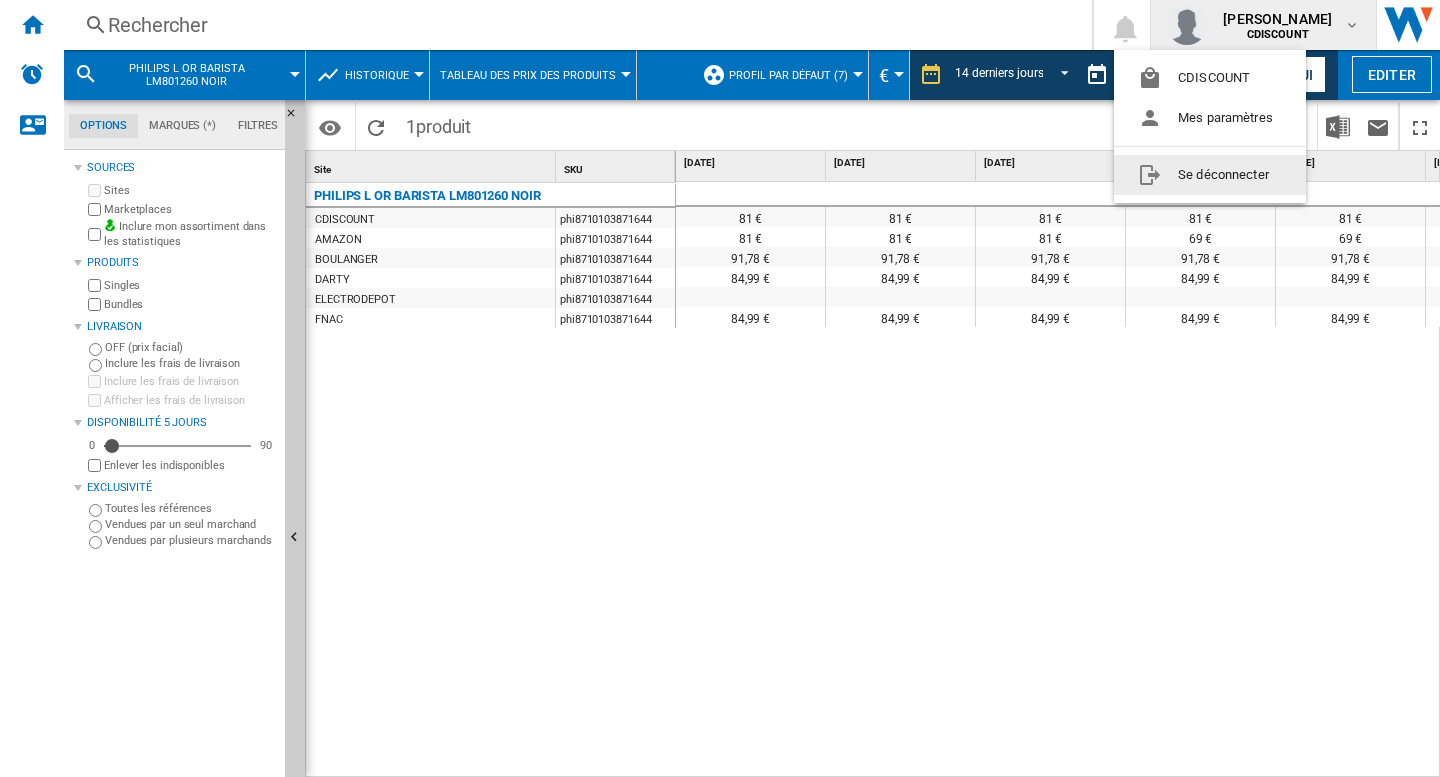 click on "Se déconnecter" 